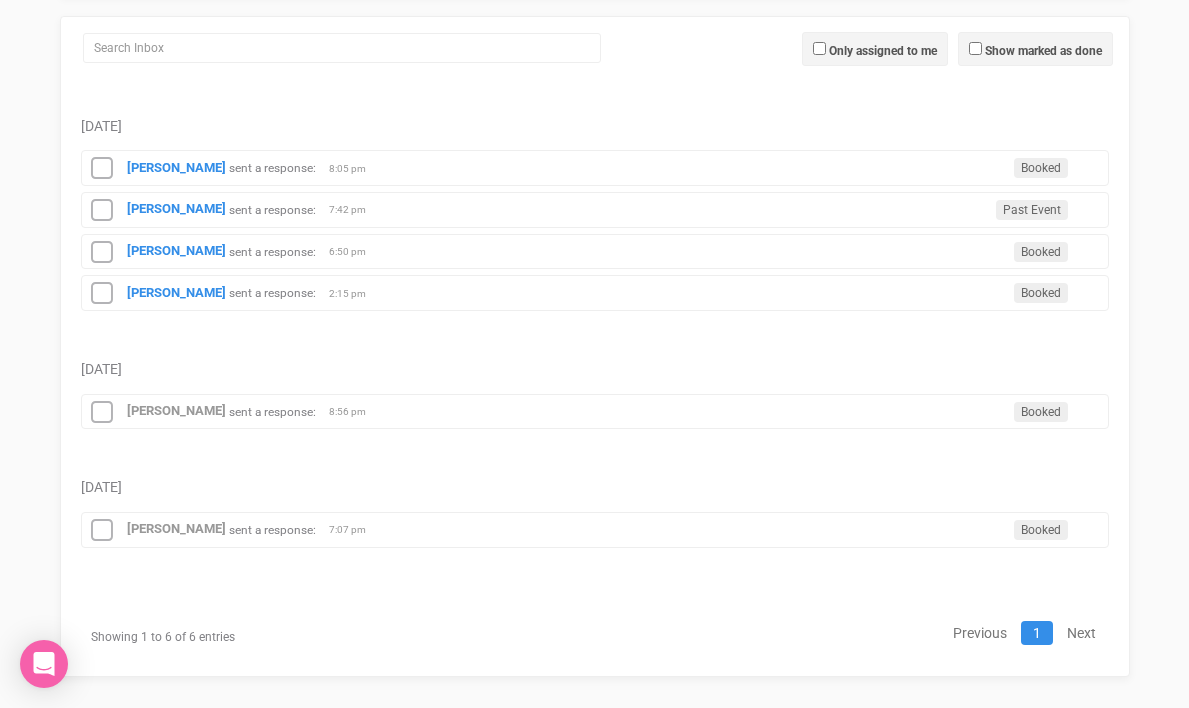 scroll, scrollTop: 311, scrollLeft: 0, axis: vertical 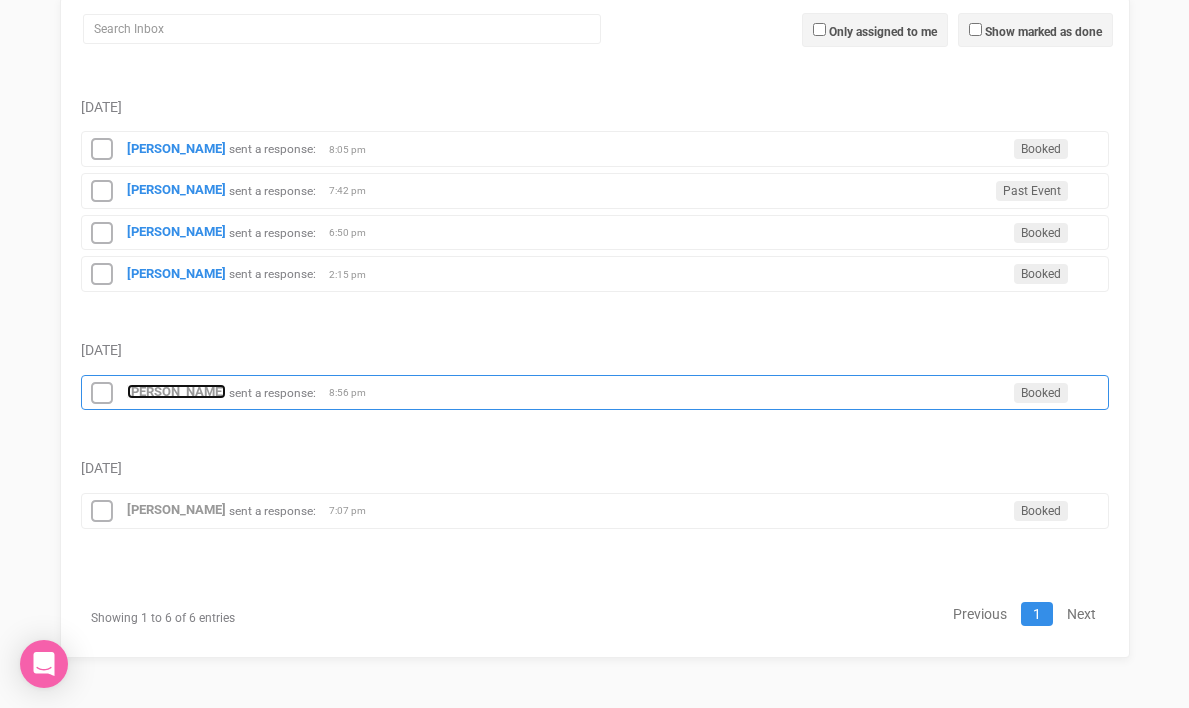 click on "[PERSON_NAME]" at bounding box center (176, 391) 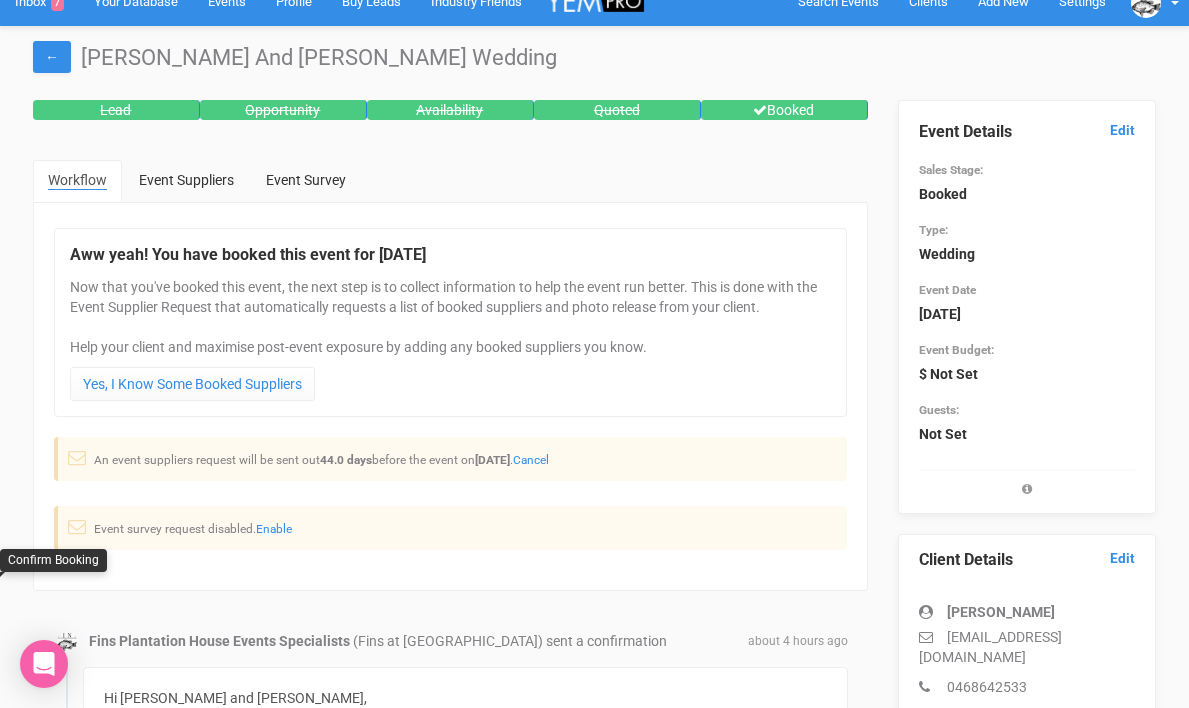 scroll, scrollTop: 0, scrollLeft: 0, axis: both 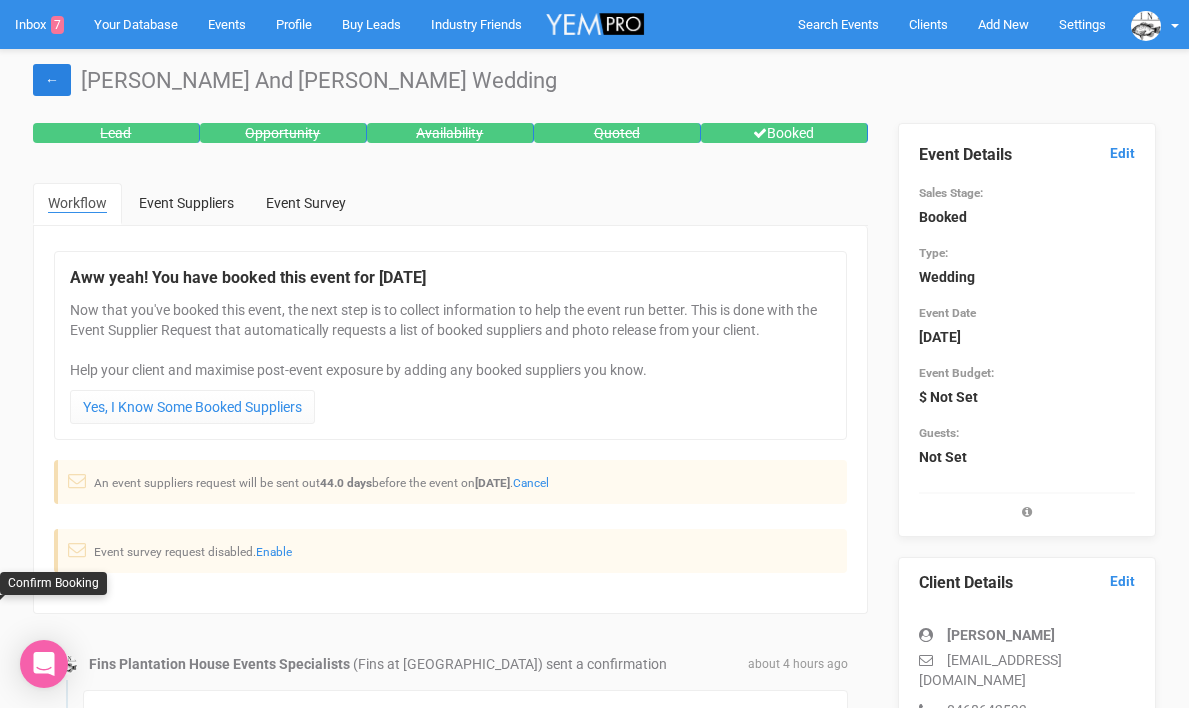 click on "←" at bounding box center (52, 80) 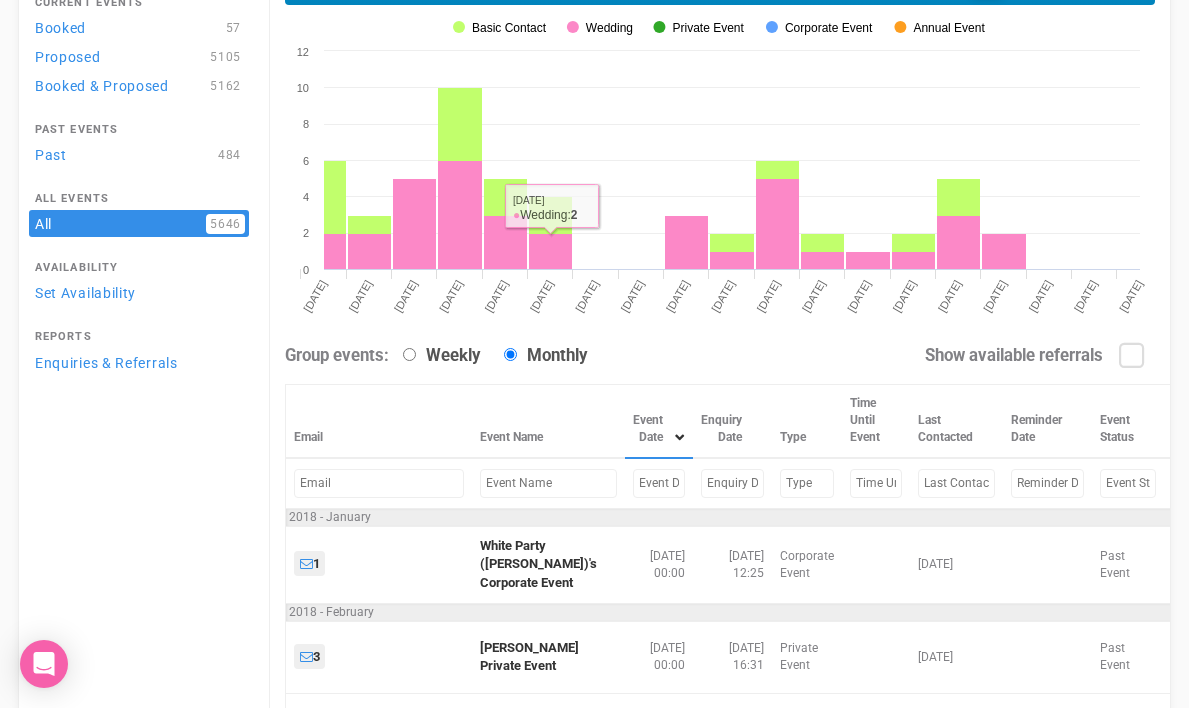 scroll, scrollTop: 185, scrollLeft: 0, axis: vertical 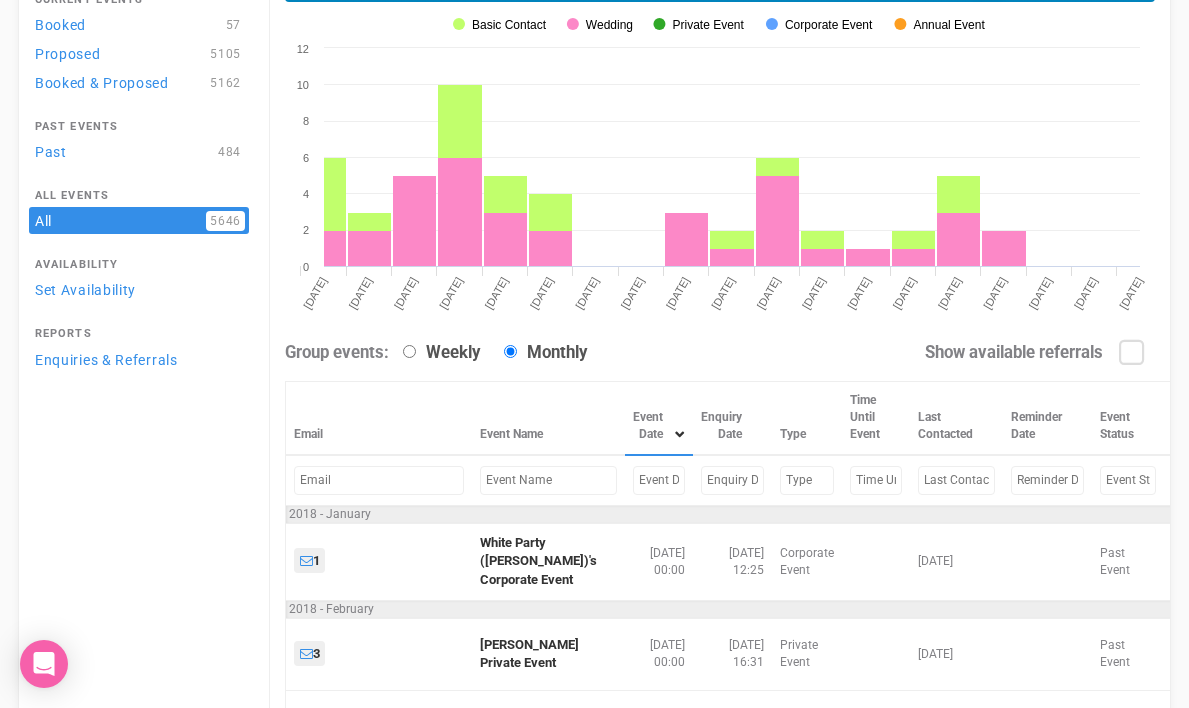 click at bounding box center [659, 480] 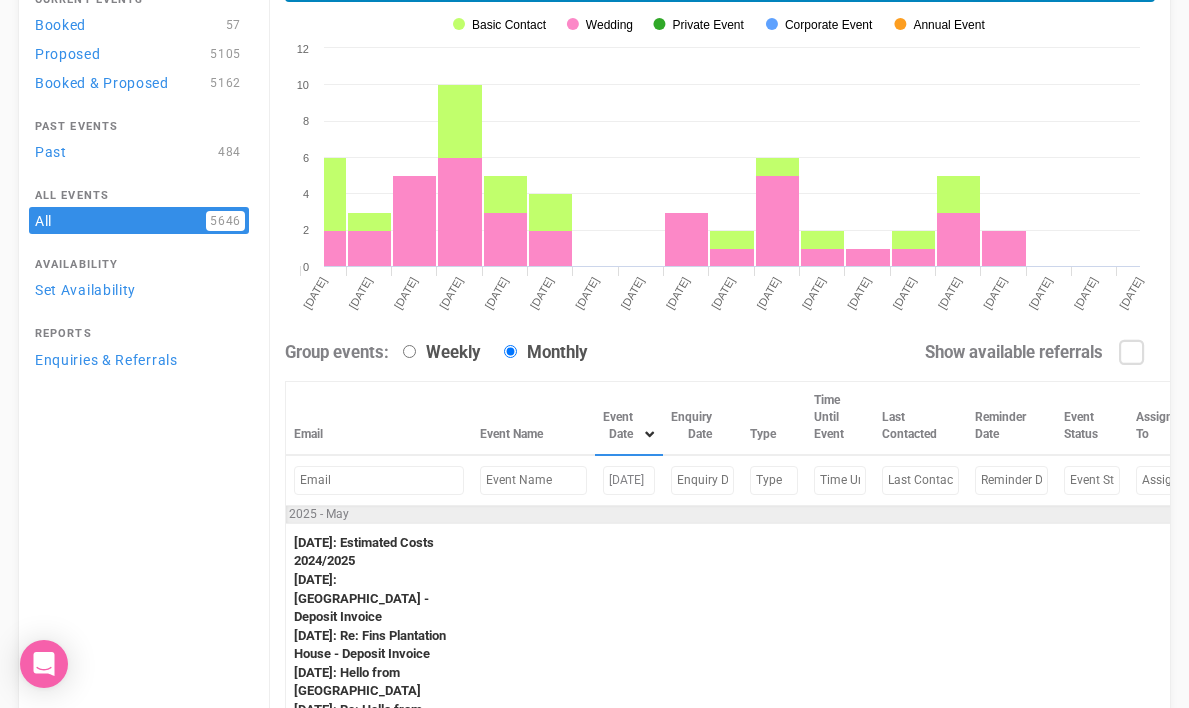 scroll, scrollTop: 0, scrollLeft: 24, axis: horizontal 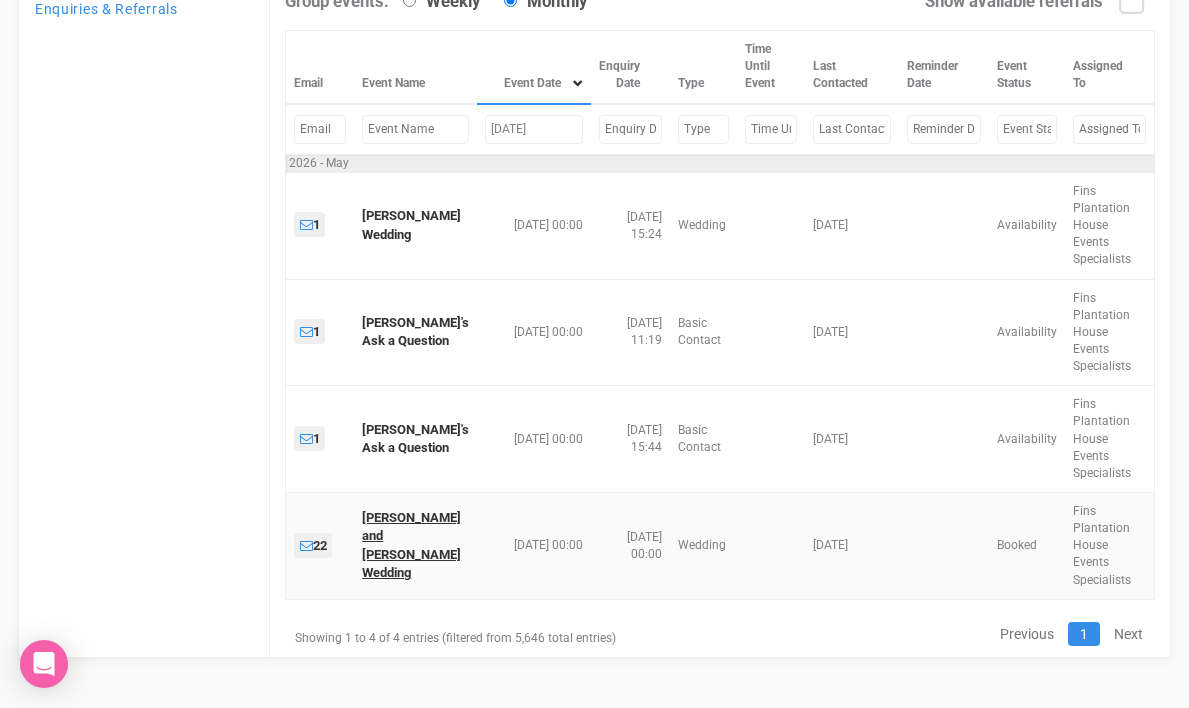type on "[DATE]" 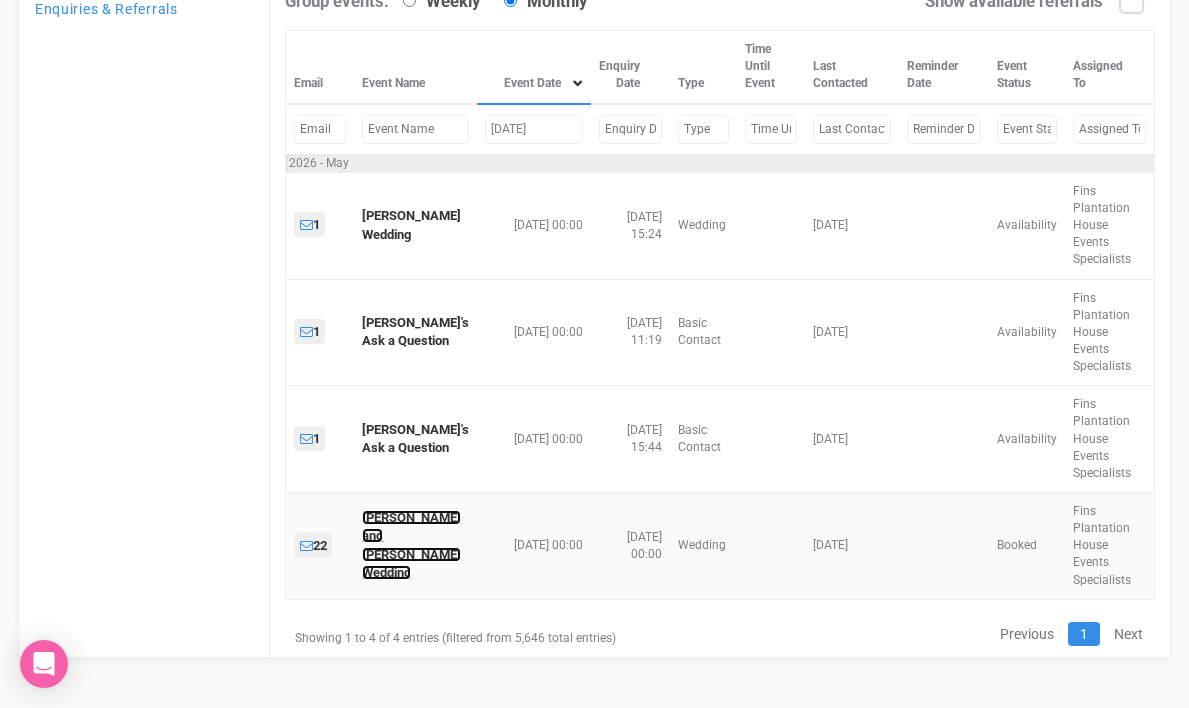 click on "[PERSON_NAME] and [PERSON_NAME] Wedding" at bounding box center (411, 545) 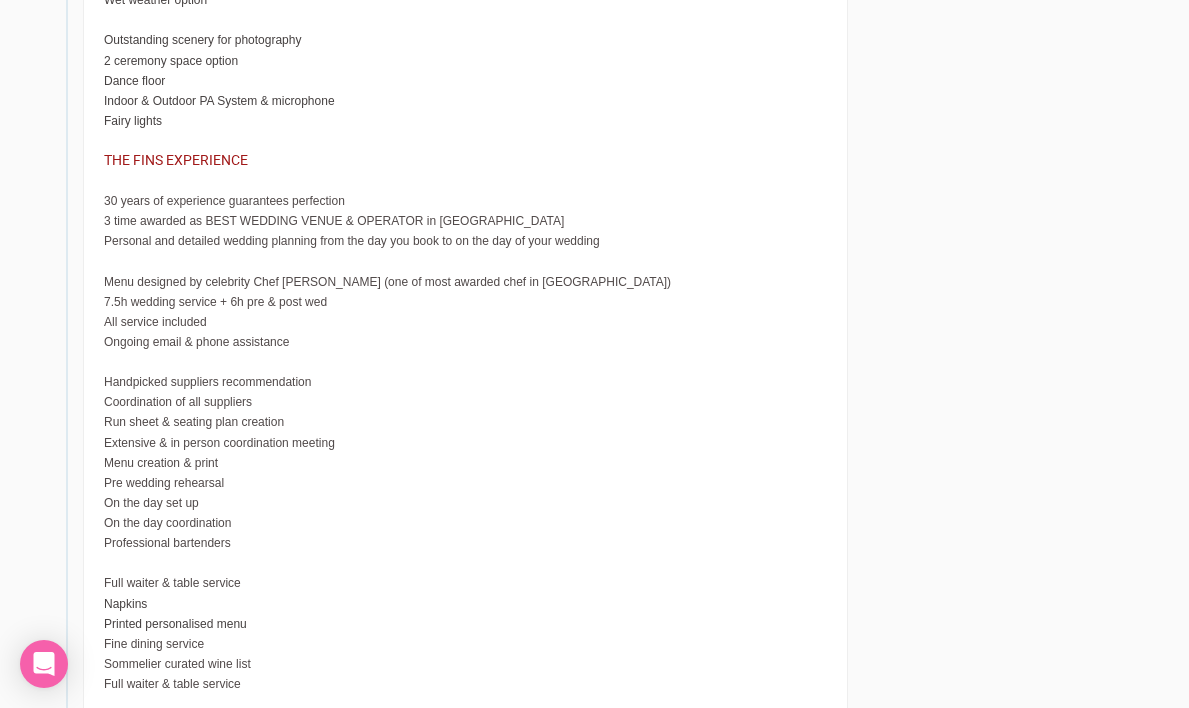 scroll, scrollTop: 16915, scrollLeft: 0, axis: vertical 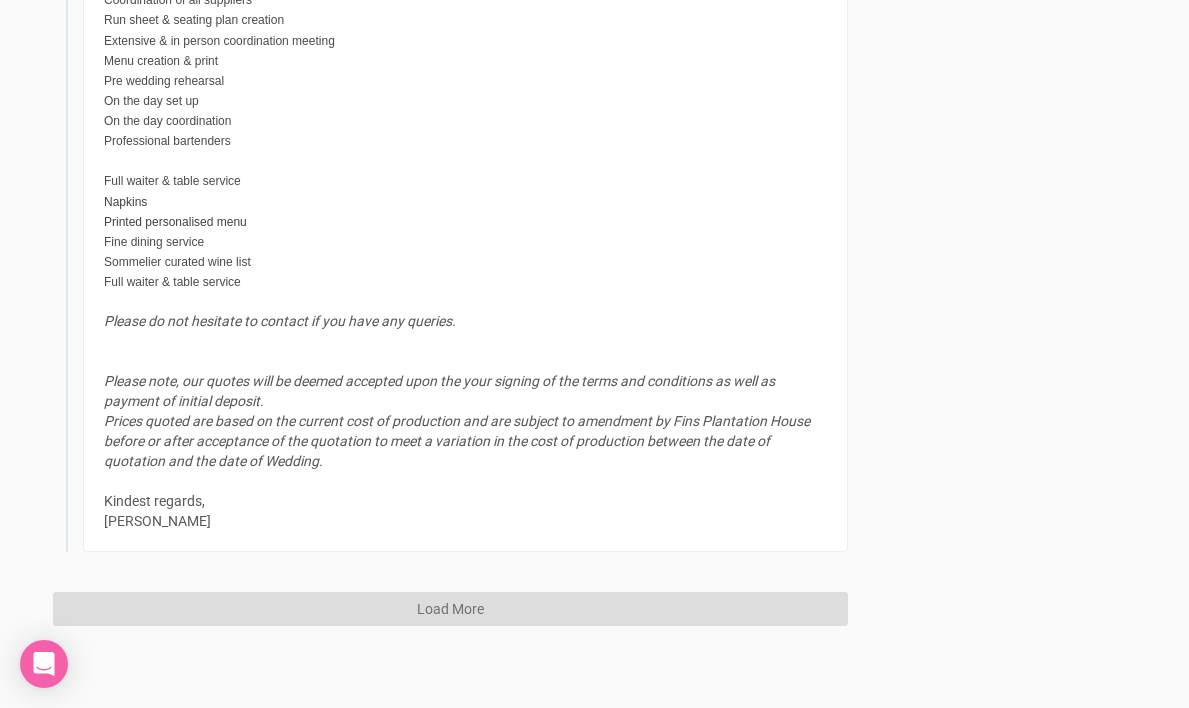 click on "Load More" at bounding box center [450, 609] 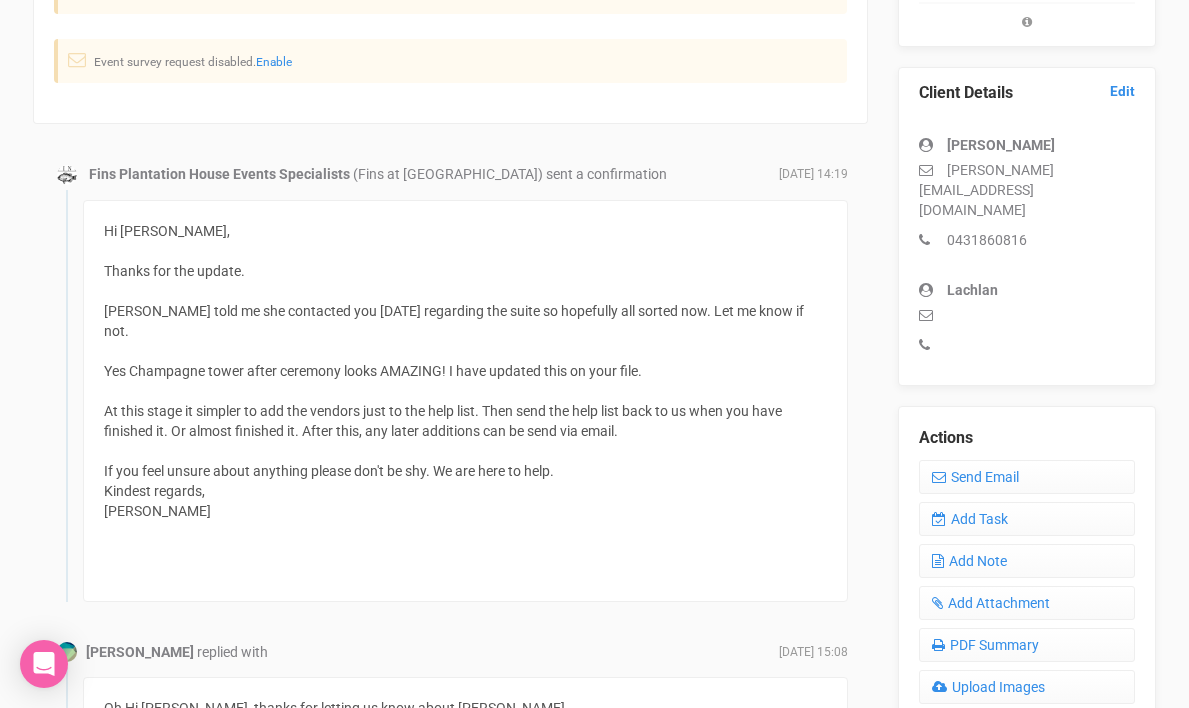 scroll, scrollTop: 489, scrollLeft: 0, axis: vertical 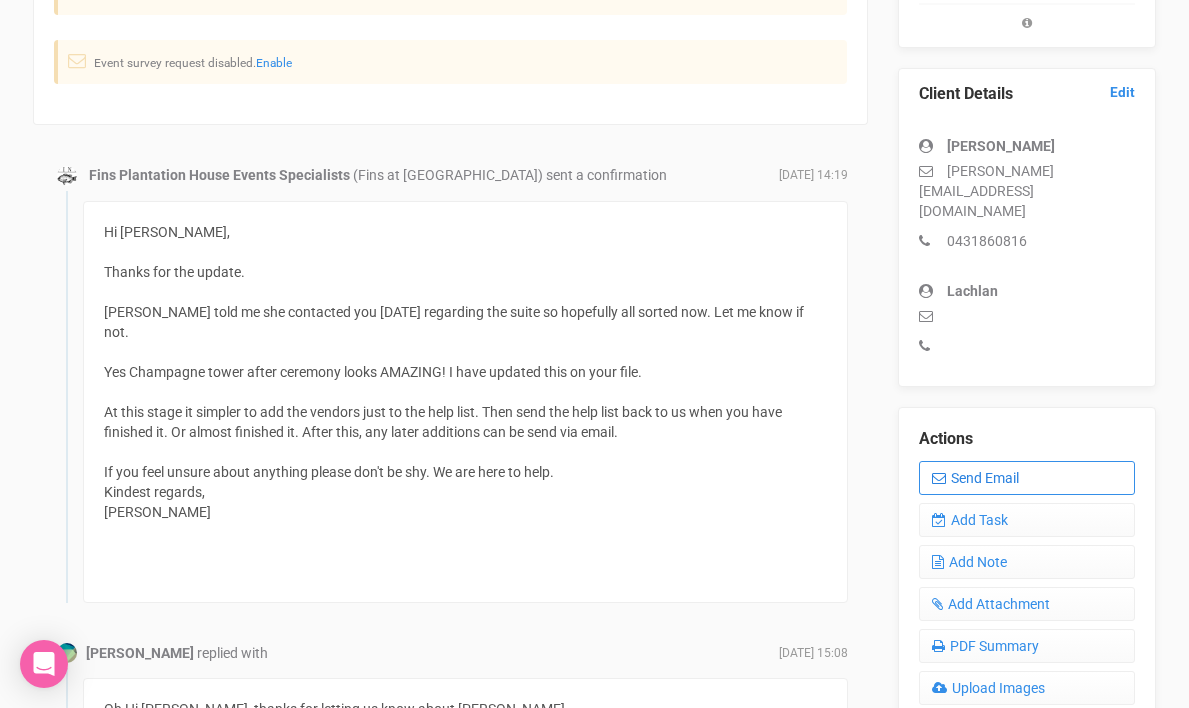 click on "Send Email" at bounding box center (1027, 478) 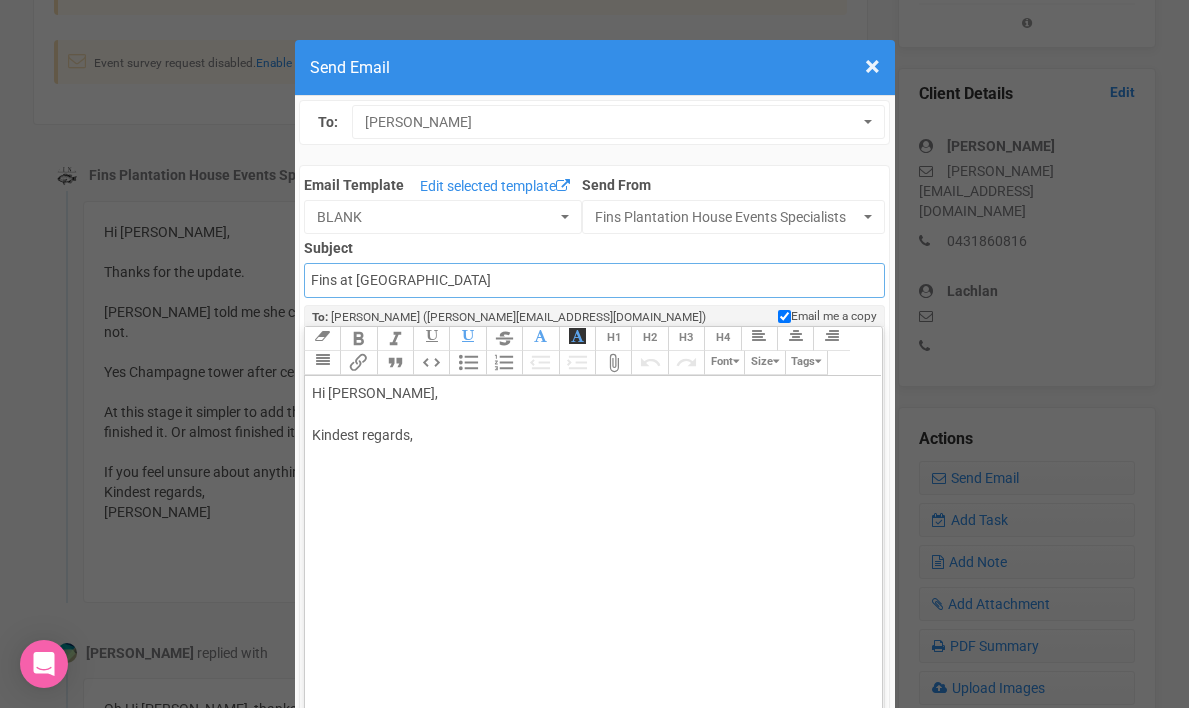 click on "Fins at plantation house" at bounding box center (594, 280) 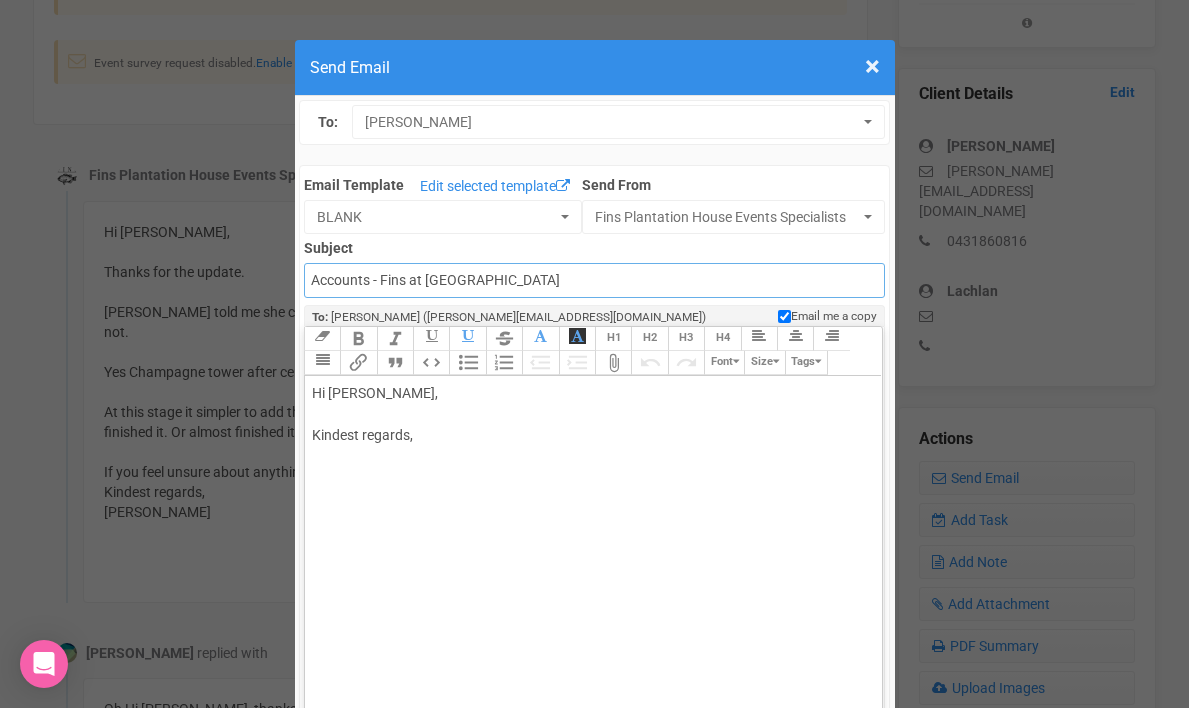 click on "Accounts - Fins at plantation house" at bounding box center (594, 280) 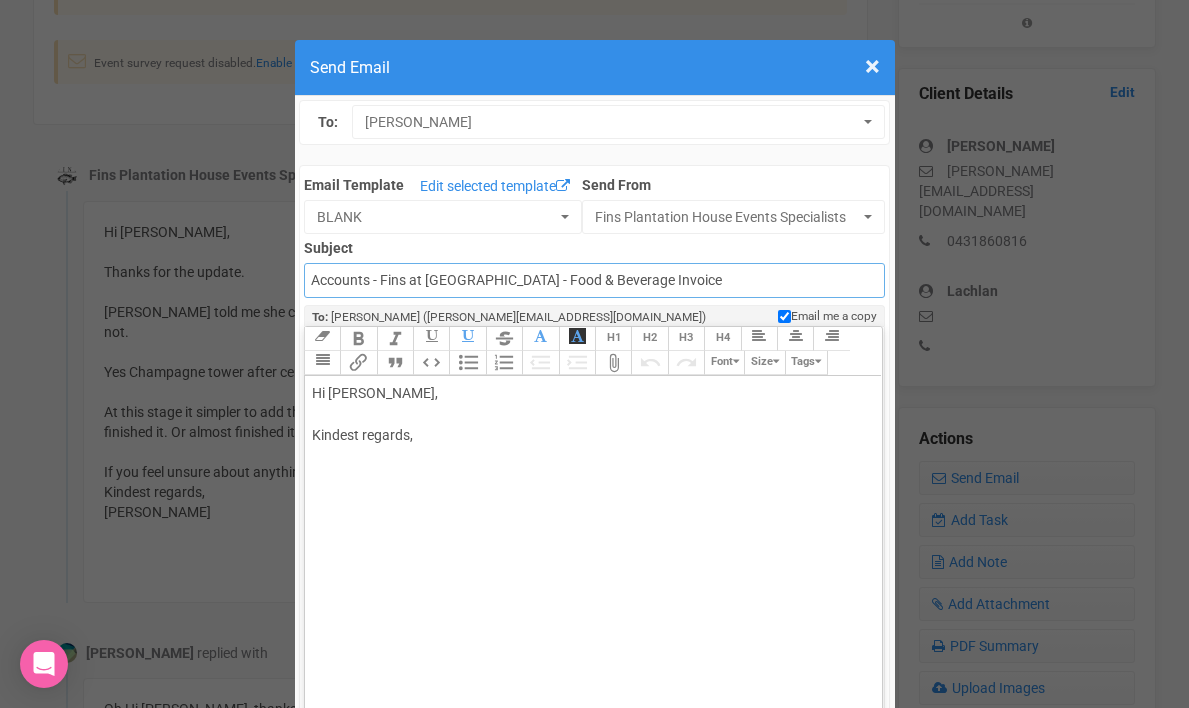 click on "Accounts - Fins at Plantation House - Food & Beverage Invoice" at bounding box center (594, 280) 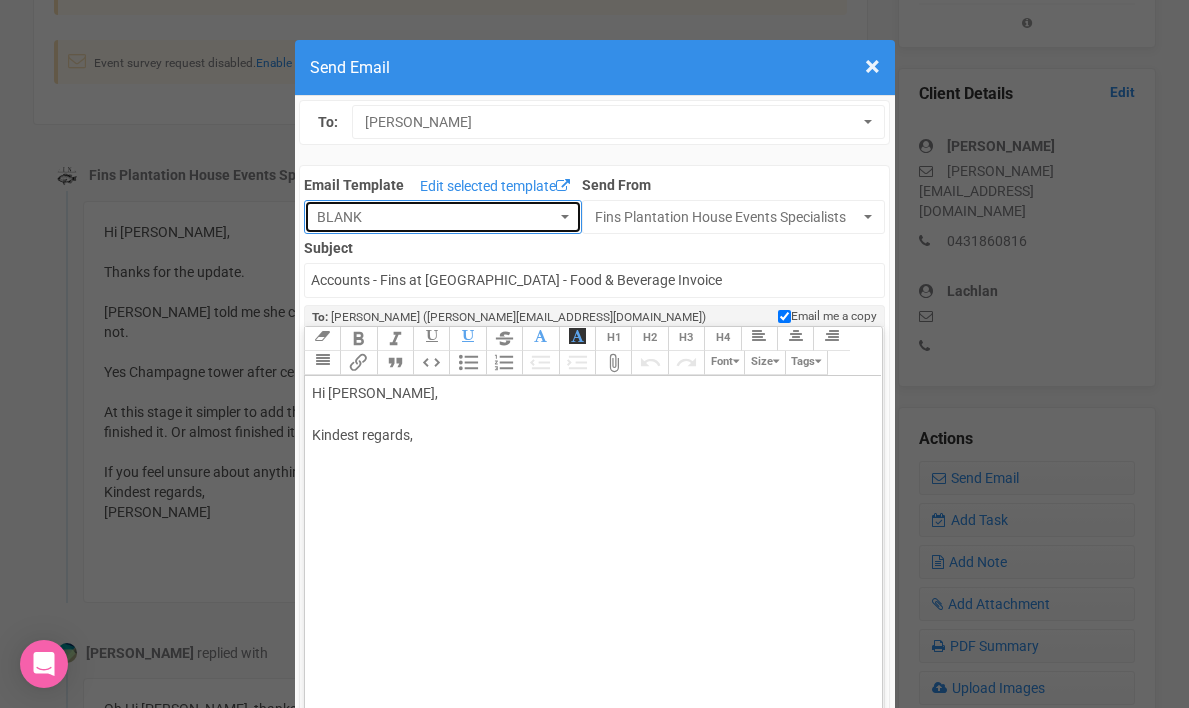 click at bounding box center (565, 217) 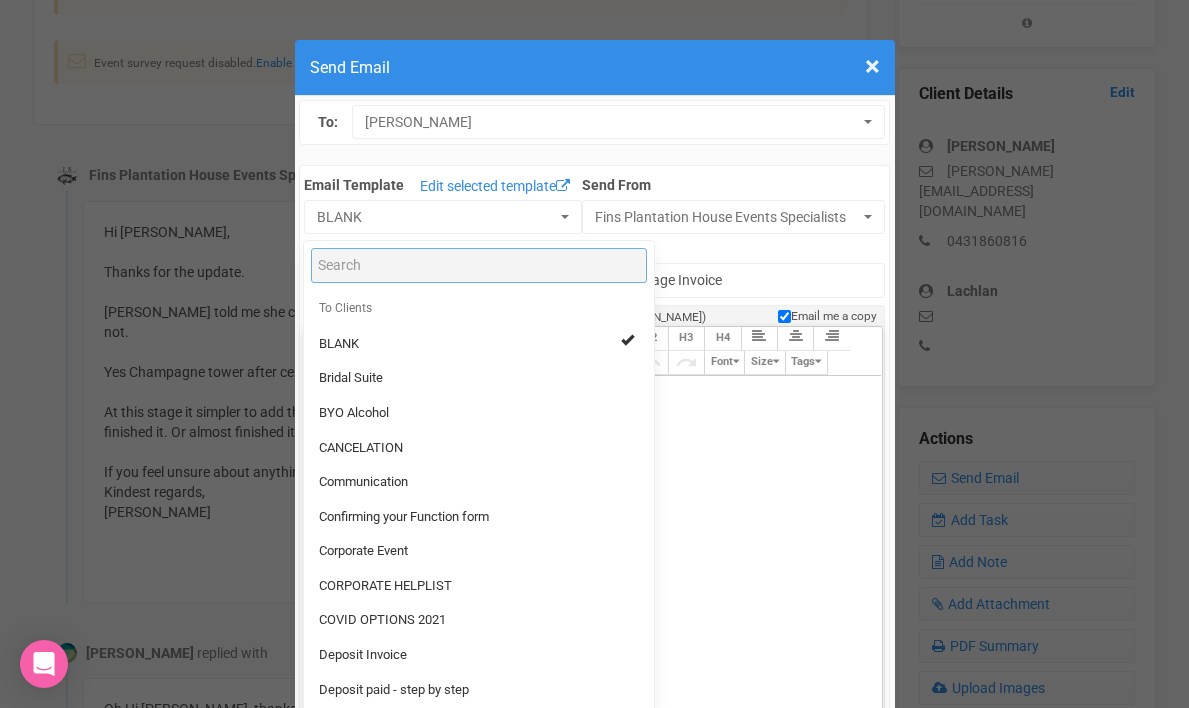click at bounding box center [479, 265] 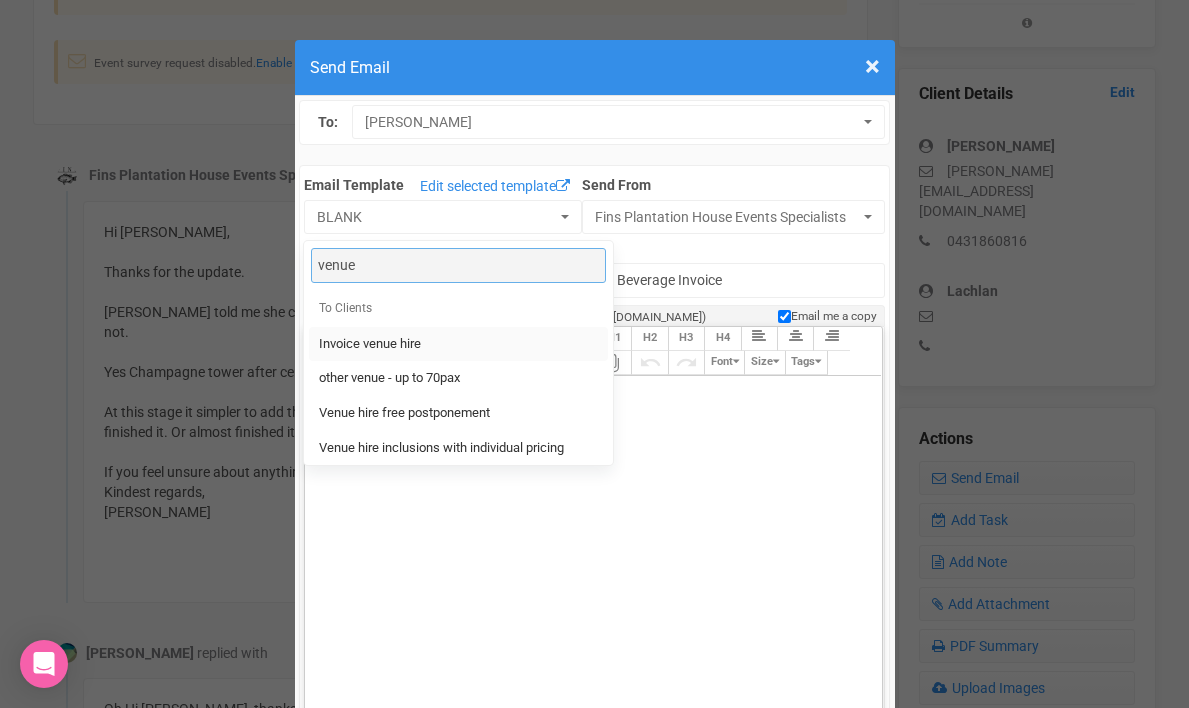 type on "venue" 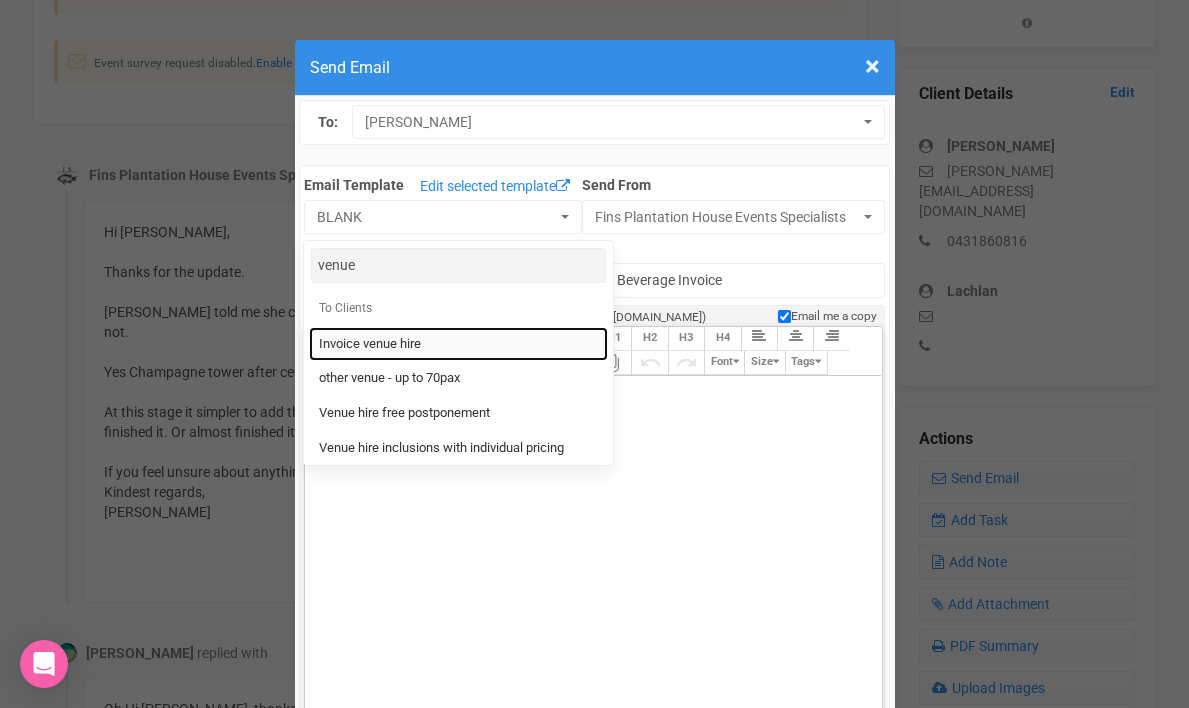 click on "Invoice venue hire" at bounding box center [370, 344] 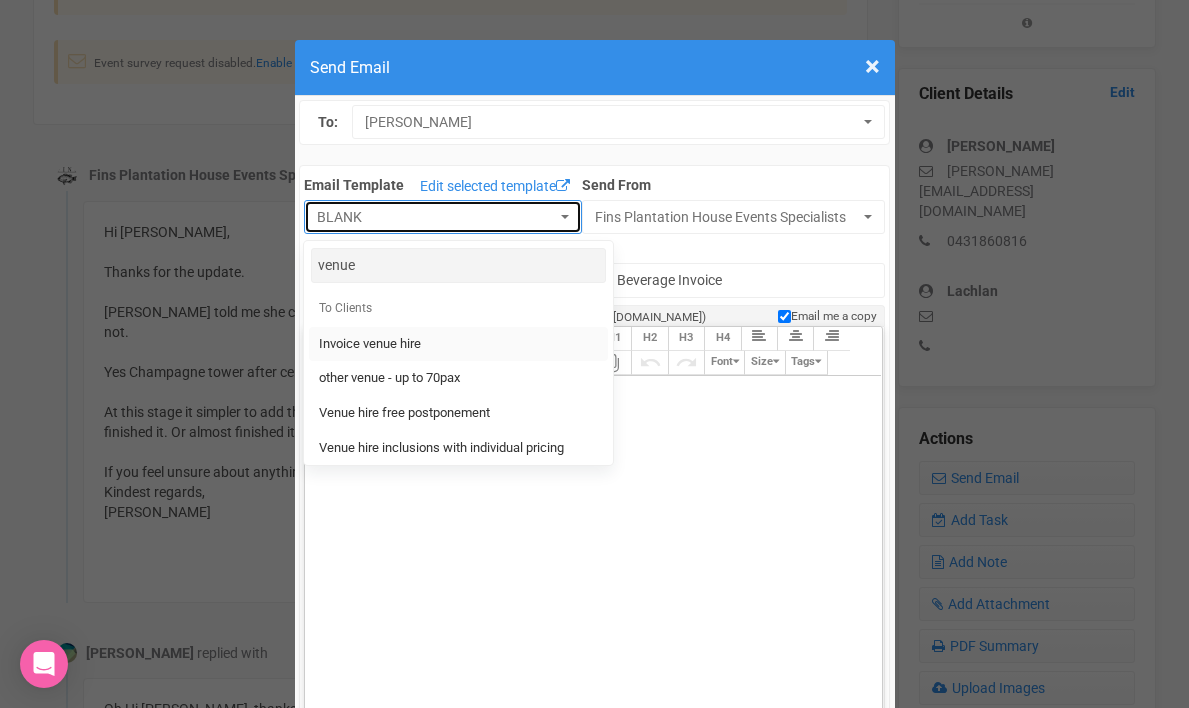 select on "91315" 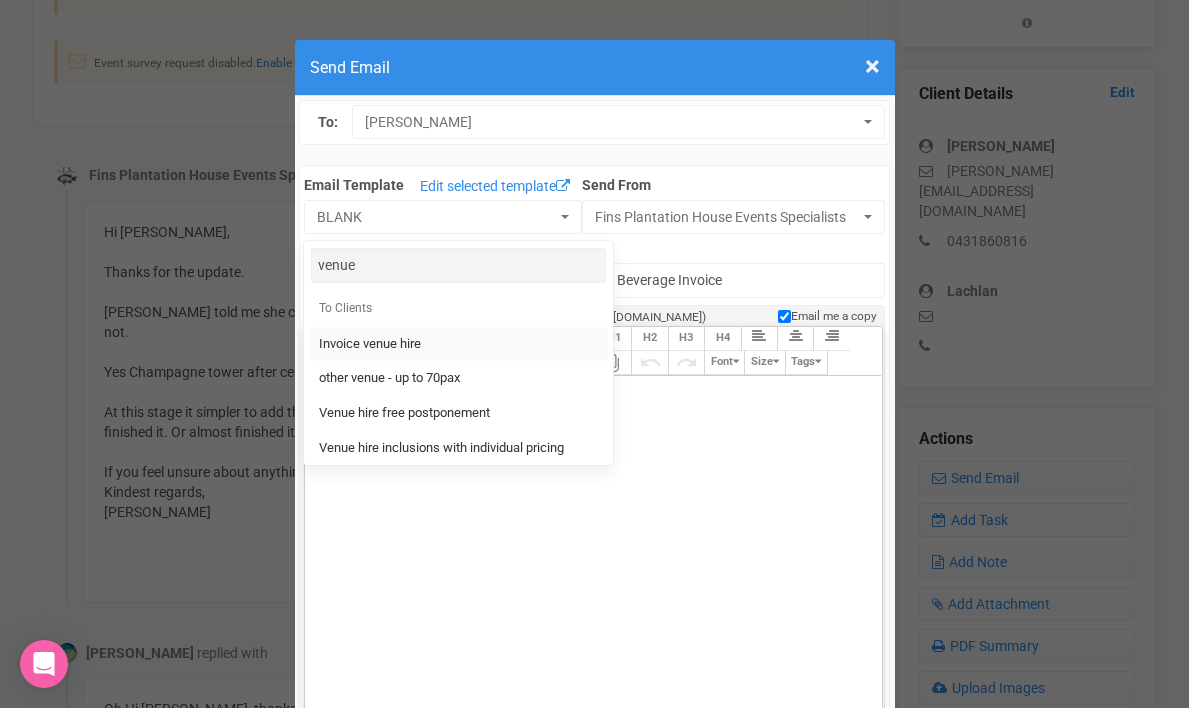 type on "Fins Plantation House - Invoice venue hire" 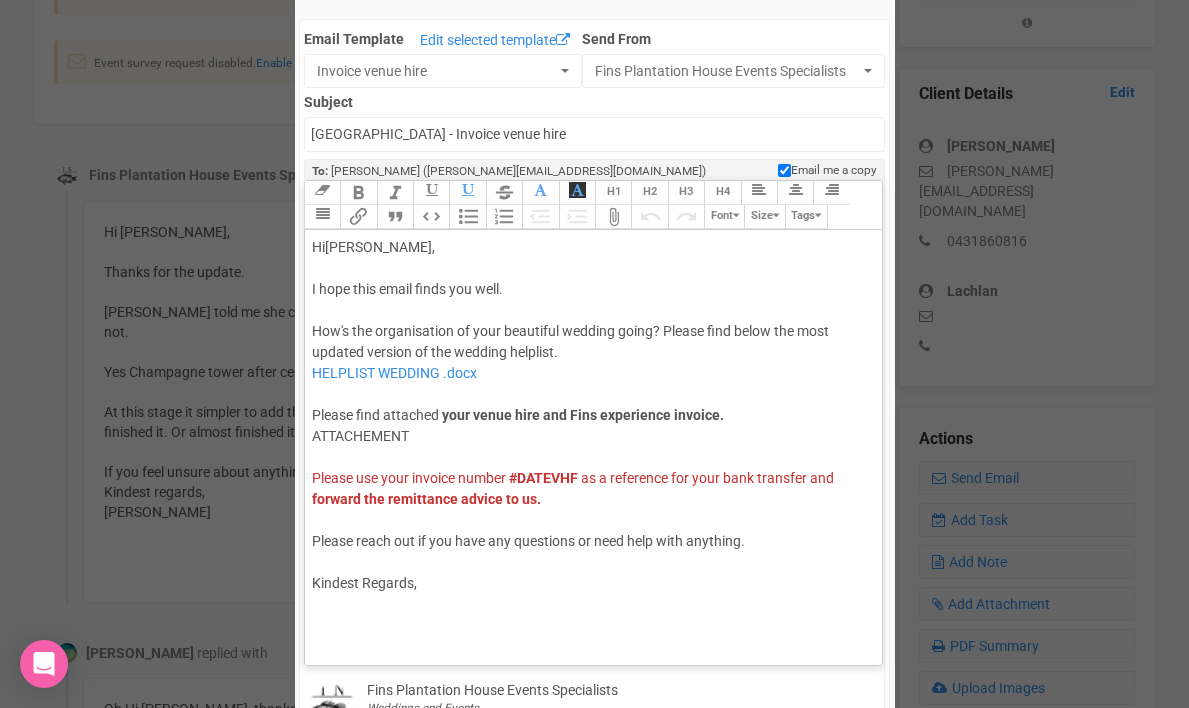 scroll, scrollTop: 154, scrollLeft: 0, axis: vertical 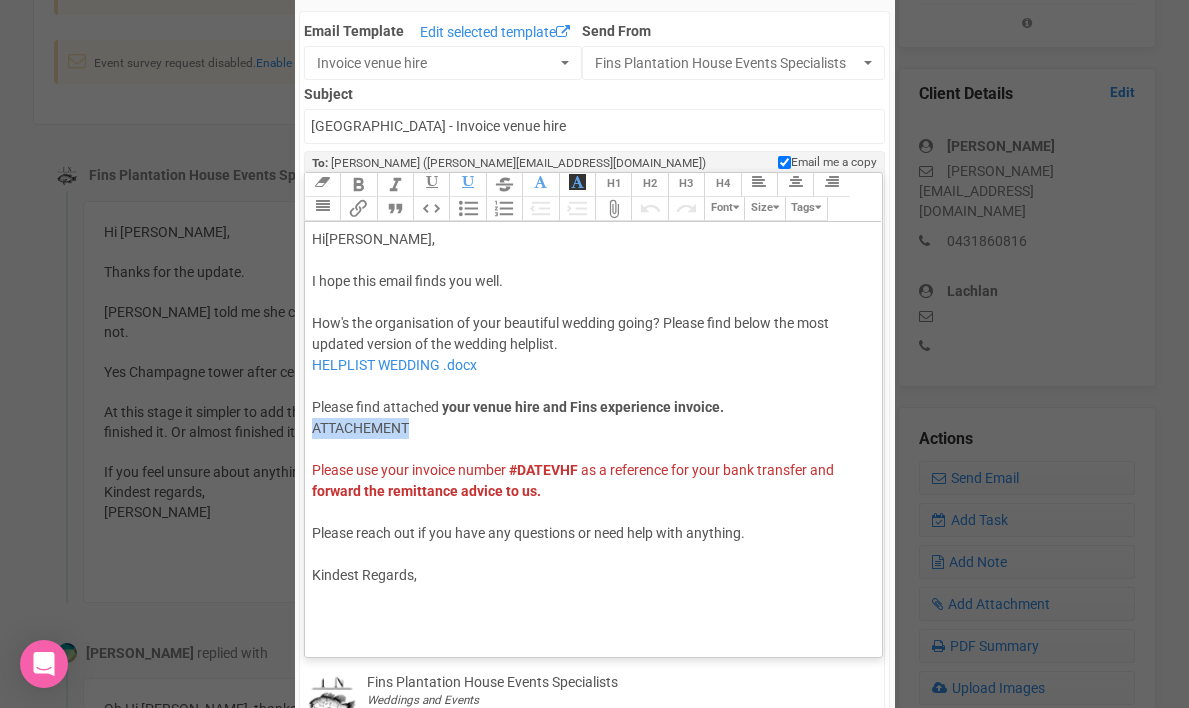 drag, startPoint x: 313, startPoint y: 432, endPoint x: 450, endPoint y: 432, distance: 137 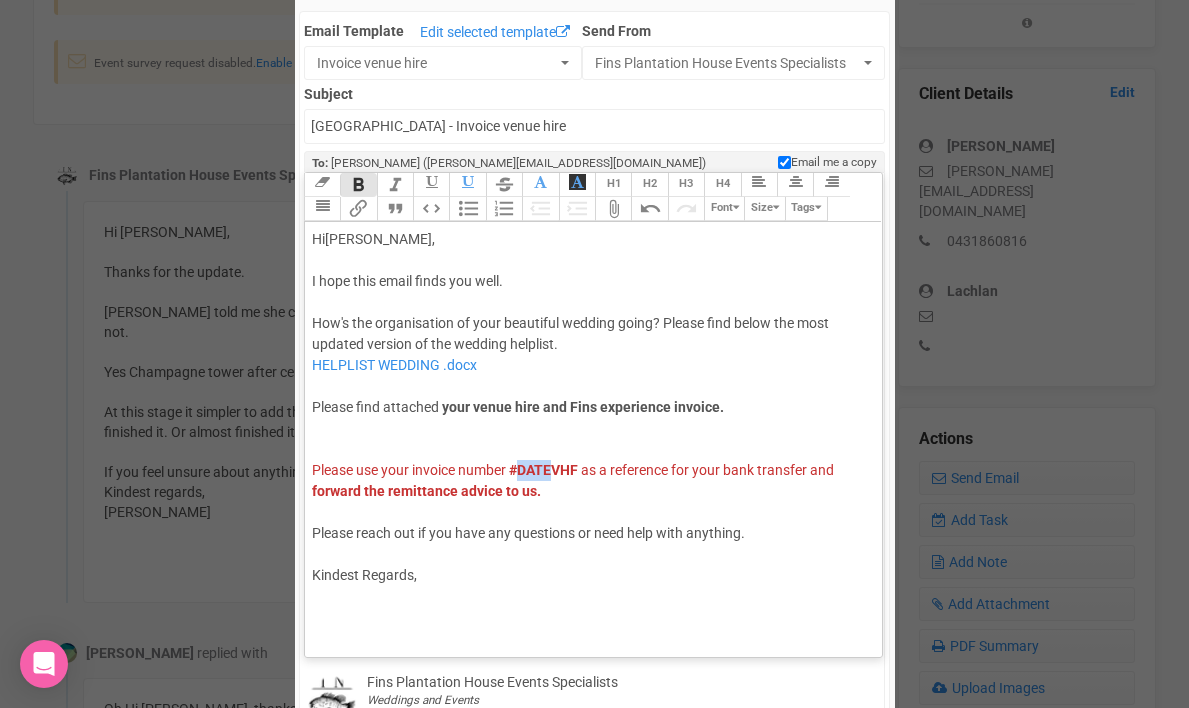 drag, startPoint x: 519, startPoint y: 469, endPoint x: 555, endPoint y: 464, distance: 36.345562 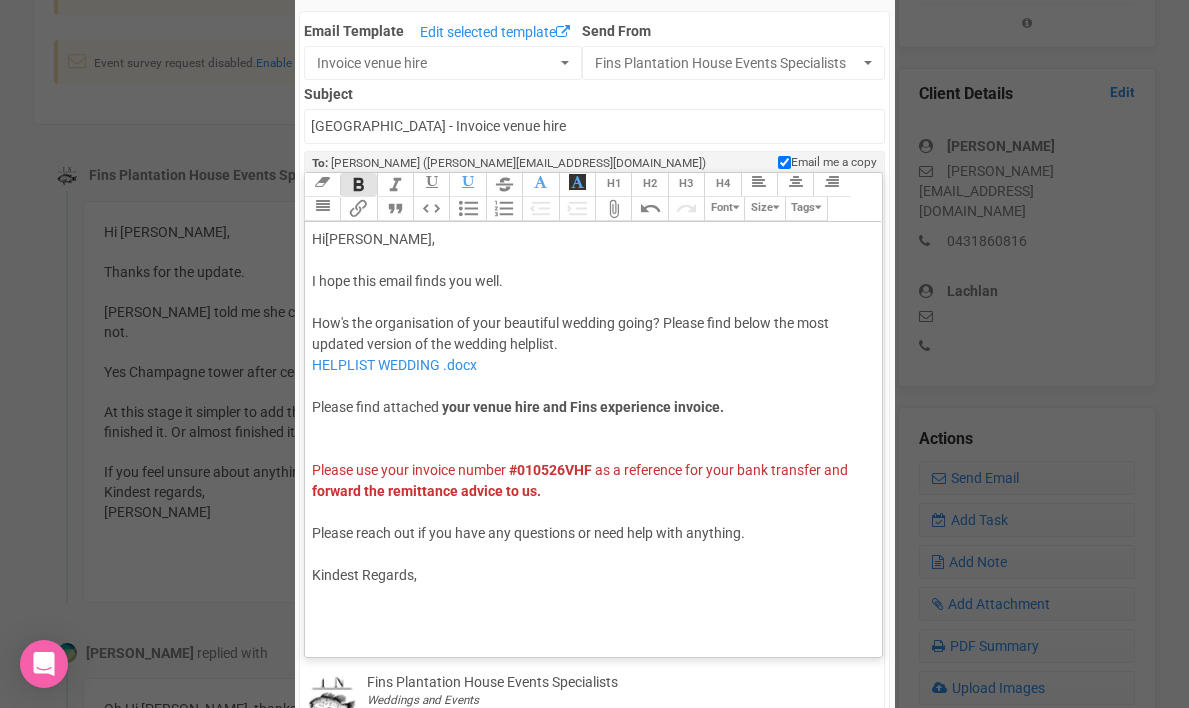 click on "Hi  Cindy , I hope this email finds you well. How's the organisation of your beautiful wedding going? Please find below the most updated version of the wedding helplist.  HELPLIST WEDDING .docx Please find attached   your venue hire and Fins experience invoice. Please use your invoice number   #010526VHF   as a reference for your bank transfer and   forward the remittance advice to us. Please reach out if you have any questions or need help with anything. Kindest Regards," 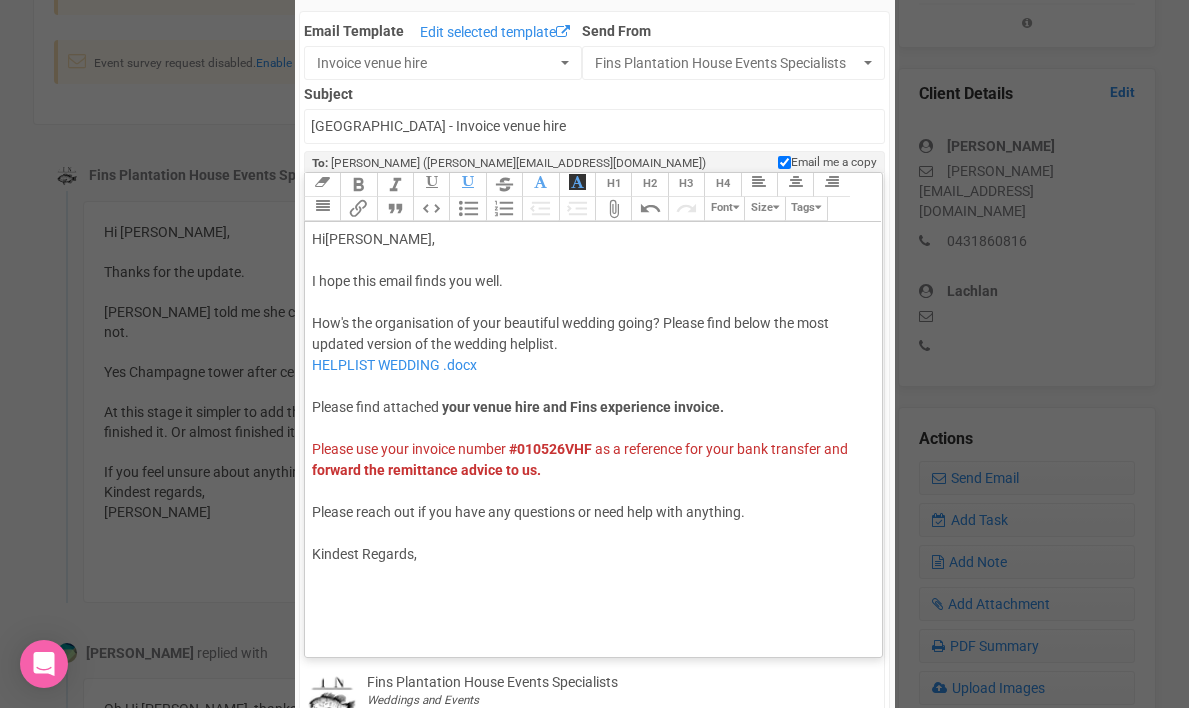 click on "Attach Files" at bounding box center [613, 209] 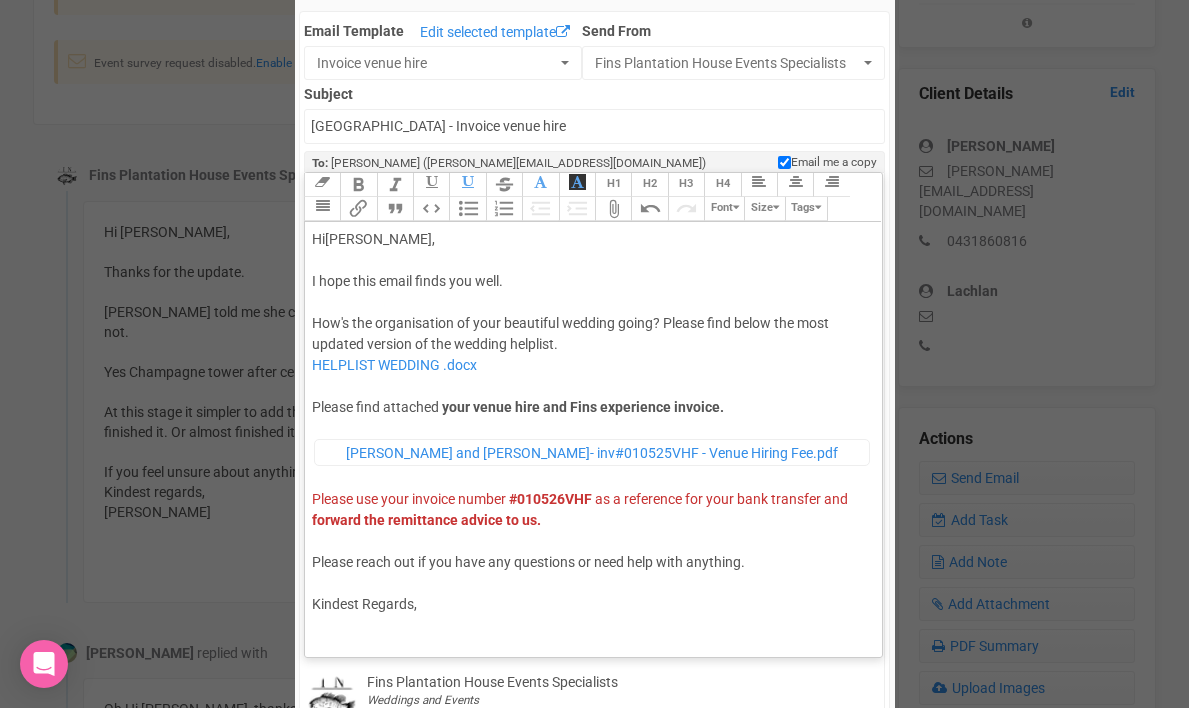 click on "your venue hire and Fins experience invoice." 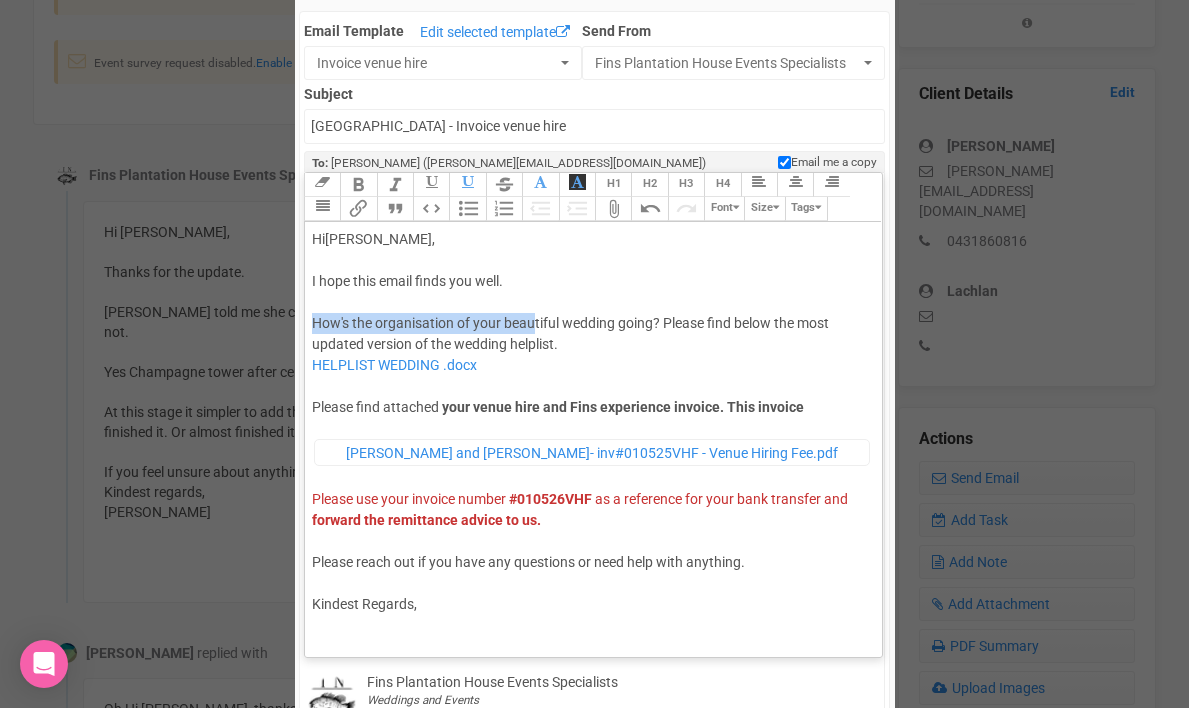 drag, startPoint x: 311, startPoint y: 321, endPoint x: 532, endPoint y: 331, distance: 221.22614 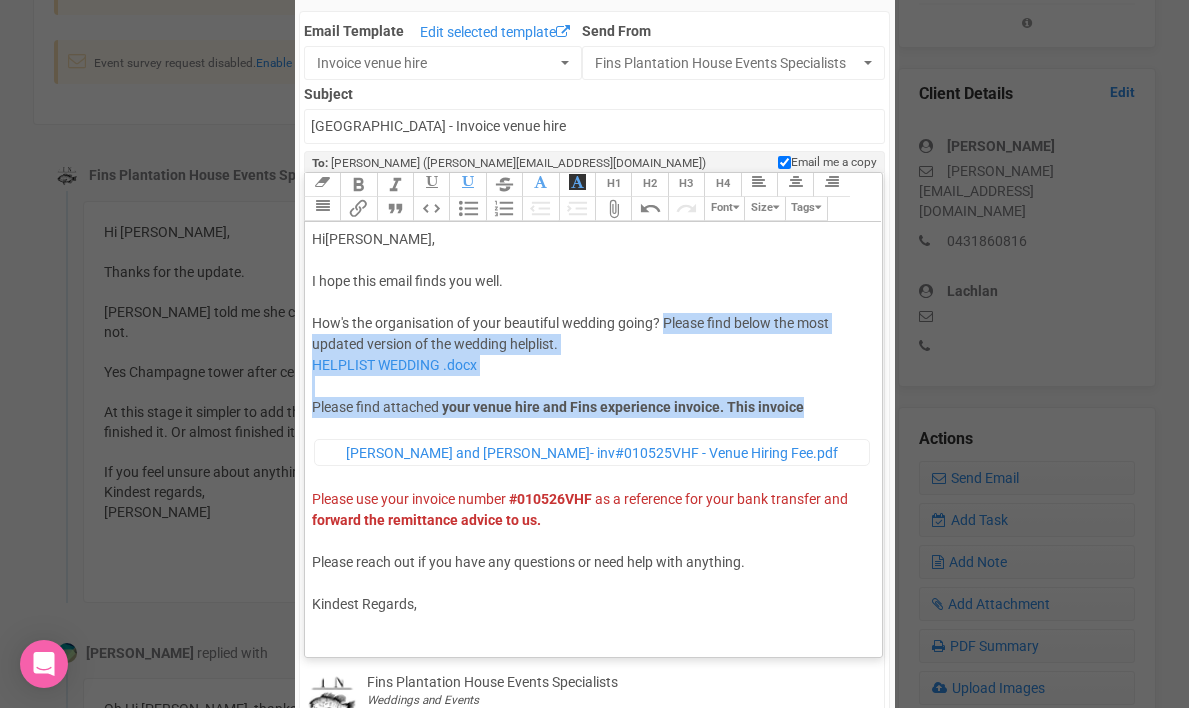 drag, startPoint x: 664, startPoint y: 322, endPoint x: 807, endPoint y: 401, distance: 163.37074 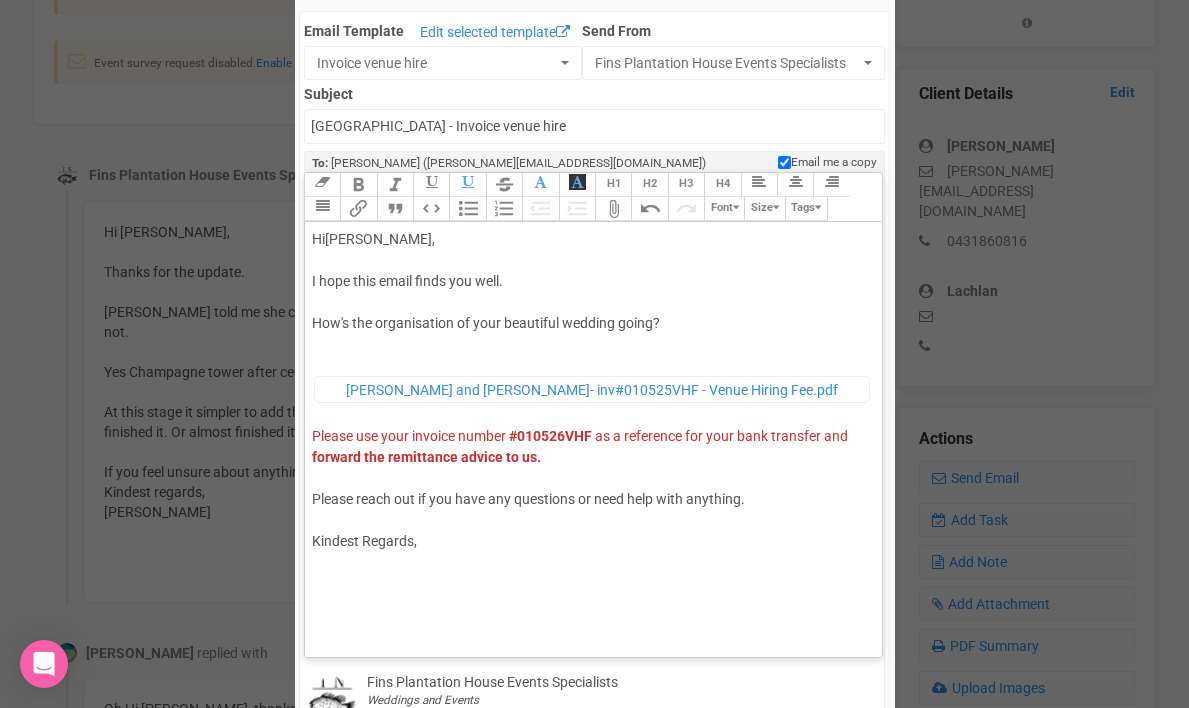 paste on "span style="font-family: Roboto, Helvetica, Arial, sans-serif; font-size: 14px; color: rgb(85, 85, 85); text-decoration-color: initial;">Just a quick note to let you know that your venue hire fee is due in a month, on</span> <strong>17th July 2025</strong><span style="font-family: Roboto, Helvetica, Arial, sans-serif; font-size: 14px; color: rgb(85, 85, 85); text-decoration-color: initial;">. I have attached the invoice to this email for your reference.</span><br><span style="font-family: Roboto, Helvetica, Arial, sans-serif; font-size: 14px; color: rgb(85, 85, 85); text-decoration-color: initial;">We always send out venue hire invoices a month in advance to give you plenty of time to prepare.</span></div><div><br></div><div><" 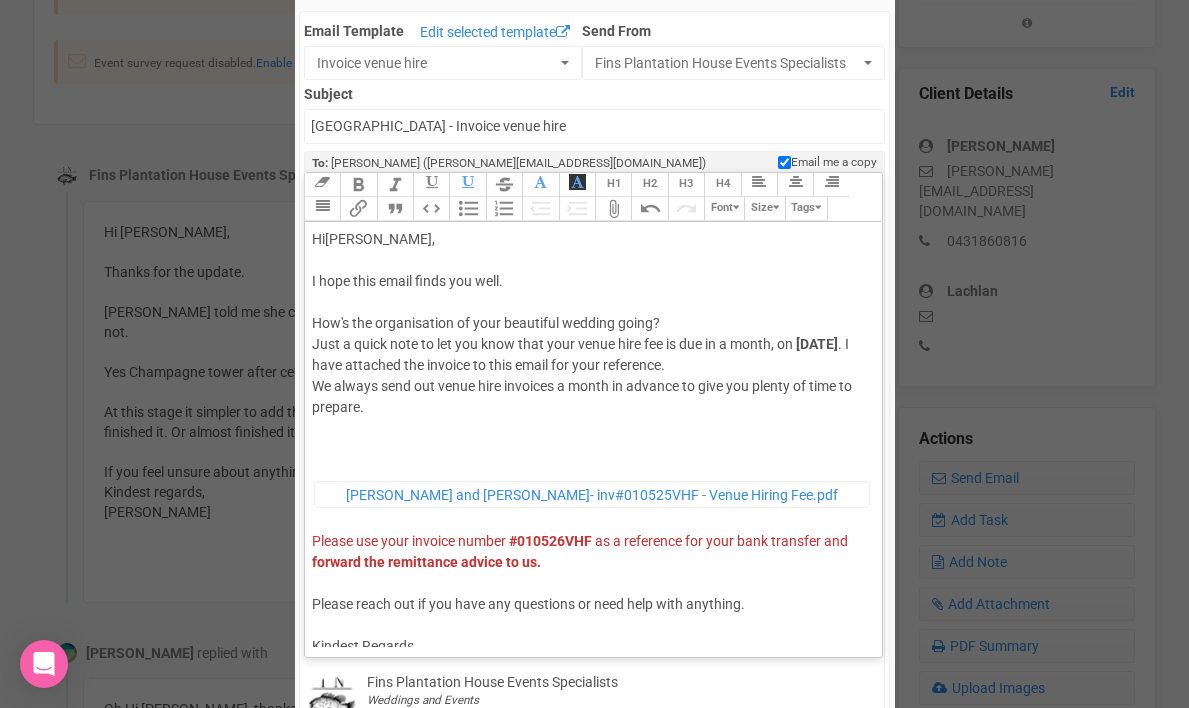 click on "Hi  Cindy , I hope this email finds you well. How's the organisation of your beautiful wedding going?  Just a quick note to let you know that your venue hire fee is due in a month, on   17th July 2025 . I have attached the invoice to this email for your reference. We always send out venue hire invoices a month in advance to give you plenty of time to prepare. ﻿ Cindy and Lachlan- inv#010525VHF - Venue Hiring Fee.pdf ﻿ Please use your invoice number   #010526VHF   as a reference for your bank transfer and   forward the remittance advice to us. Please reach out if you have any questions or need help with anything. Kindest Regards," 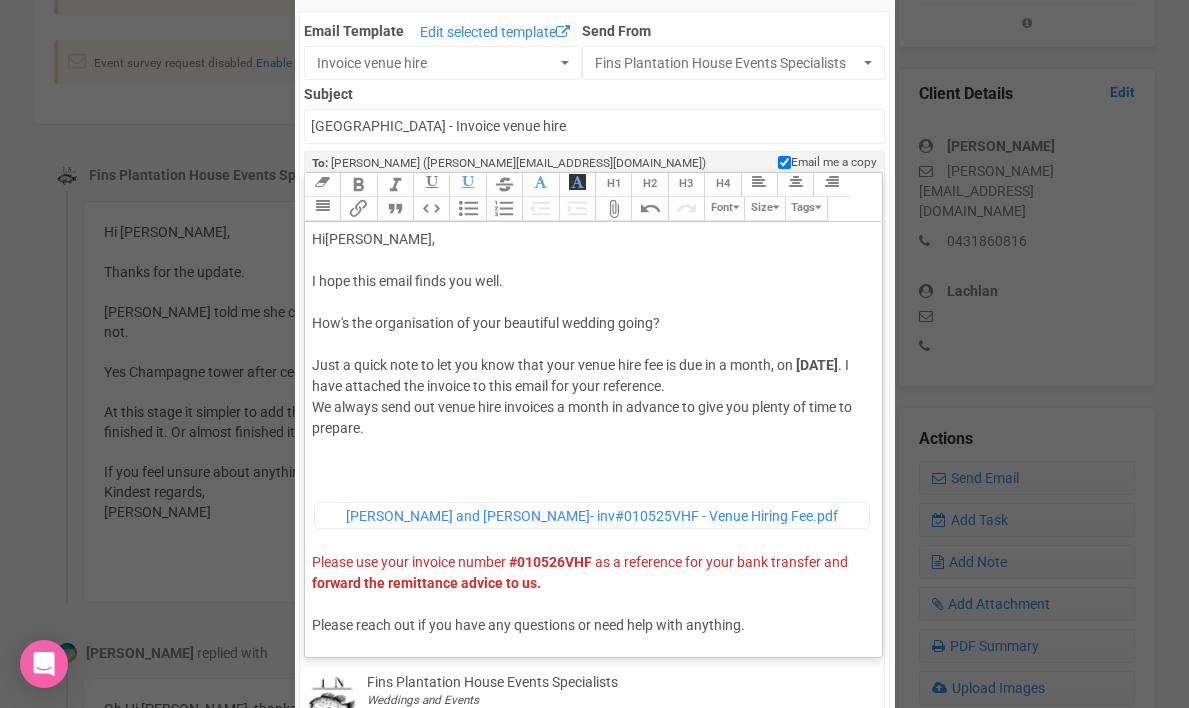 click on "17th July 2025" 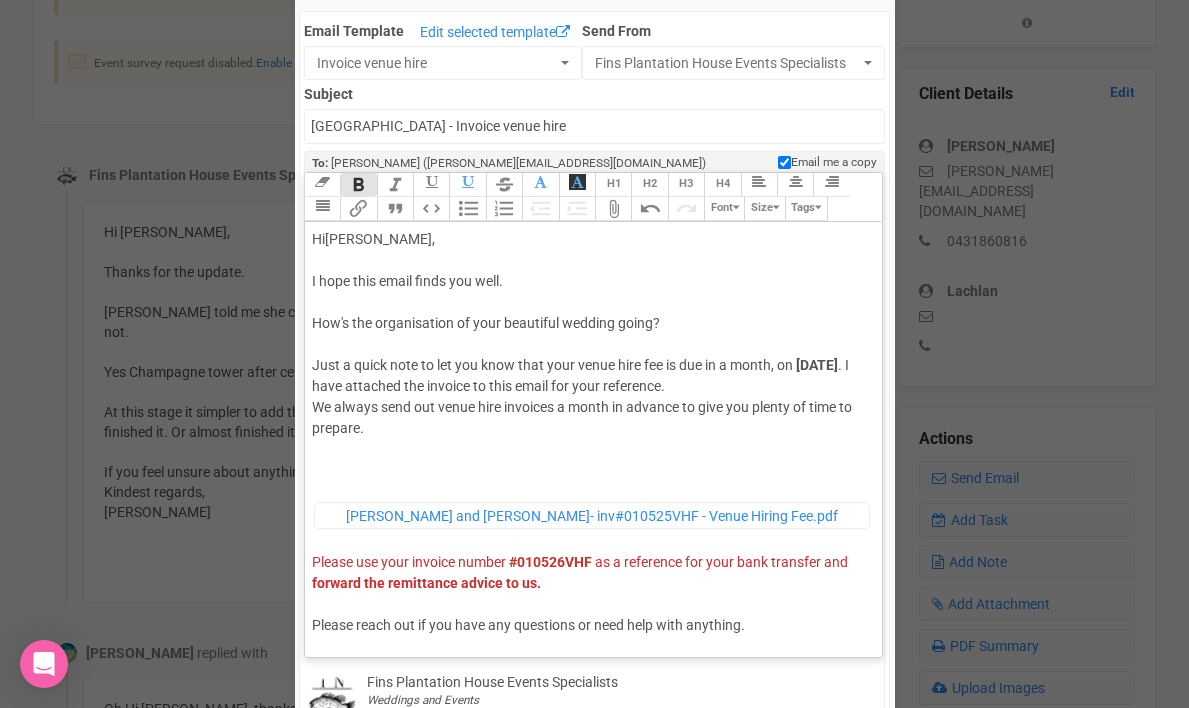 drag, startPoint x: 827, startPoint y: 362, endPoint x: 844, endPoint y: 362, distance: 17 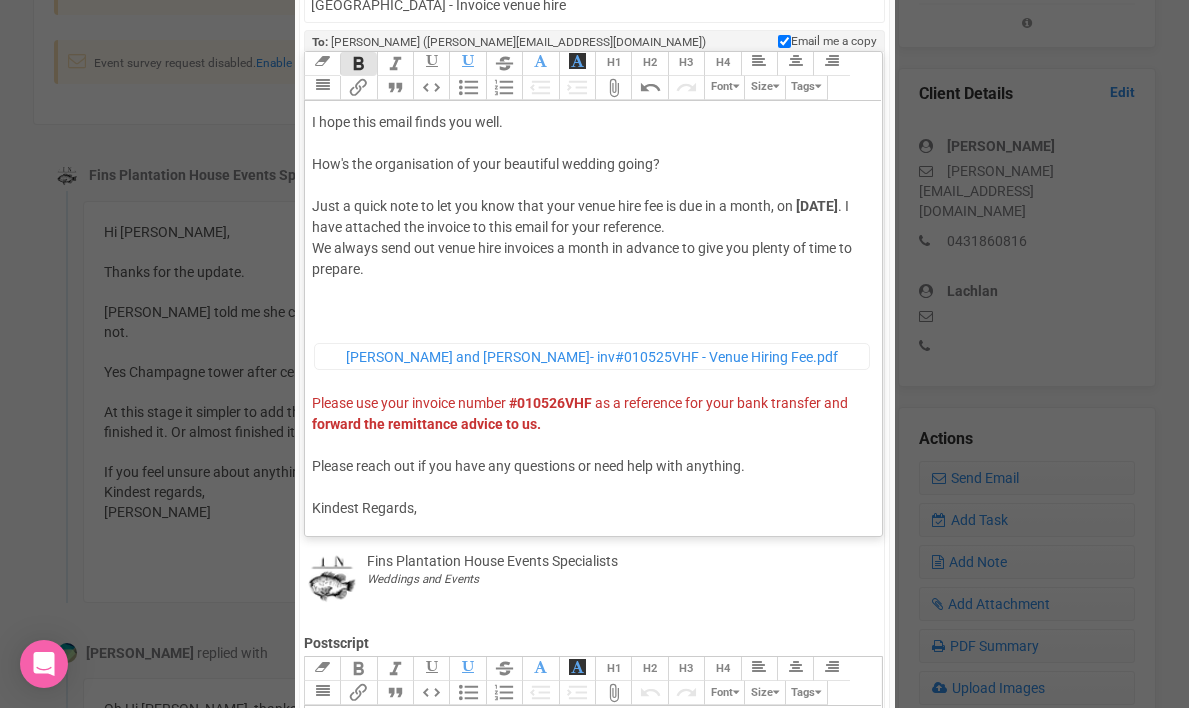 scroll, scrollTop: 280, scrollLeft: 0, axis: vertical 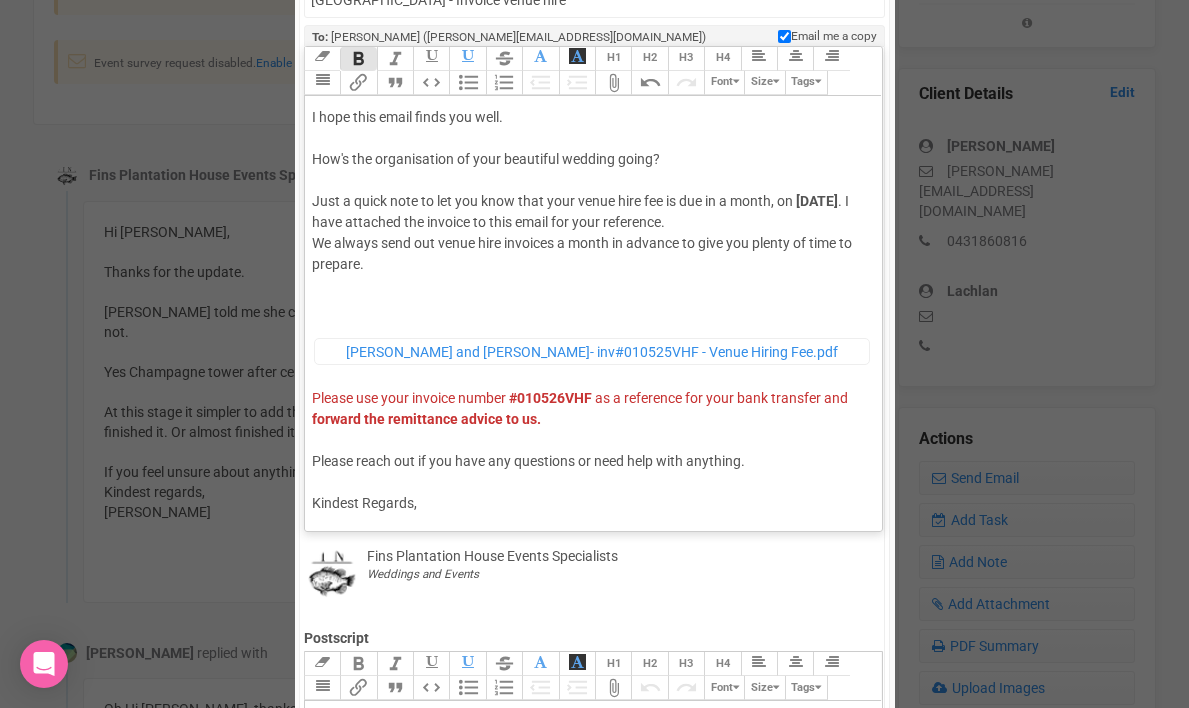 click on "﻿ Cindy and Lachlan- inv#010525VHF - Venue Hiring Fee.pdf ﻿ Please use your invoice number   #010526VHF   as a reference for your bank transfer and   forward the remittance advice to us. Please reach out if you have any questions or need help with anything. Kindest Regards," 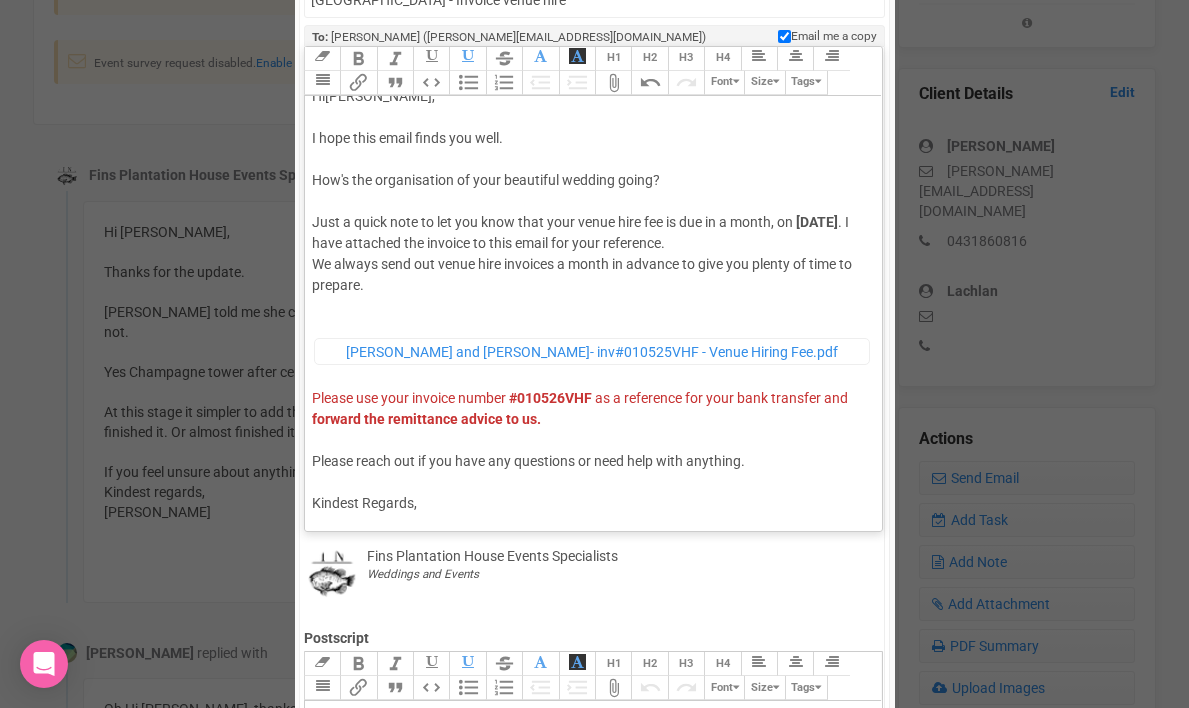 scroll, scrollTop: 17, scrollLeft: 0, axis: vertical 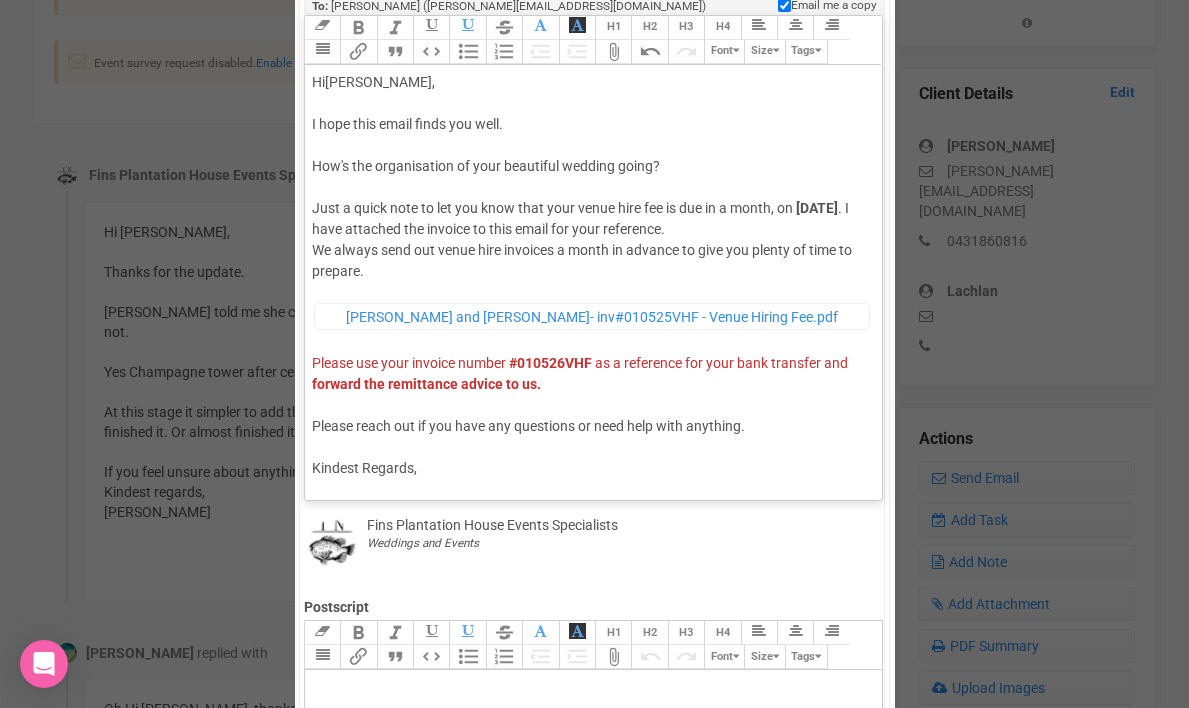 click on "﻿ Cindy and Lachlan- inv#010525VHF - Venue Hiring Fee.pdf ﻿ Please use your invoice number   #010526VHF   as a reference for your bank transfer and   forward the remittance advice to us. Please reach out if you have any questions or need help with anything. Kindest Regards," 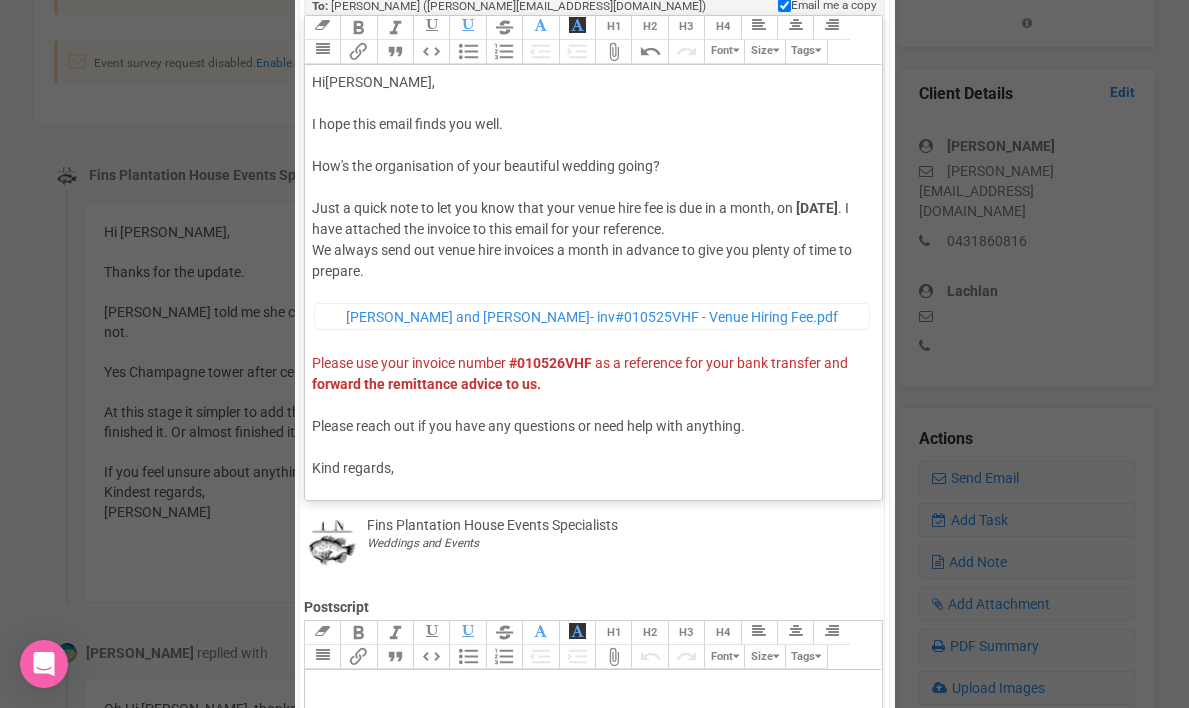 click on "﻿ Cindy and Lachlan- inv#010525VHF - Venue Hiring Fee.pdf ﻿ Please use your invoice number   #010526VHF   as a reference for your bank transfer and   forward the remittance advice to us. Please reach out if you have any questions or need help with anything. Kind regards," 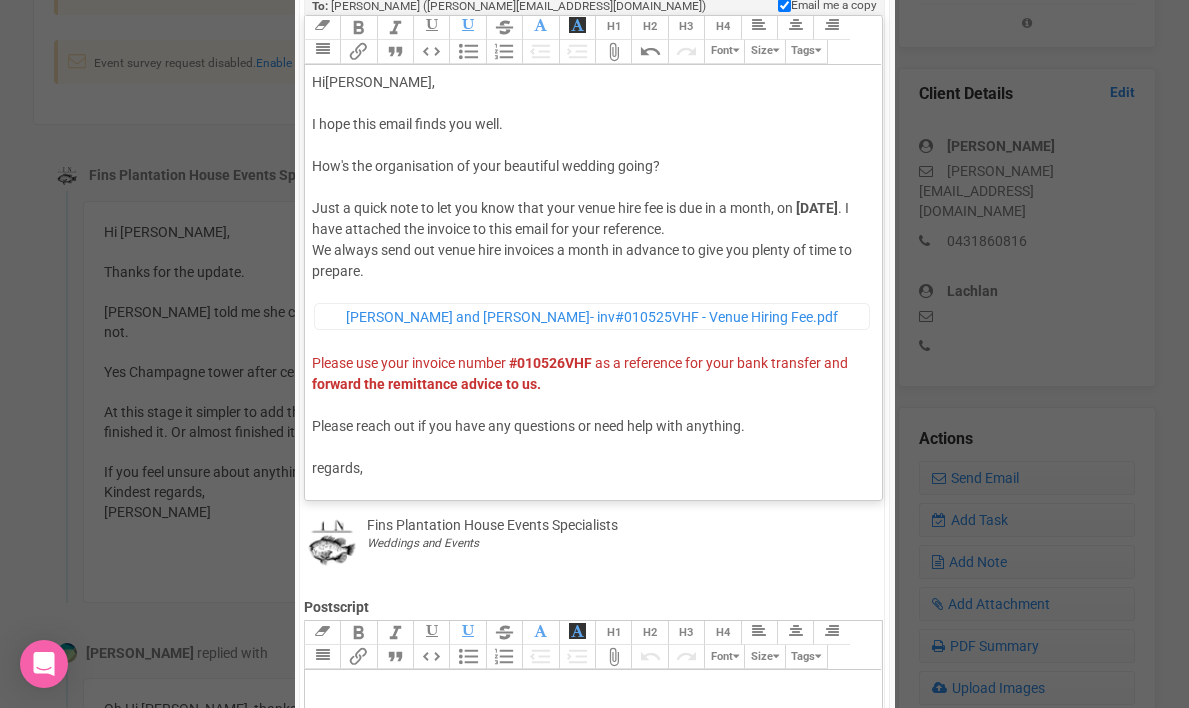 click on "﻿ Cindy and Lachlan- inv#010525VHF - Venue Hiring Fee.pdf ﻿ Please use your invoice number   #010526VHF   as a reference for your bank transfer and   forward the remittance advice to us. Please reach out if you have any questions or need help with anything. regards," 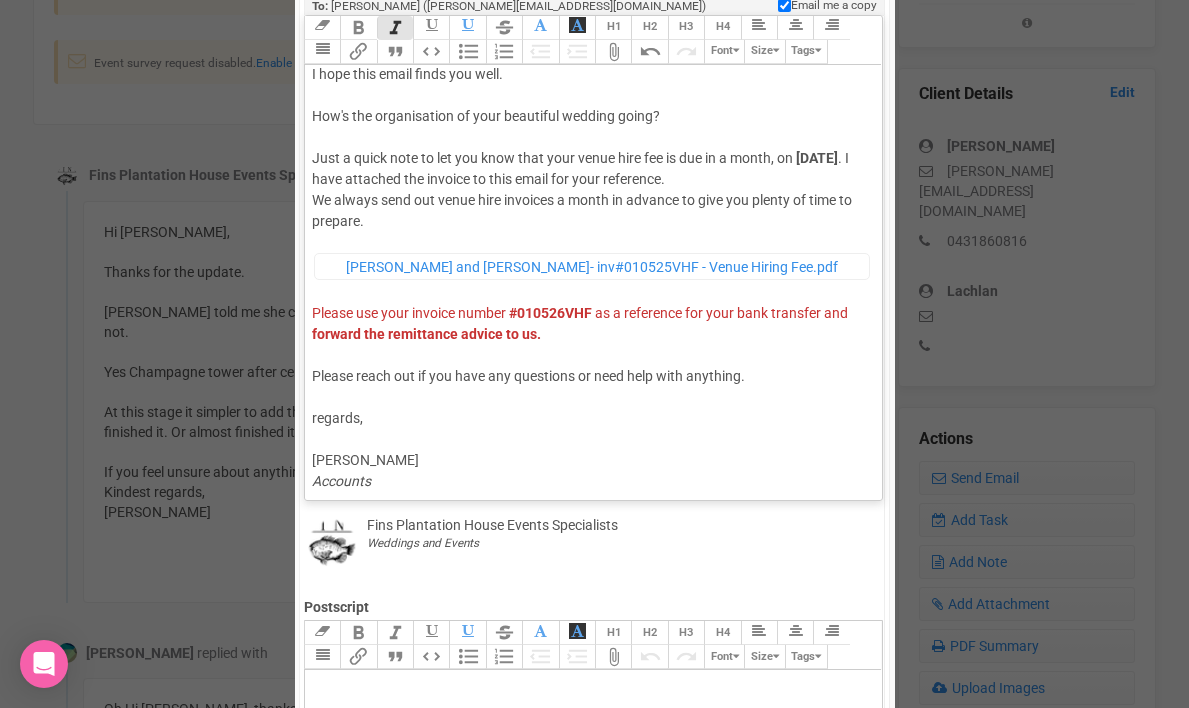 scroll, scrollTop: 59, scrollLeft: 0, axis: vertical 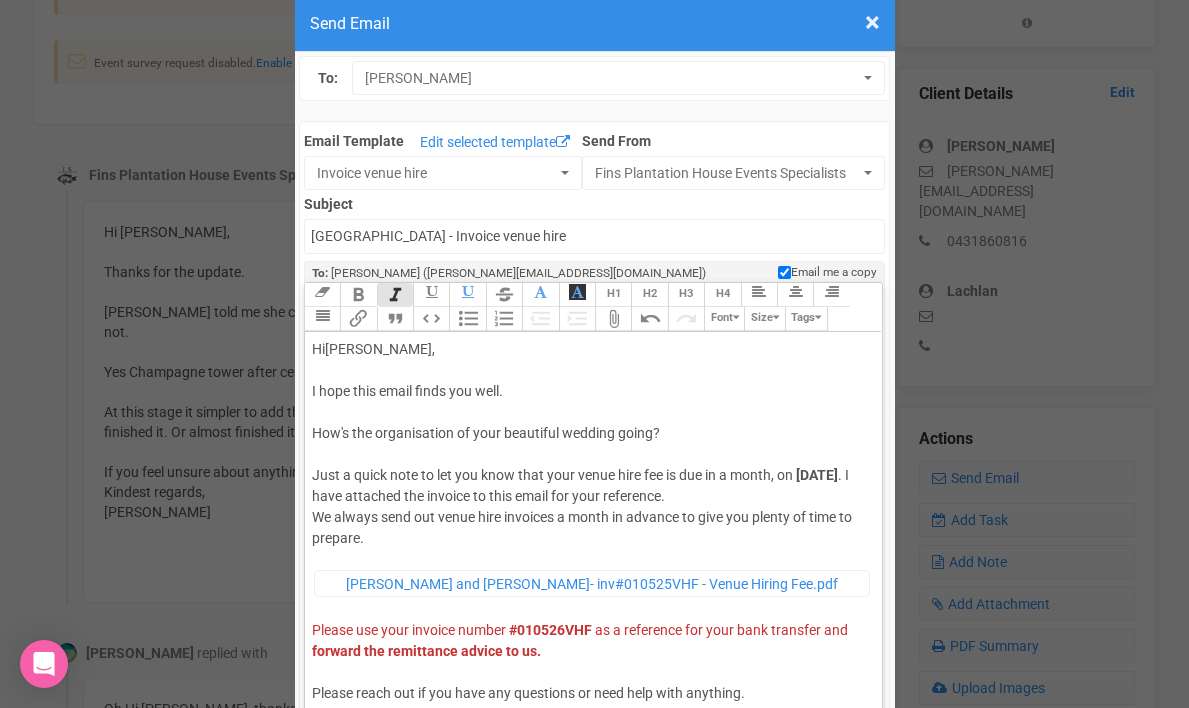 click on "[PERSON_NAME]" 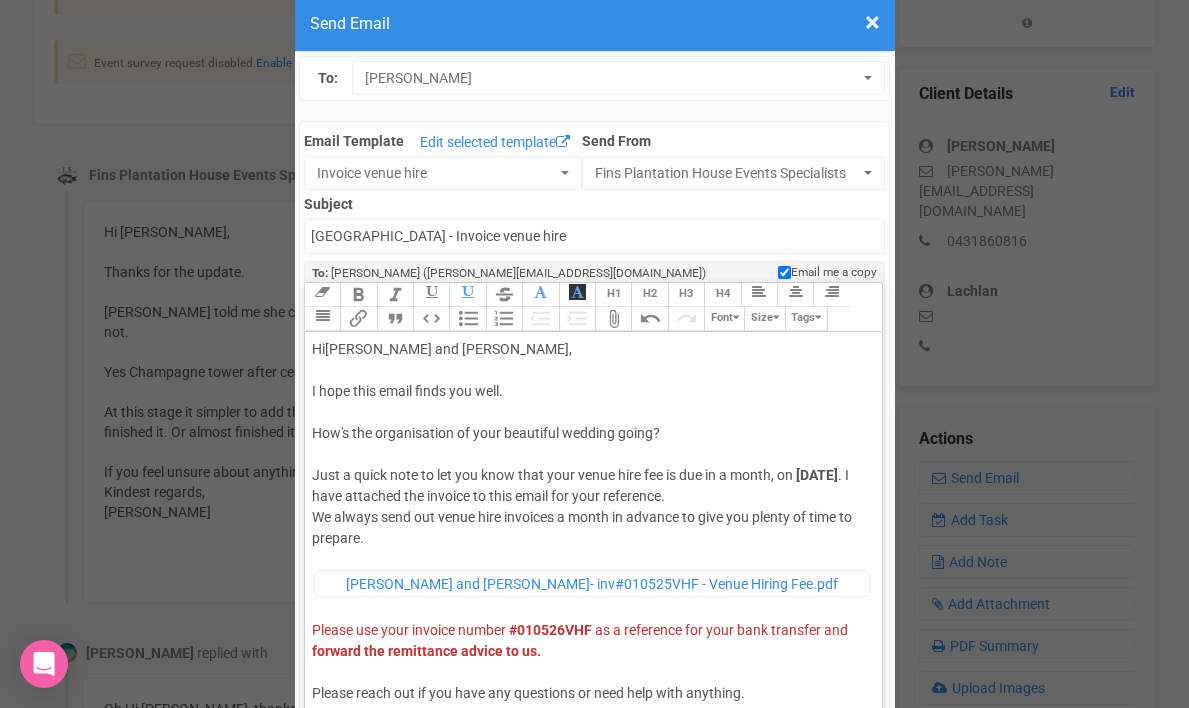 type on "<div><span style="background-color: rgb(255, 255, 255); font-family: Roboto, Helvetica, Arial, sans-serif; font-size: 14px; color: rgb(85, 85, 85); text-decoration-color: initial;">Hi </span><span style="background-color: rgb(255, 255, 255); font-size: 14px; color: rgb(85, 85, 85); text-decoration-color: initial;">Cindy and Lachlan</span>,<br><br><span style="background-color: rgb(255, 255, 255); font-family: Roboto, Helvetica, Arial, sans-serif; font-size: 14px; color: rgb(85, 85, 85); text-decoration-color: initial;">I hope this email finds you well.</span><br><br><span style="background-color: rgb(255, 255, 255); font-family: Roboto, Helvetica, Arial, sans-serif; font-size: 14px; color: rgb(85, 85, 85); text-decoration-color: initial;">How's the organisation of your beautiful wedding going? </span><br><br><span style="font-family: Roboto, Helvetica, Arial, sans-serif; font-size: 14px; color: rgb(85, 85, 85); text-decoration-color: initial;">Just a quick note to let you know that your venue hire fee is d..." 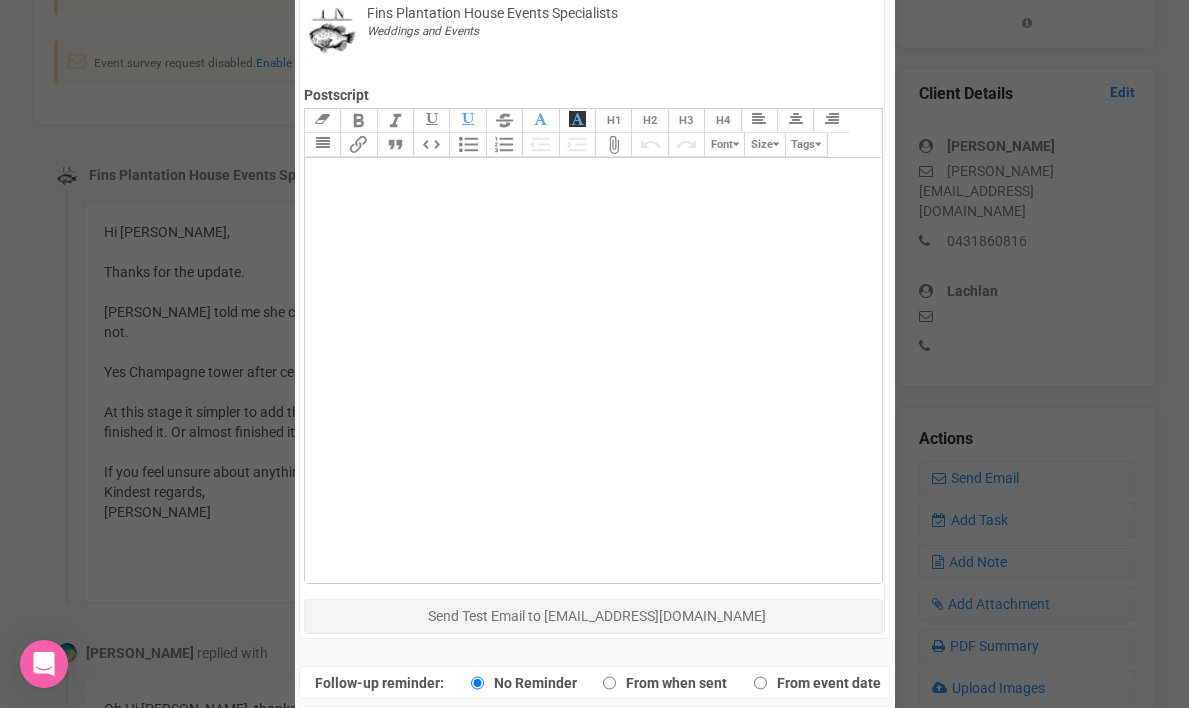 scroll, scrollTop: 915, scrollLeft: 0, axis: vertical 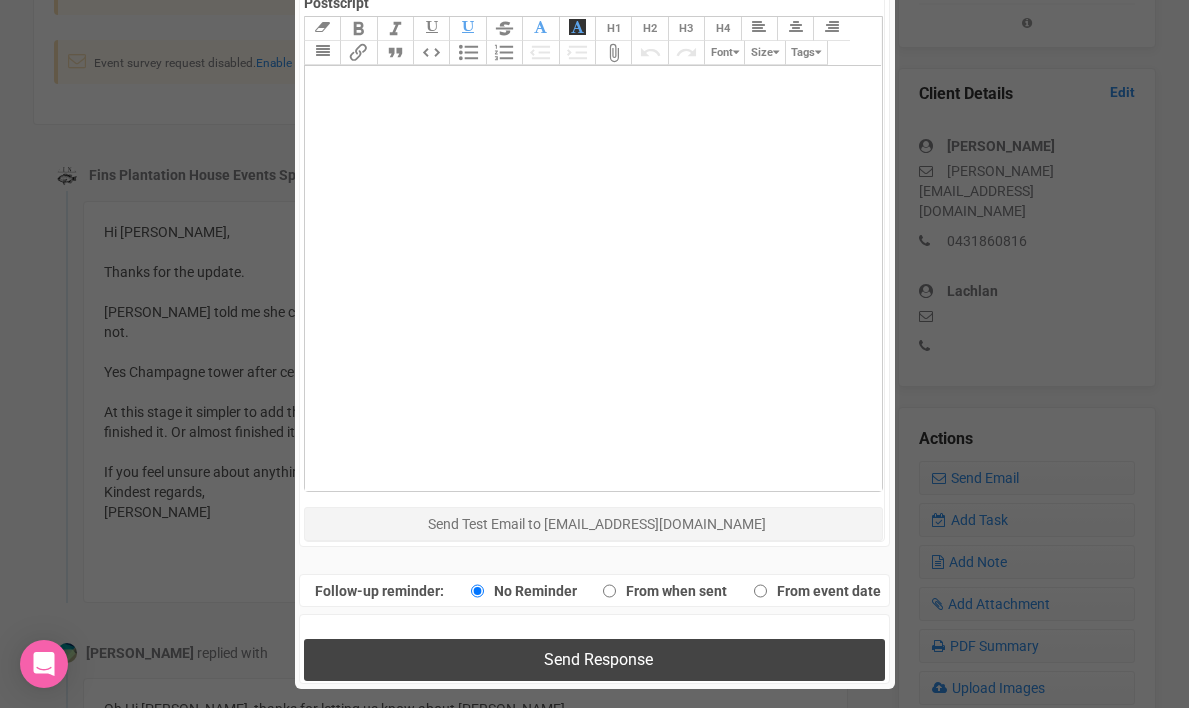 click on "Send Response" at bounding box center (594, 659) 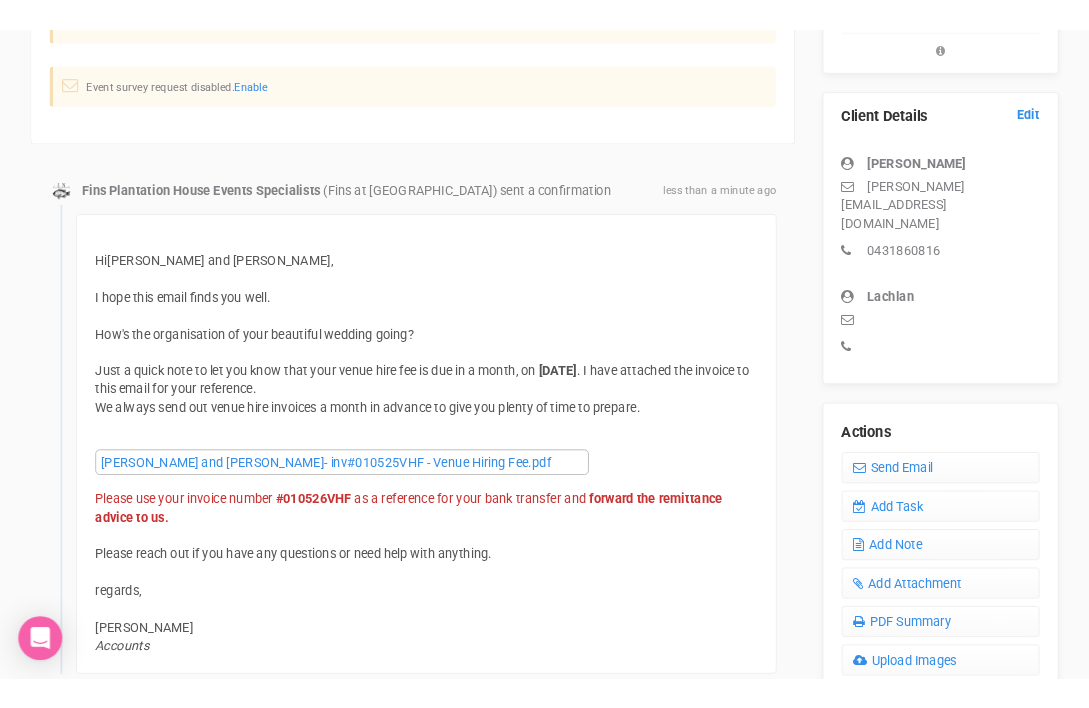 scroll, scrollTop: 509, scrollLeft: 0, axis: vertical 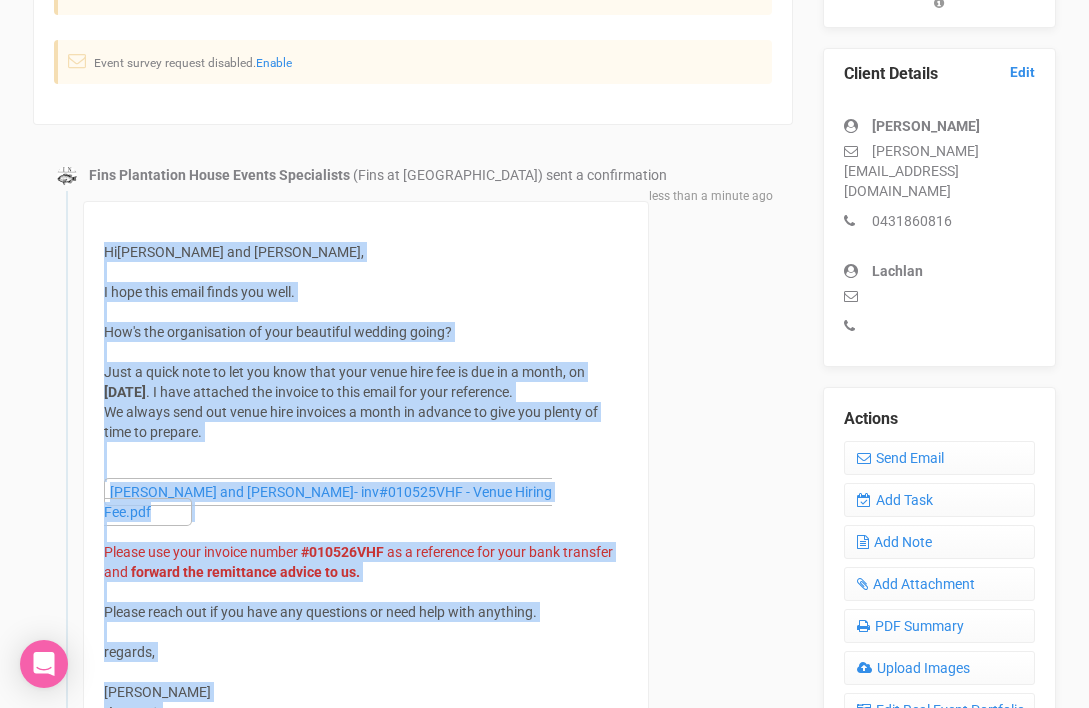 drag, startPoint x: 104, startPoint y: 247, endPoint x: 245, endPoint y: 671, distance: 446.82996 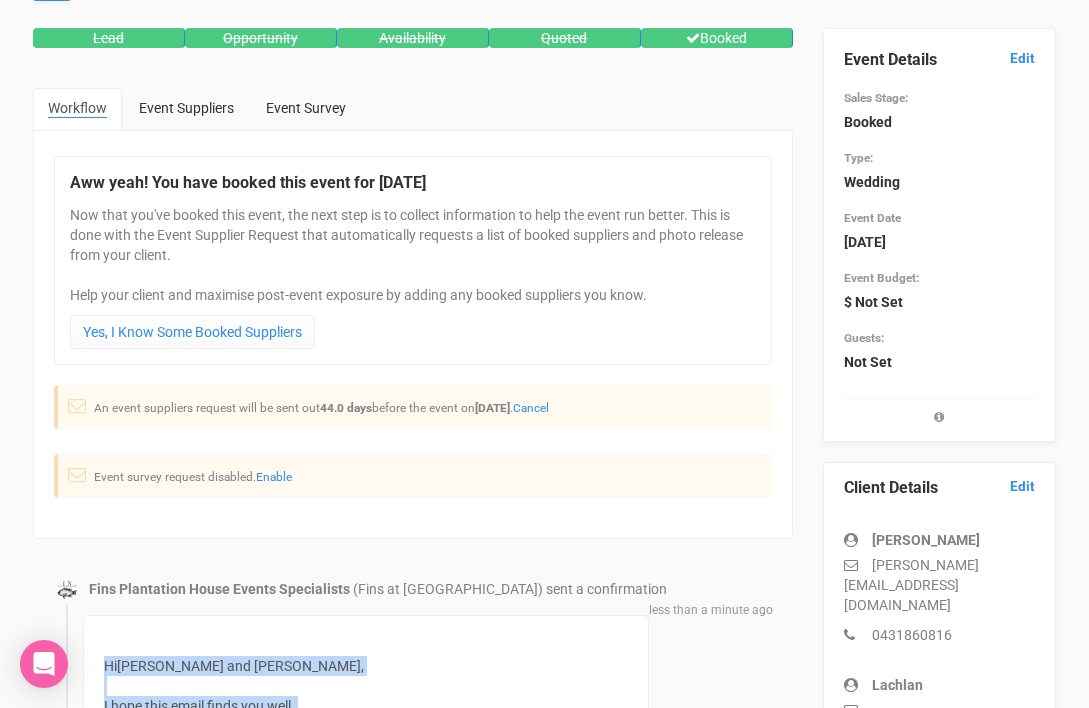 scroll, scrollTop: 0, scrollLeft: 0, axis: both 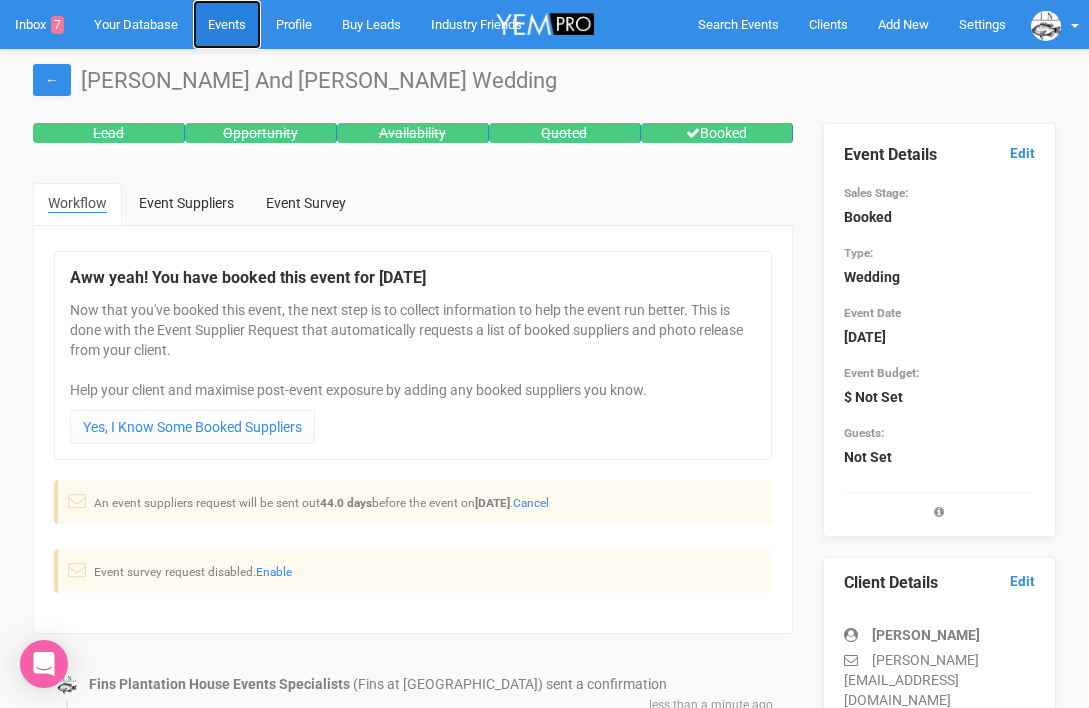 click on "Events" at bounding box center (227, 24) 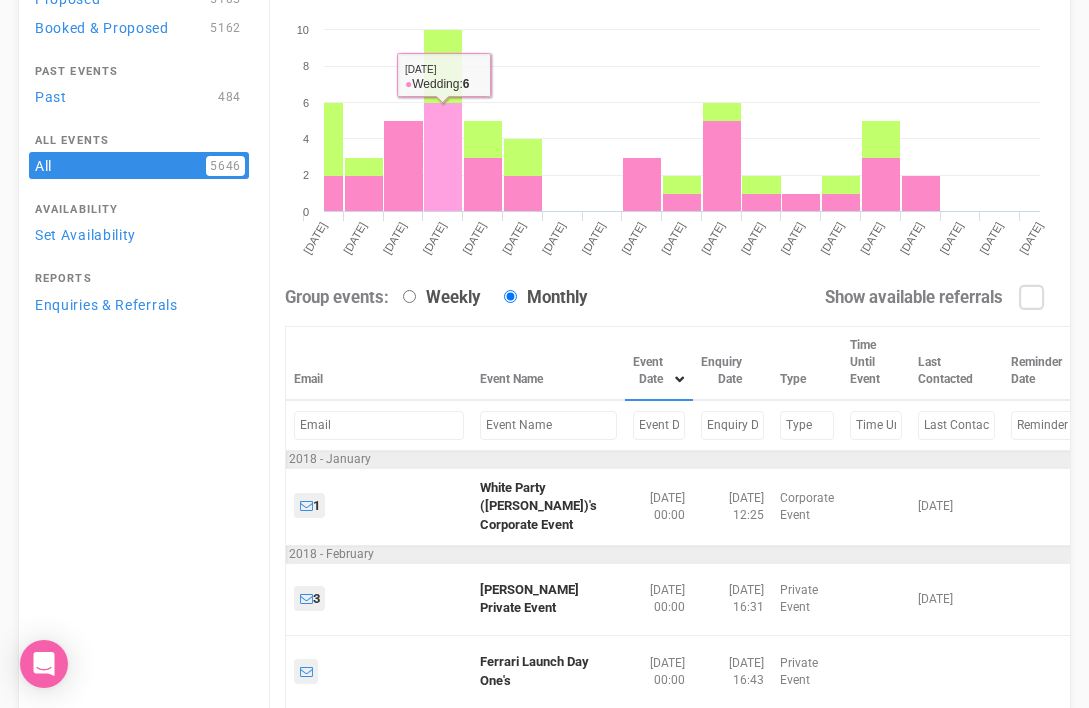 scroll, scrollTop: 356, scrollLeft: 0, axis: vertical 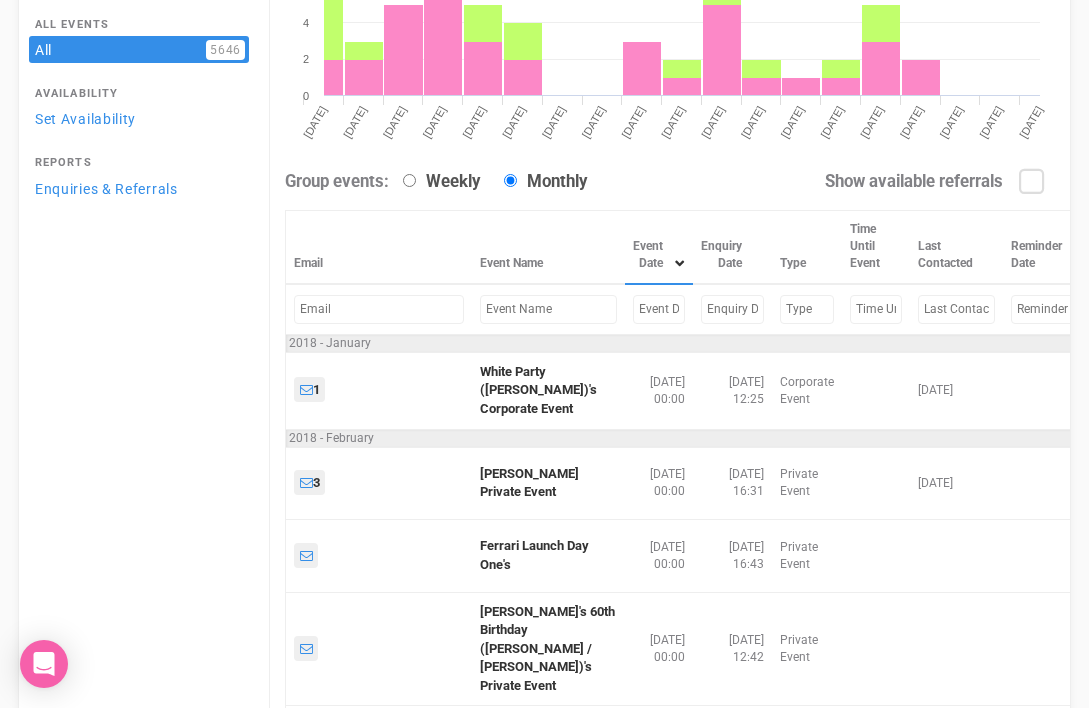 click at bounding box center (548, 309) 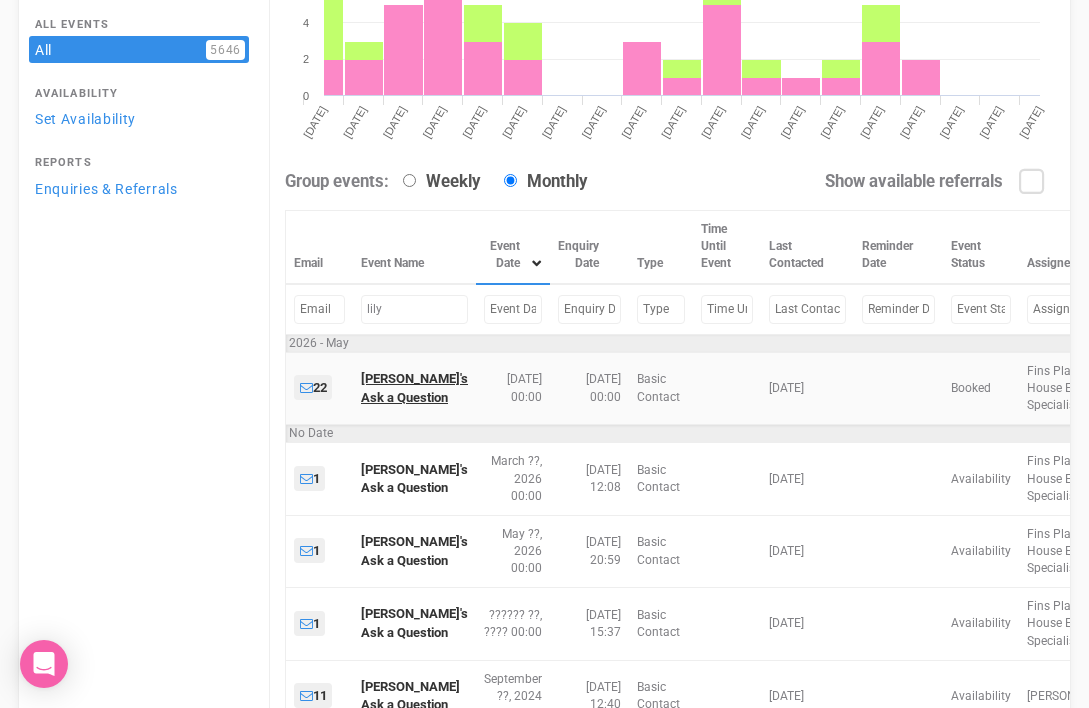 type on "lily" 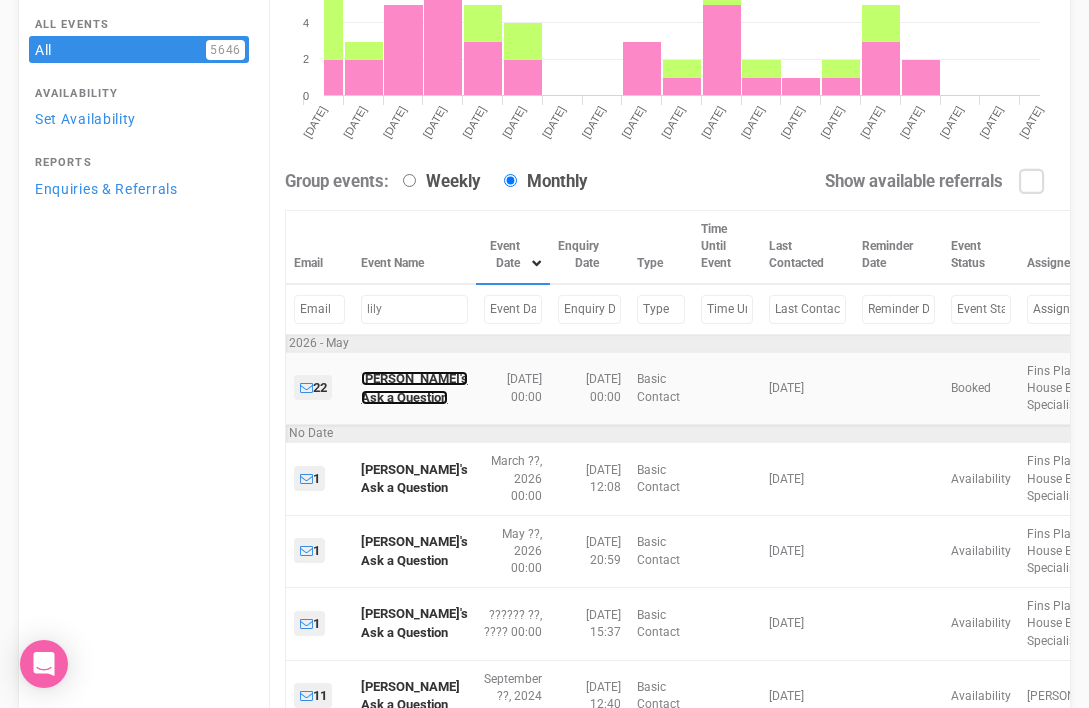 click on "Lily's Ask a Question" at bounding box center (414, 388) 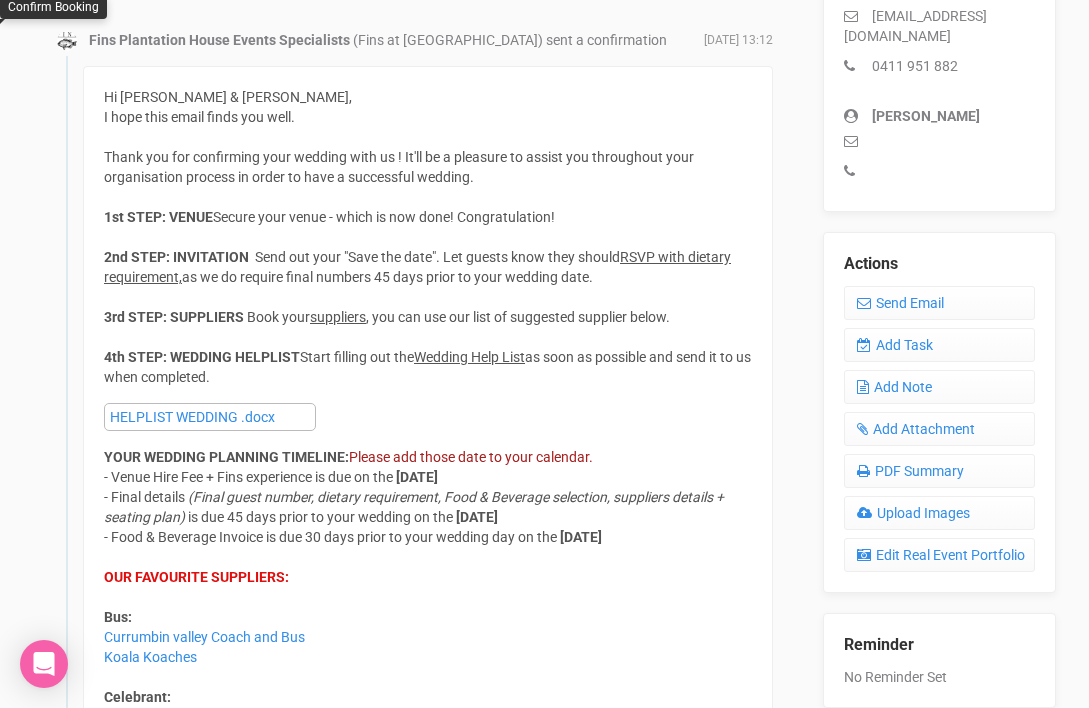 scroll, scrollTop: 627, scrollLeft: 0, axis: vertical 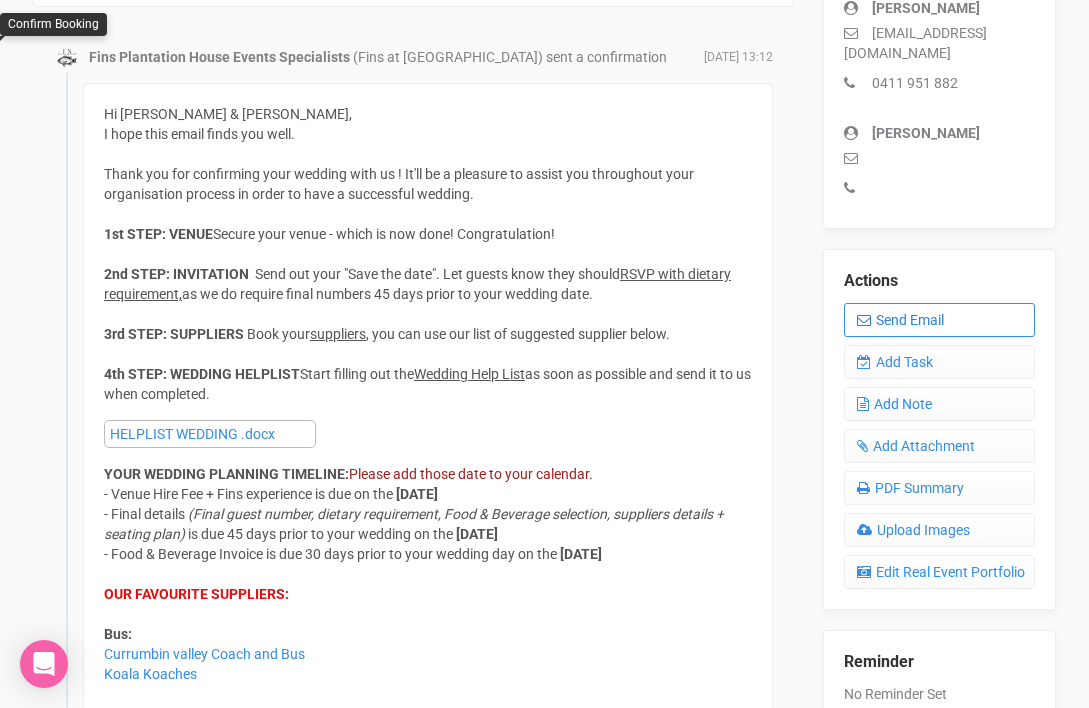 click on "Send Email" at bounding box center (939, 320) 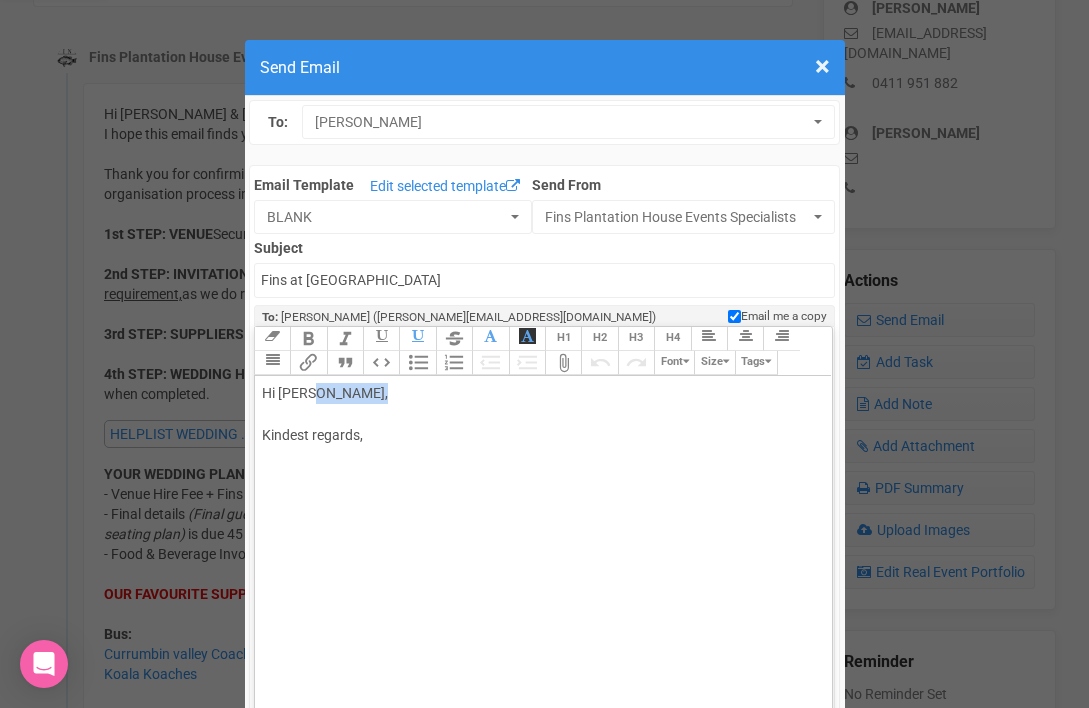 drag, startPoint x: 302, startPoint y: 395, endPoint x: 356, endPoint y: 395, distance: 54 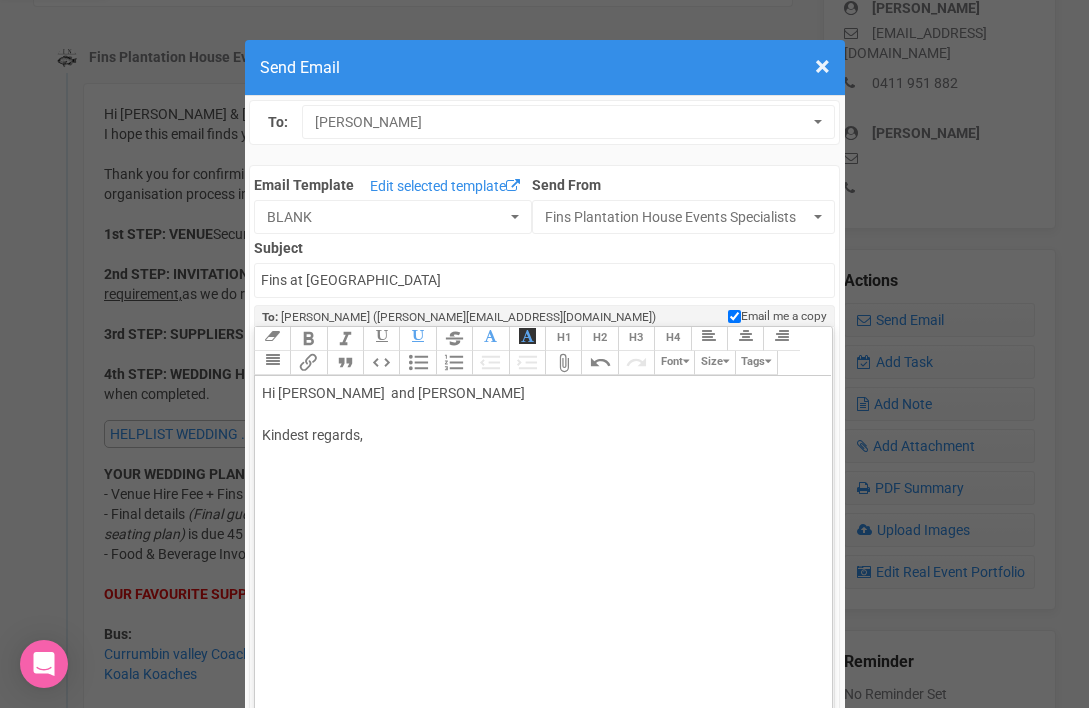 click on "Hi Lily  and Carlos Kindest regards," 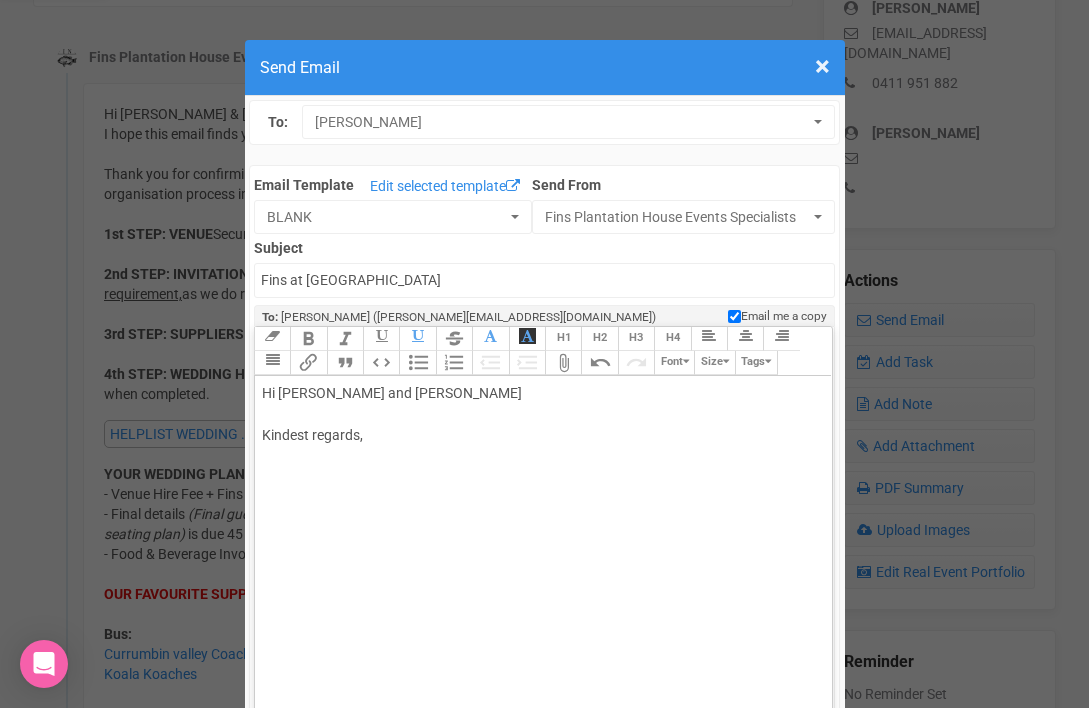 click on "Hi Lily and Carlos Kindest regards," 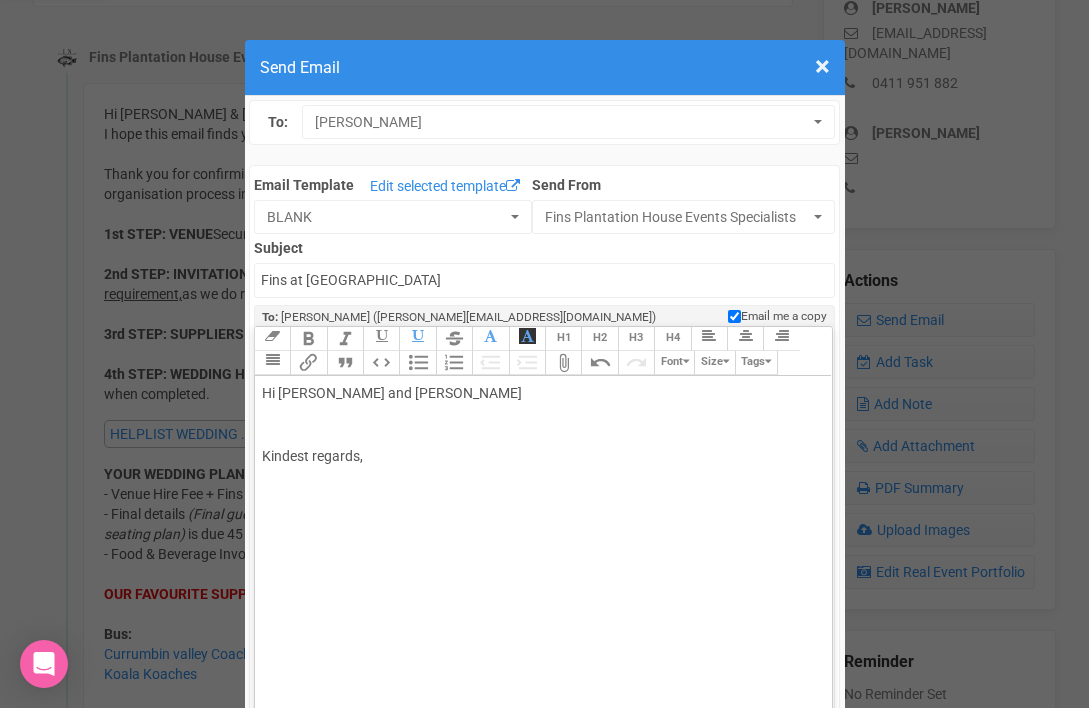 paste on "span style="background-color: rgb(255, 255, 255); font-family: Roboto, Helvetica, Arial, sans-serif; font-size: 14px; color: rgb(85, 85, 85); text-decoration-color: initial;">Hi</span> <span style="background-color: rgb(255, 255, 255); font-size: 14px; color: rgb(85, 85, 85); text-decoration-color: initial;">Elisa and Jacod</span><span style="font-family: Roboto, Helvetica, Arial, sans-serif; font-size: 14px; color: rgb(85, 85, 85); text-decoration-color: initial;">,</span><br><br><span style="background-color: rgb(255, 255, 255); font-family: Roboto, Helvetica, Arial, sans-serif; font-size: 14px; color: rgb(85, 85, 85); text-decoration-color: initial;">I hope this email finds you well.</span><br><br><span style="background-color: rgb(255, 255, 255); font-family: Roboto, Helvetica, Arial, sans-serif; font-size: 14px; color: rgb(85, 85, 85); text-decoration-color: initial;">How's the organisation of your beautiful wedding going?</span><br><br><span style="font-family: Roboto, Helvetica, Arial, sans-serif; f..." 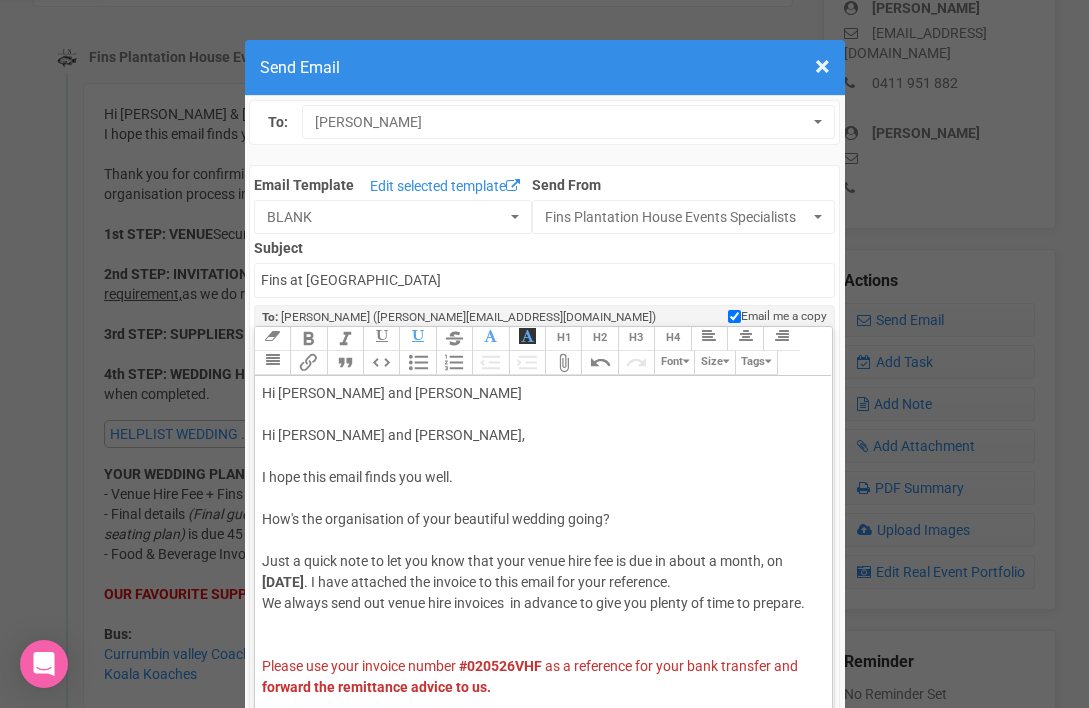 drag, startPoint x: 317, startPoint y: 461, endPoint x: 243, endPoint y: 428, distance: 81.02469 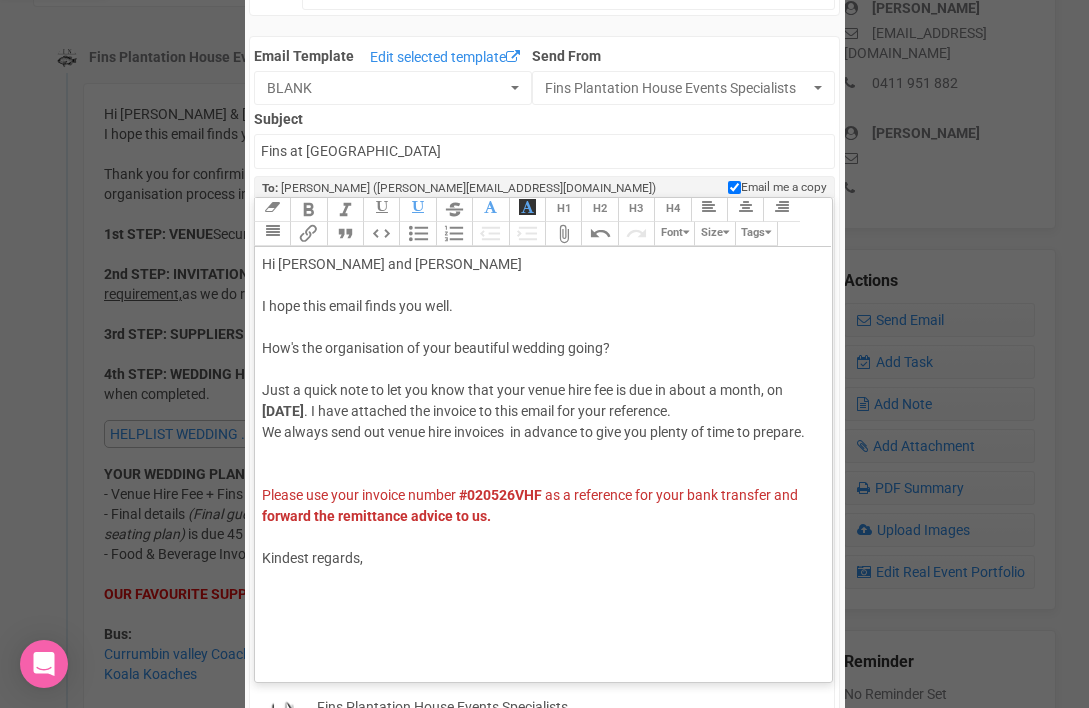 scroll, scrollTop: 183, scrollLeft: 0, axis: vertical 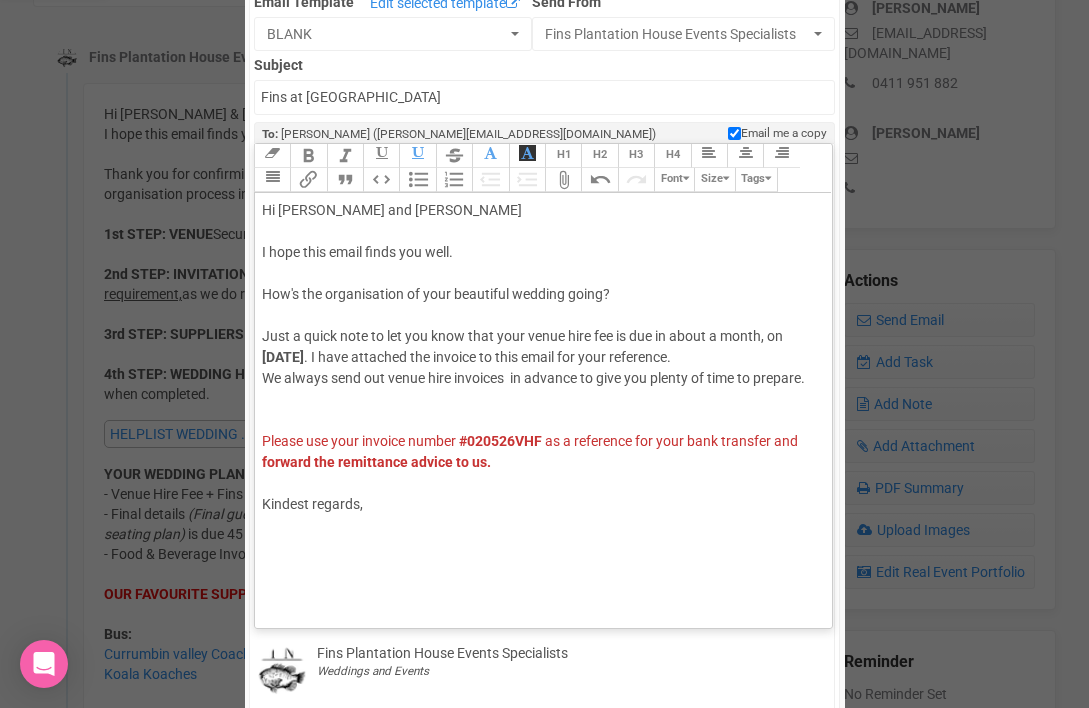 click on "2nd of August 2025" 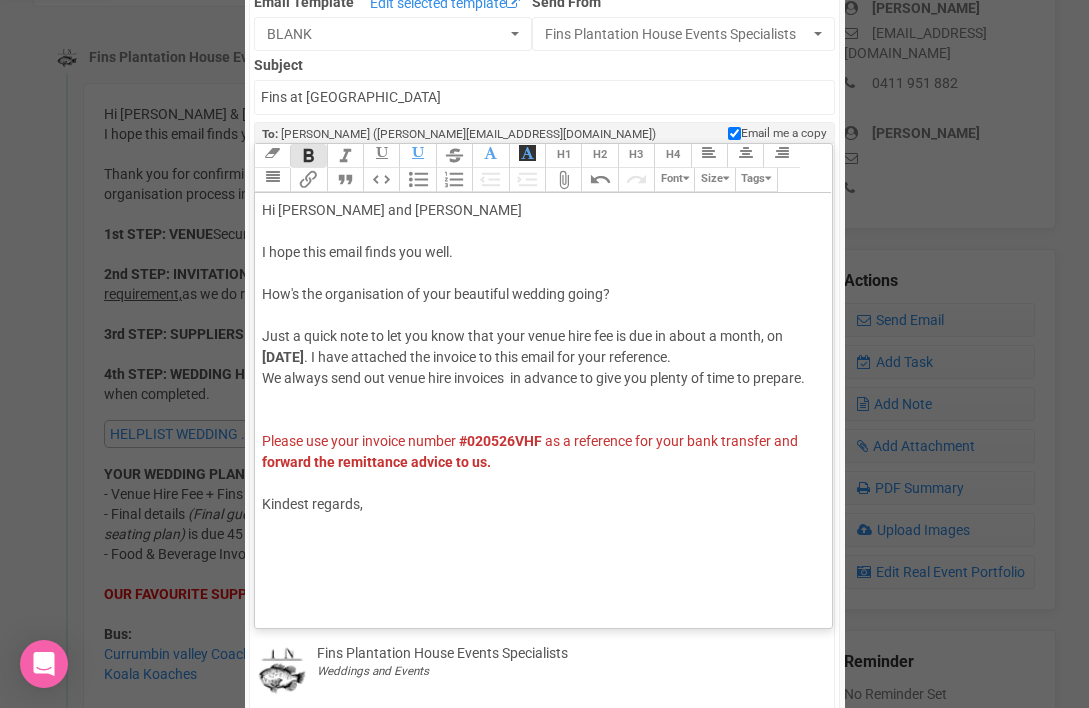 click on "#020526VHF" 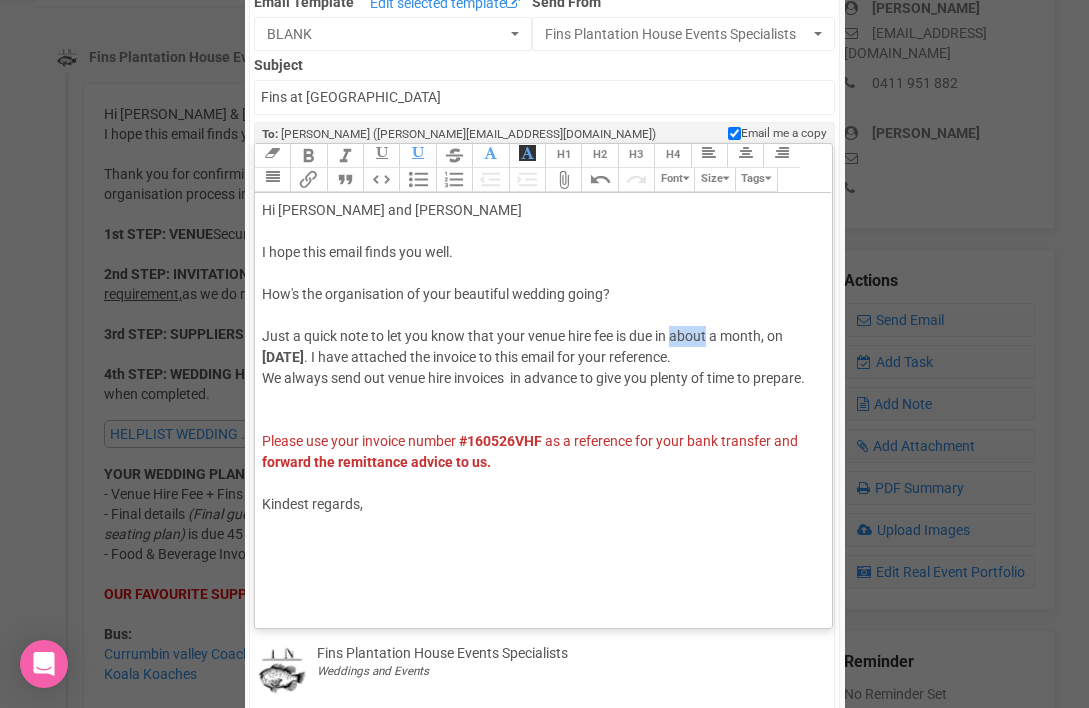 drag, startPoint x: 672, startPoint y: 336, endPoint x: 709, endPoint y: 334, distance: 37.054016 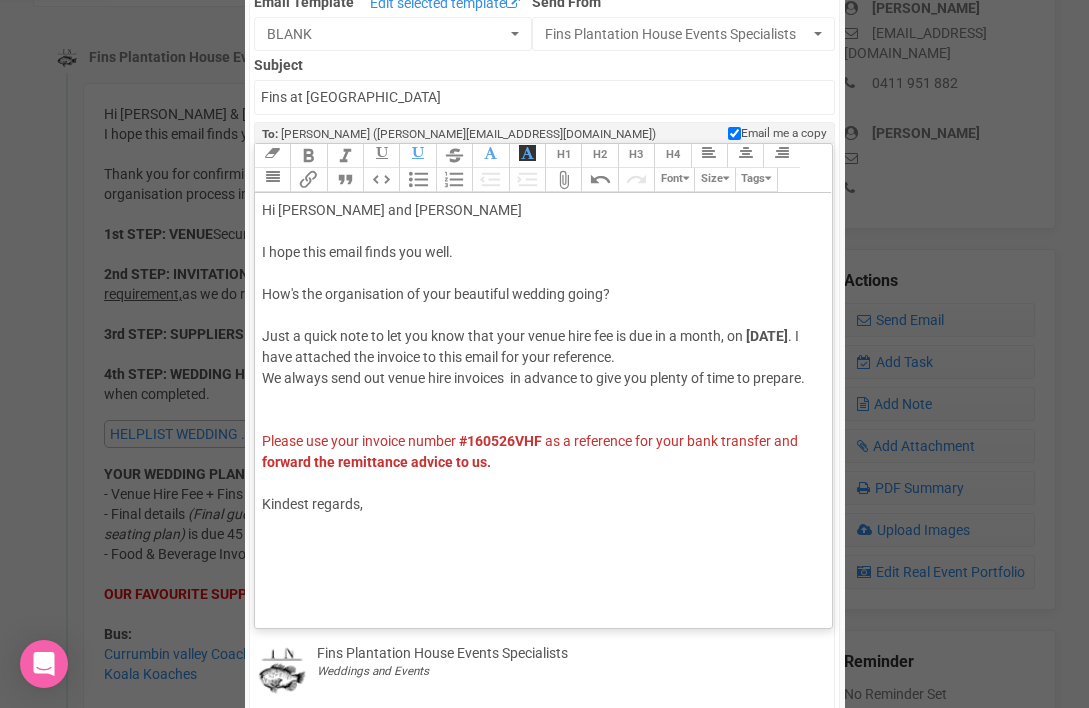 click on "We always send out venue hire invoices  in advance to give you plenty of time to prepare." 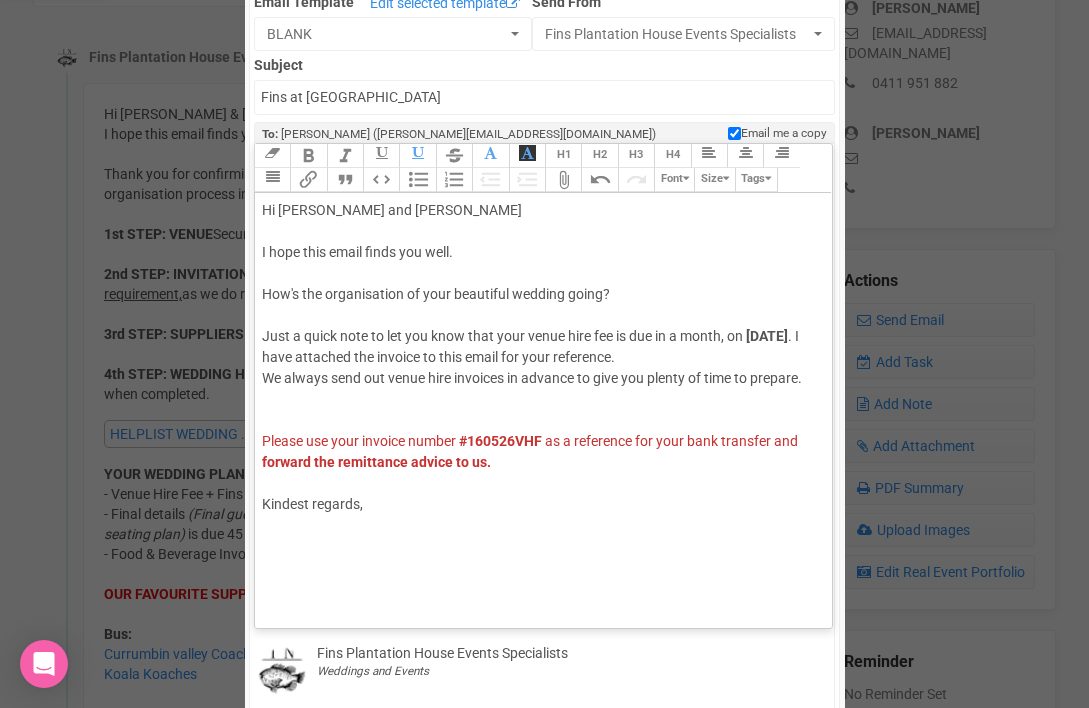 click on "Please use your invoice number   #160526VHF   as a reference for your bank transfer and   forward the remittance advice to us." 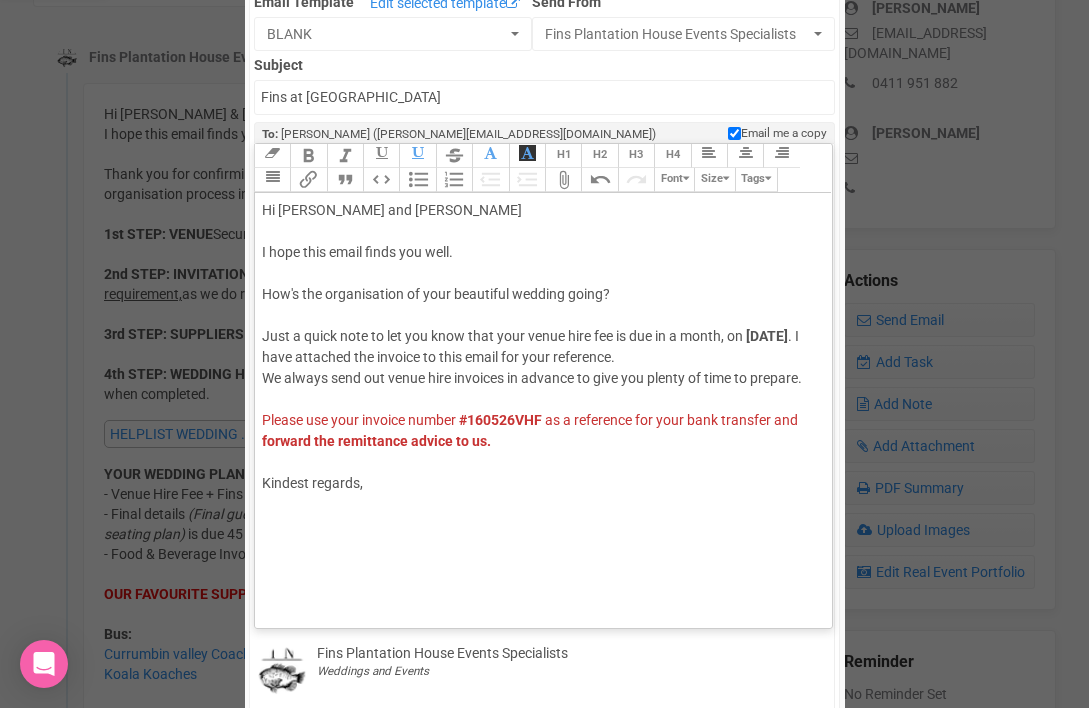 click on "Please use your invoice number   #160526VHF   as a reference for your bank transfer and   forward the remittance advice to us." 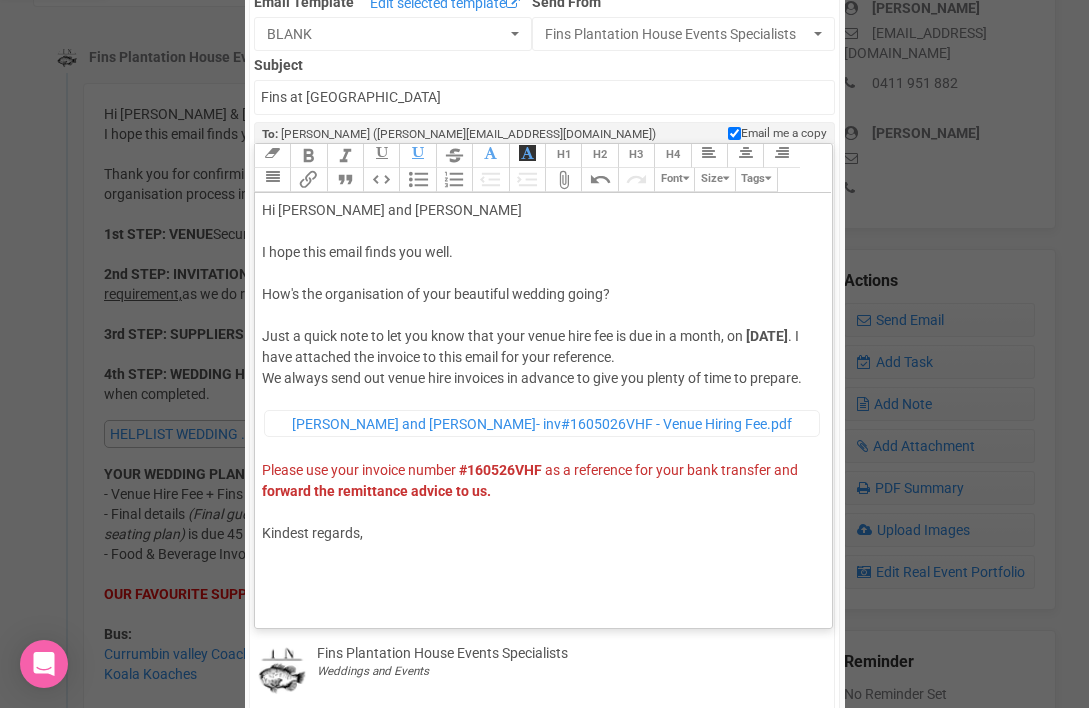 click on "Kindest regards," 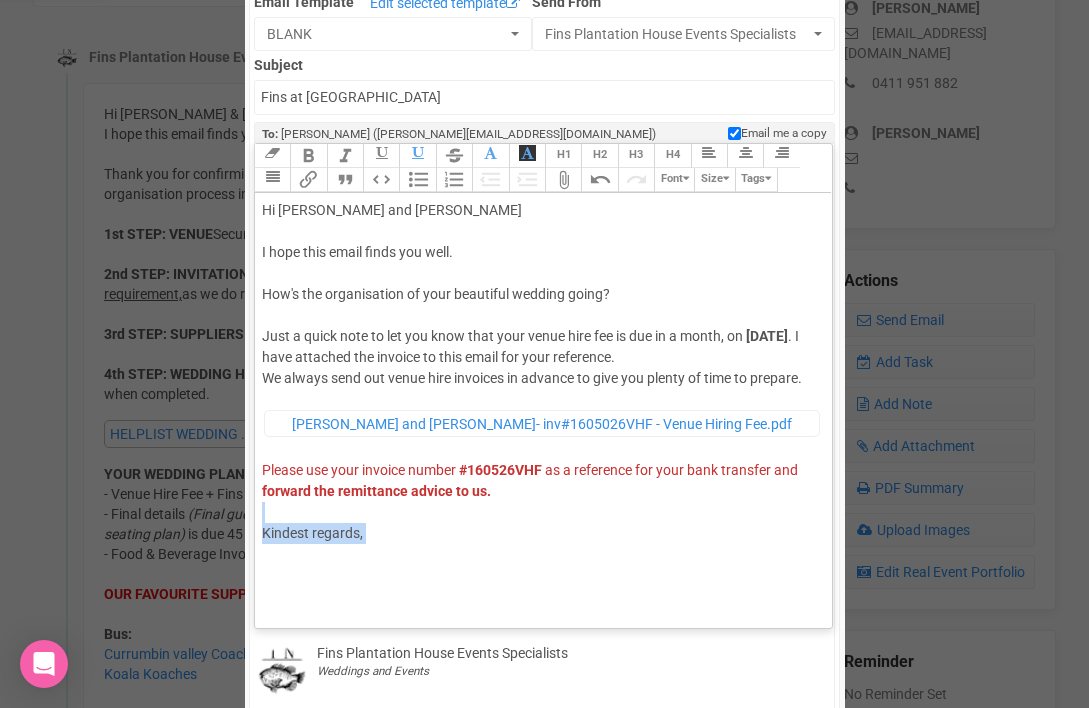 drag, startPoint x: 272, startPoint y: 513, endPoint x: 400, endPoint y: 560, distance: 136.35616 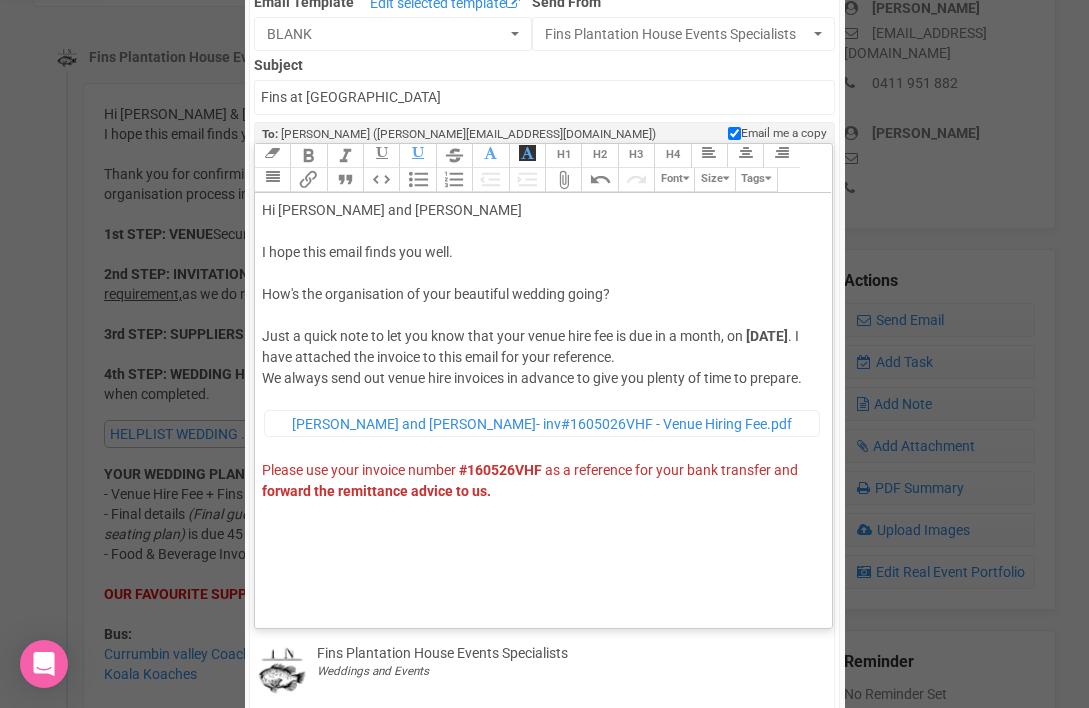 paste on "span style="background-color: rgb(255, 255, 255); font-family: Roboto, Helvetica, Arial, sans-serif; font-size: 14px; color: rgb(85, 85, 85); text-decoration-color: initial;">Please reach out if you have any questions or need help with anything.<br><br>Regards,<br><br>Florent ELINEAU<br></span><em style="background-color: rgb(255, 255, 255); font-family: Roboto, Helvetica, Arial, sans-serif; font-size: 14px; color: rgb(85, 85, 85); text-decoration-color: initial;">Accounts</em><" 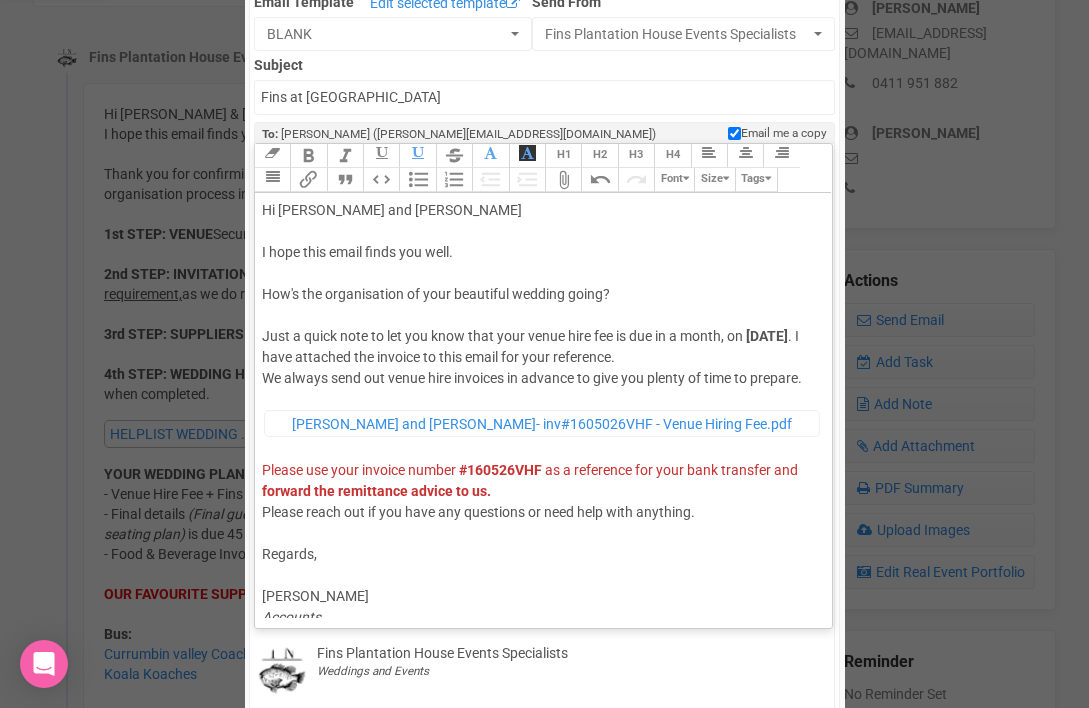 click on "Please reach out if you have any questions or need help with anything. Regards, Florent ELINEAU" 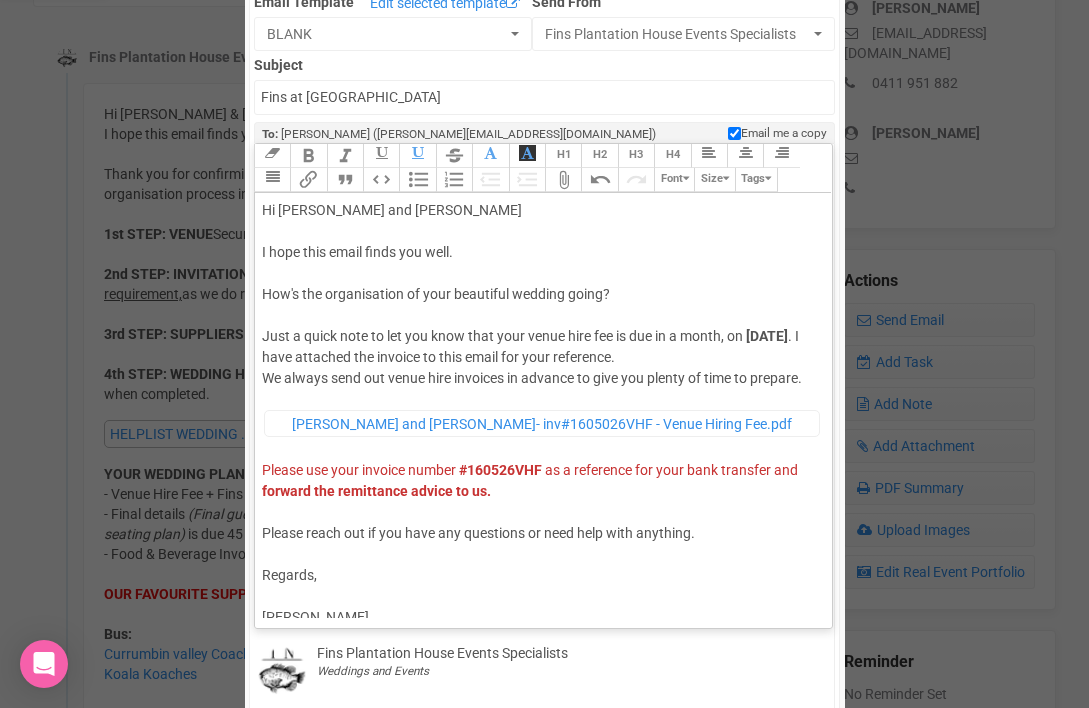 click on "Please reach out if you have any questions or need help with anything. Regards, Florent ELINEAU" 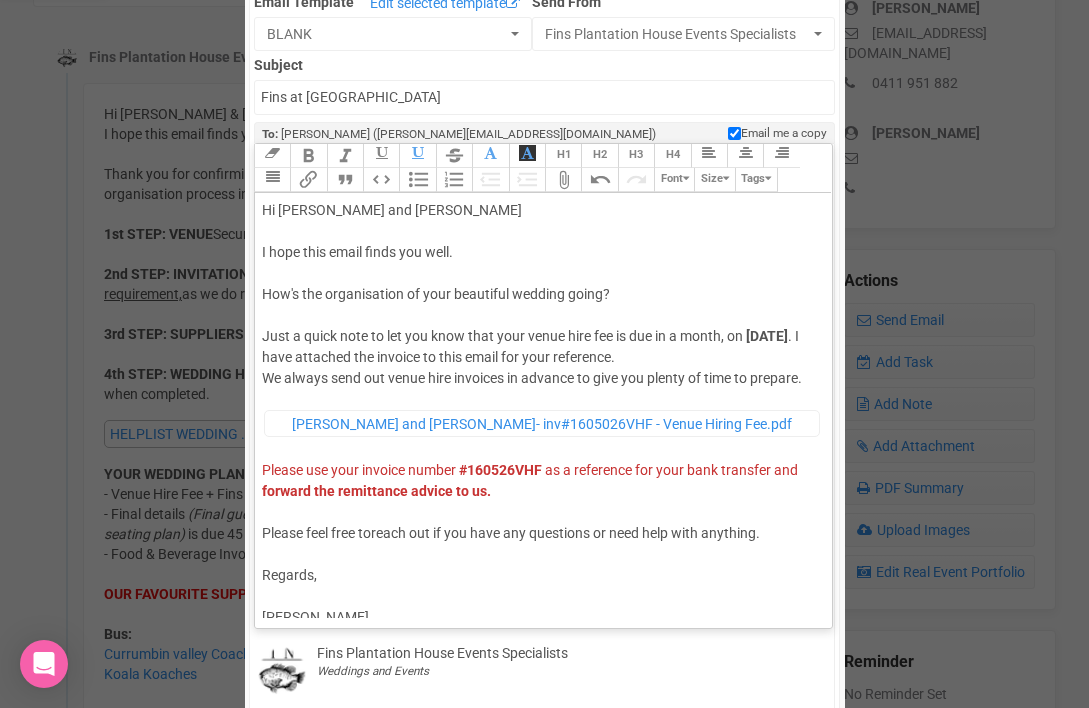 type on "<div>Hi Lily and Carlos<br><br><span style="background-color: rgb(255, 255, 255); font-family: Roboto, Helvetica, Arial, sans-serif; font-size: 14px; color: rgb(85, 85, 85); text-decoration-color: initial;">I hope this email finds you well.</span><br><br><span style="background-color: rgb(255, 255, 255); font-family: Roboto, Helvetica, Arial, sans-serif; font-size: 14px; color: rgb(85, 85, 85); text-decoration-color: initial;">How's the organisation of your beautiful wedding going?</span><br><br><span style="font-family: Roboto, Helvetica, Arial, sans-serif; font-size: 14px; color: rgb(85, 85, 85); text-decoration-color: initial;">Just a quick note to let you know that your venue hire fee is due in a month, on</span> <strong>16th of August 2025</strong><span style="font-family: Roboto, Helvetica, Arial, sans-serif; font-size: 14px; color: rgb(85, 85, 85); text-decoration-color: initial;">. I have attached the invoice to this email for your reference.</span><br><span style="font-family: Roboto, Helvetica, A..." 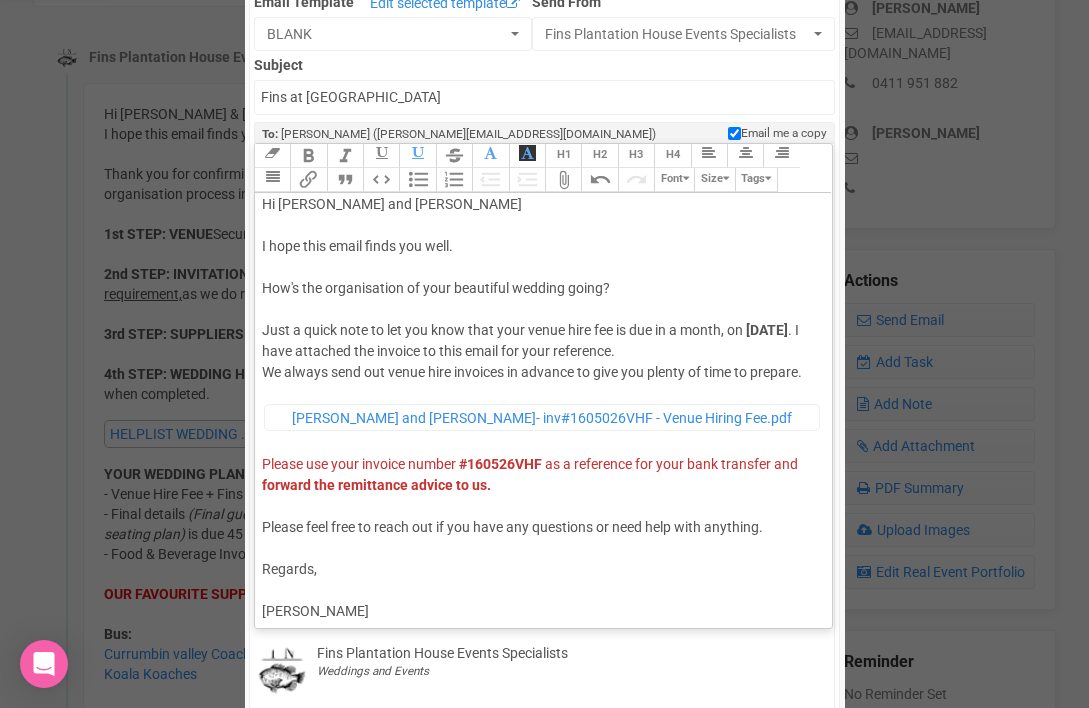 scroll, scrollTop: 0, scrollLeft: 0, axis: both 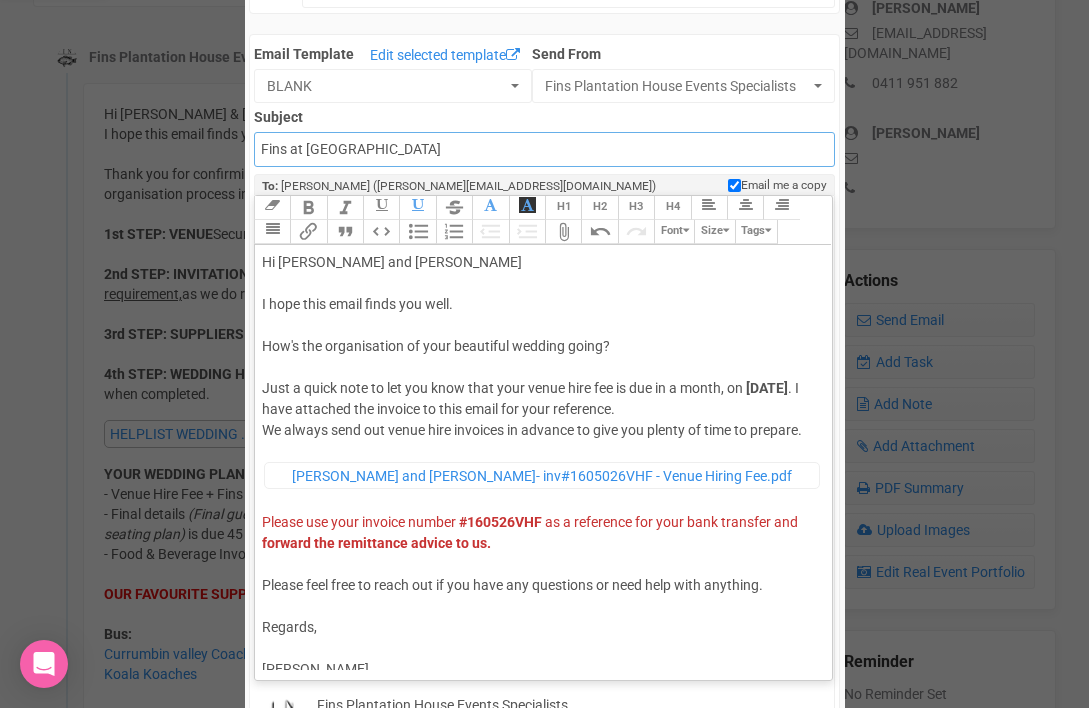 click on "Fins at plantation house" at bounding box center (544, 149) 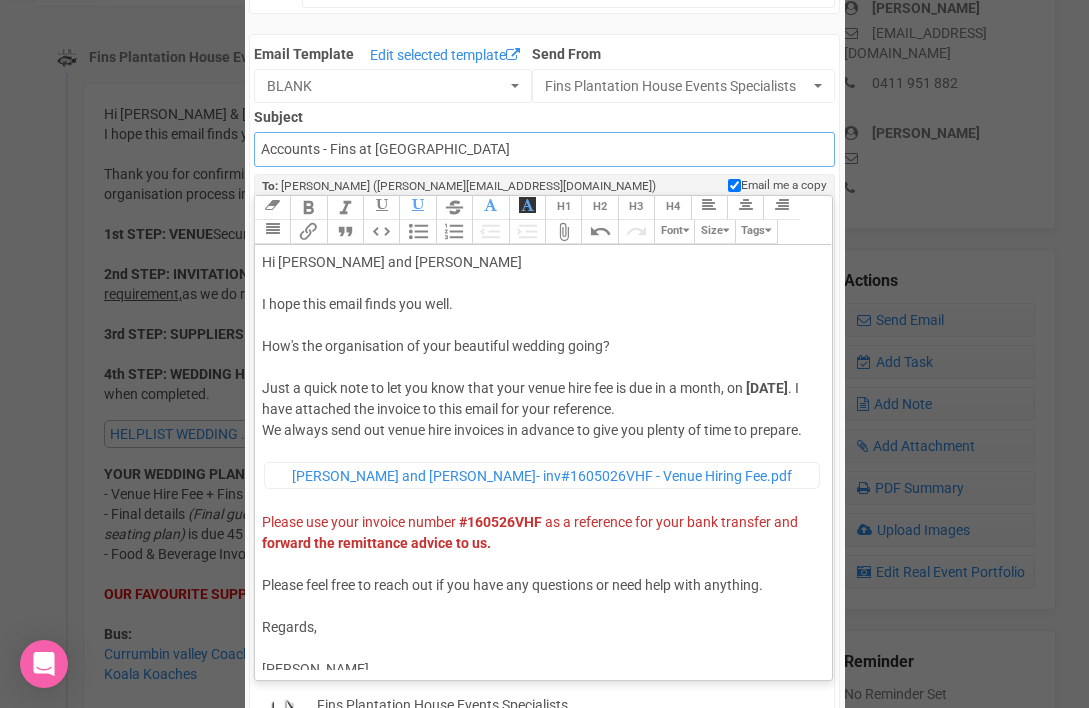 click on "Accounts - Fins at plantation house" at bounding box center (544, 149) 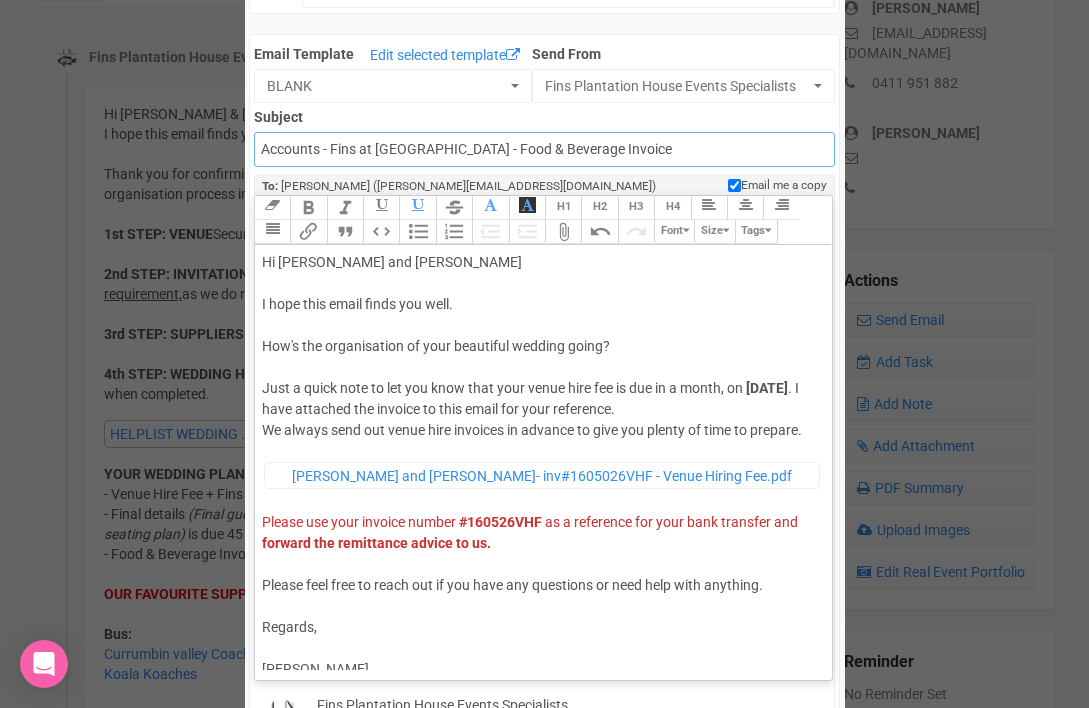 drag, startPoint x: 495, startPoint y: 148, endPoint x: 664, endPoint y: 150, distance: 169.01184 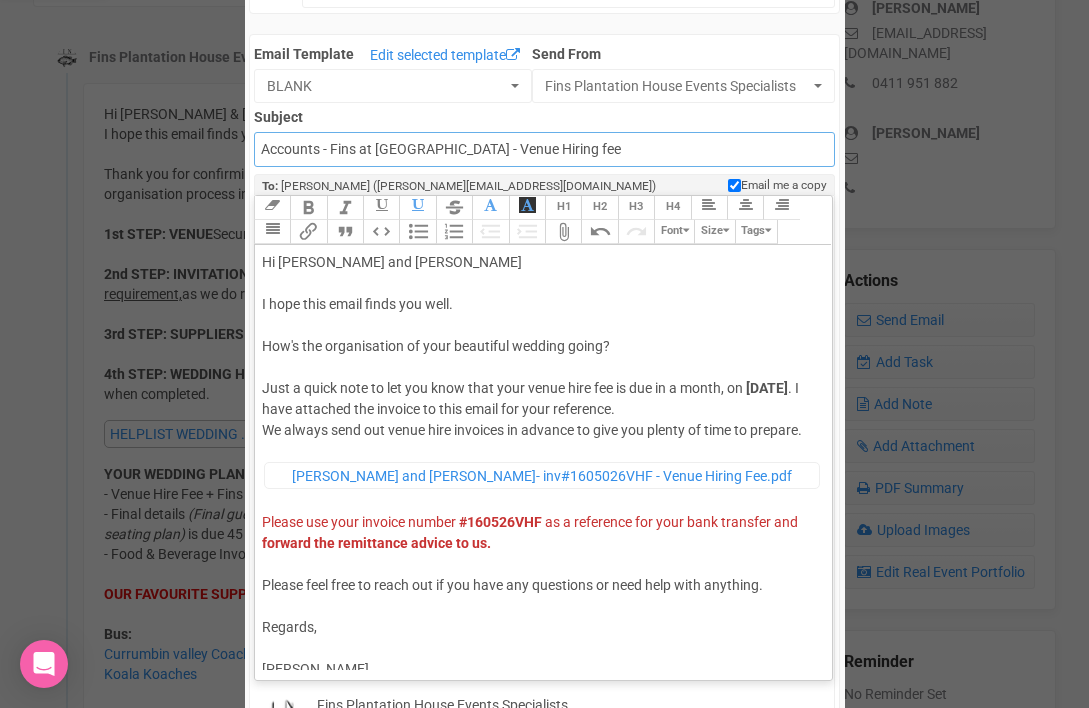 click on "Accounts - Fins at Plantation House - Venue Hiring fee" at bounding box center (544, 149) 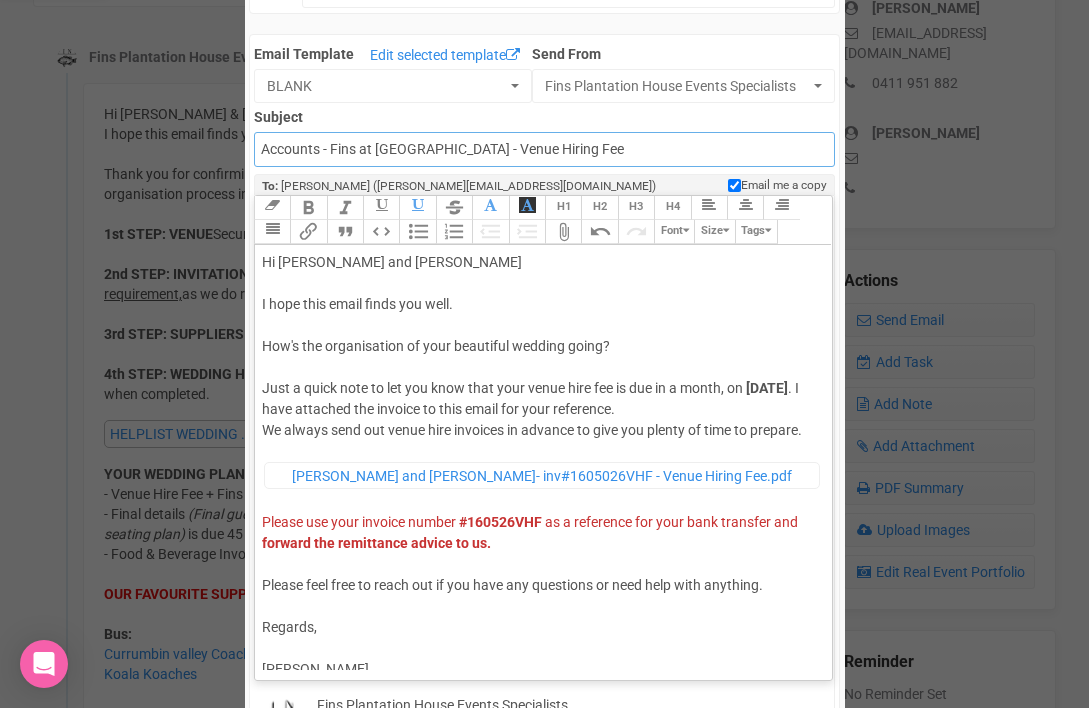 scroll, scrollTop: 59, scrollLeft: 0, axis: vertical 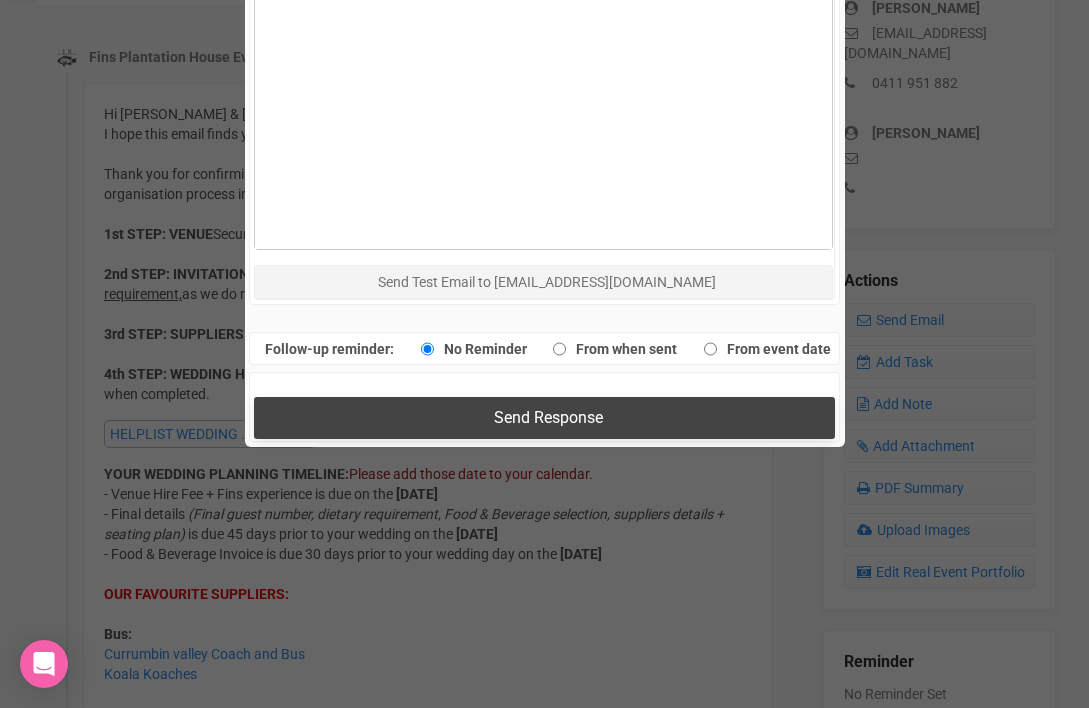 type on "Accounts - Fins at Plantation House - Venue Hiring Fee" 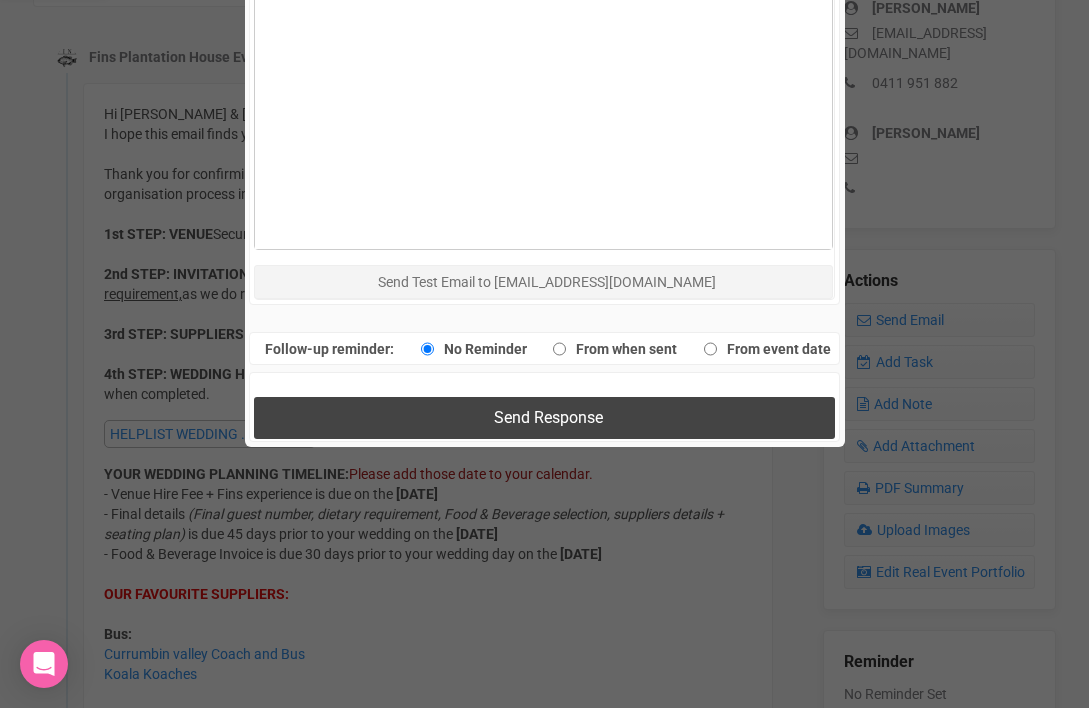 click on "Send Response" at bounding box center [548, 417] 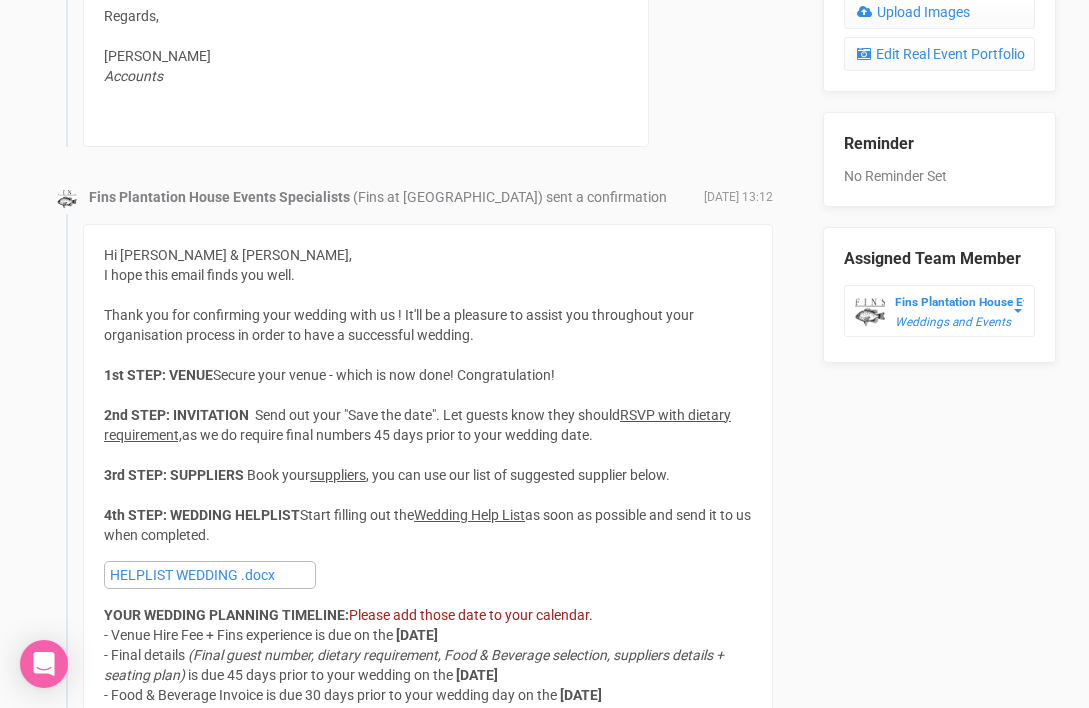 scroll, scrollTop: 0, scrollLeft: 0, axis: both 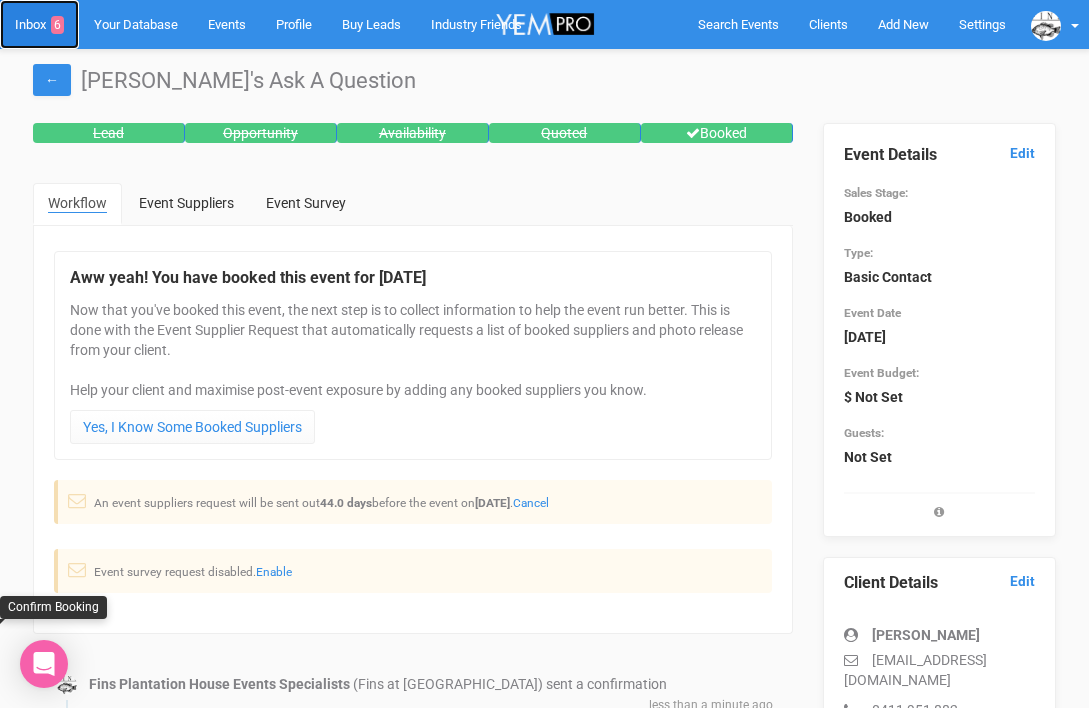 click on "Inbox  6" at bounding box center [39, 24] 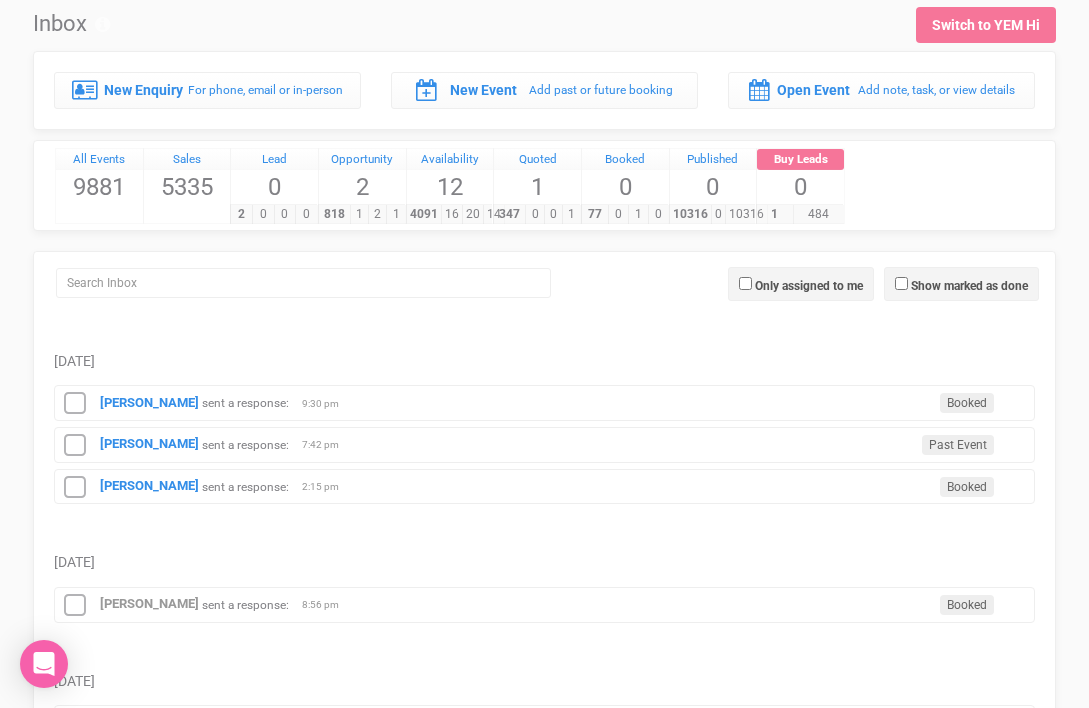 scroll, scrollTop: 56, scrollLeft: 0, axis: vertical 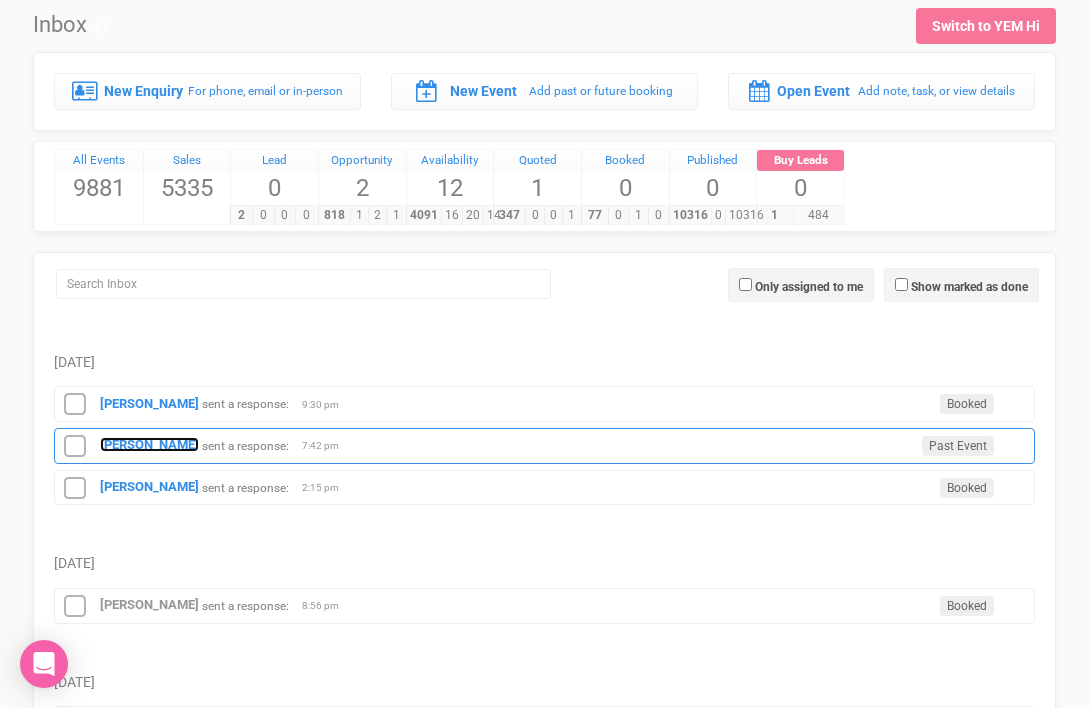 click on "[PERSON_NAME]" at bounding box center (149, 444) 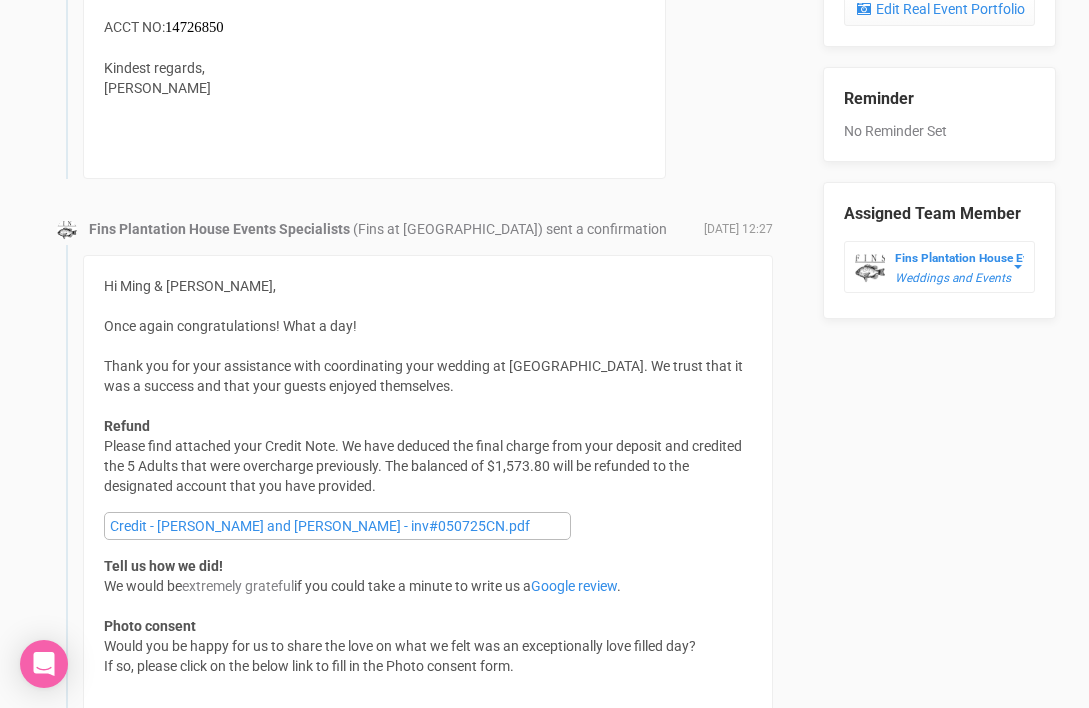 scroll, scrollTop: 1261, scrollLeft: 0, axis: vertical 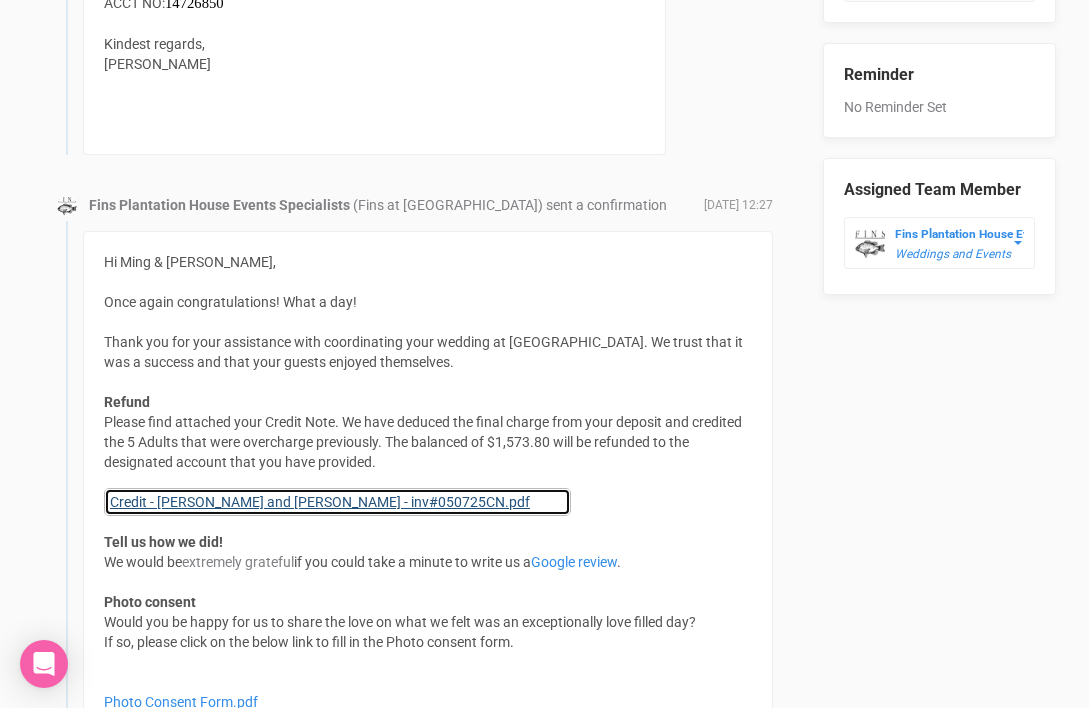 click on "Credit - [PERSON_NAME] and [PERSON_NAME] - inv#050725CN.pdf" at bounding box center (337, 502) 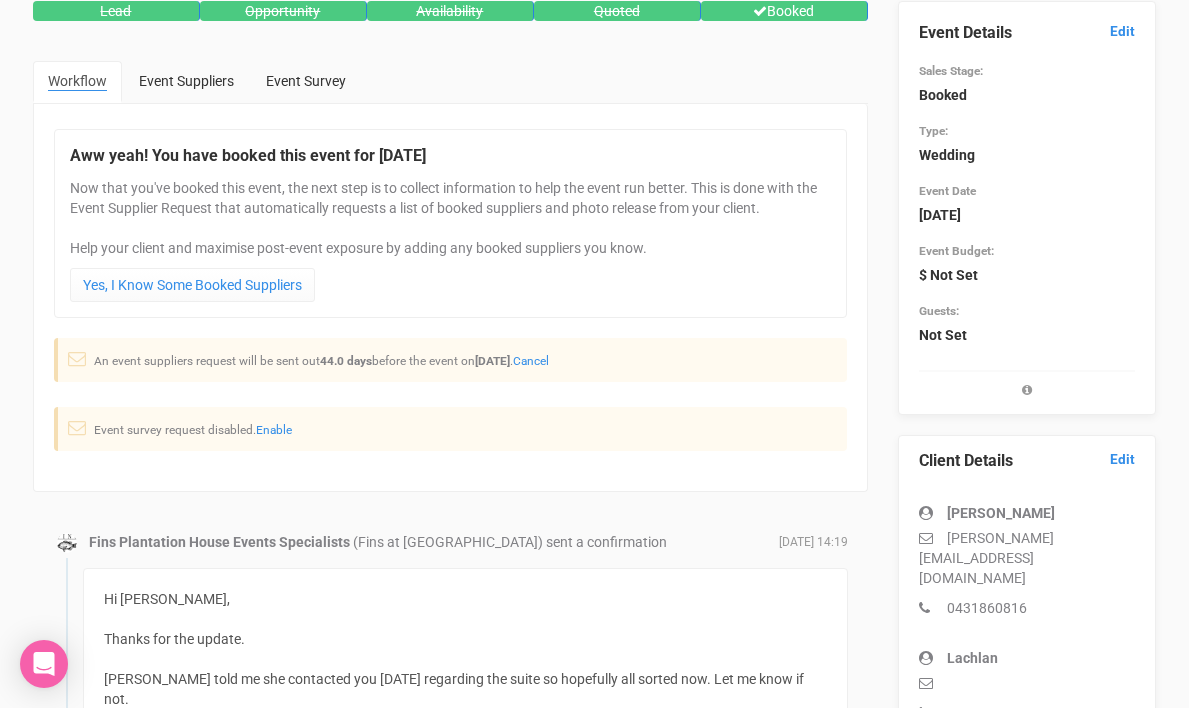 scroll, scrollTop: 0, scrollLeft: 0, axis: both 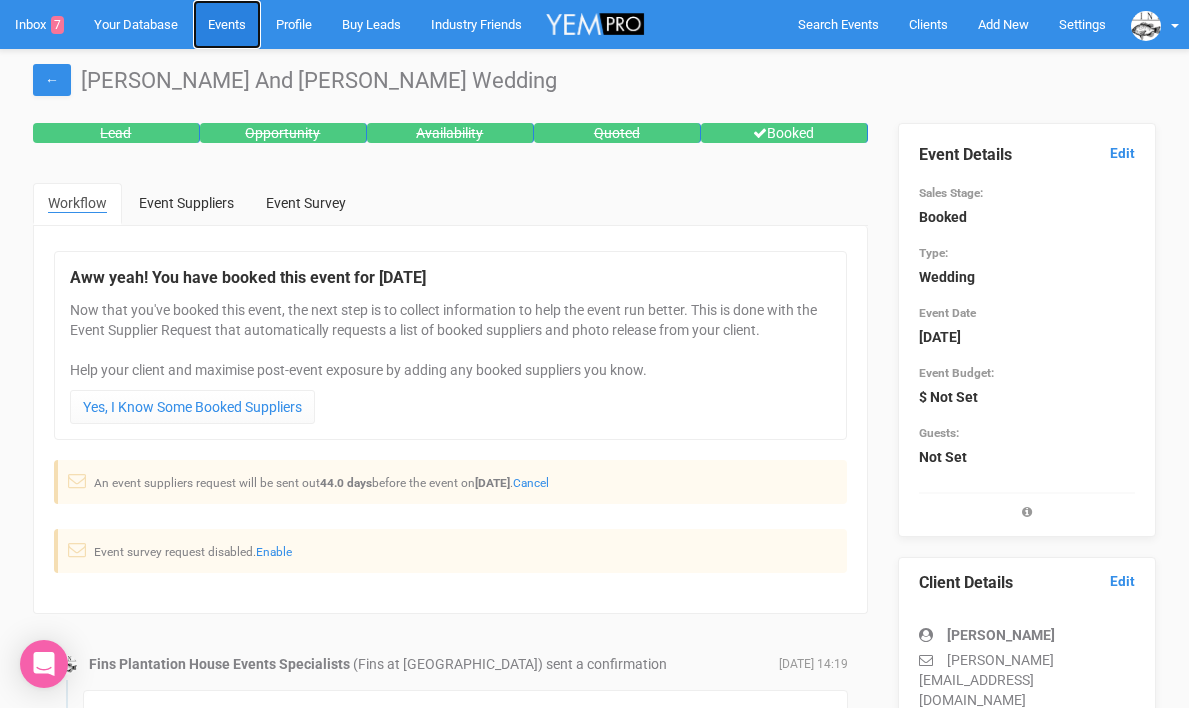 click on "Events" at bounding box center [227, 24] 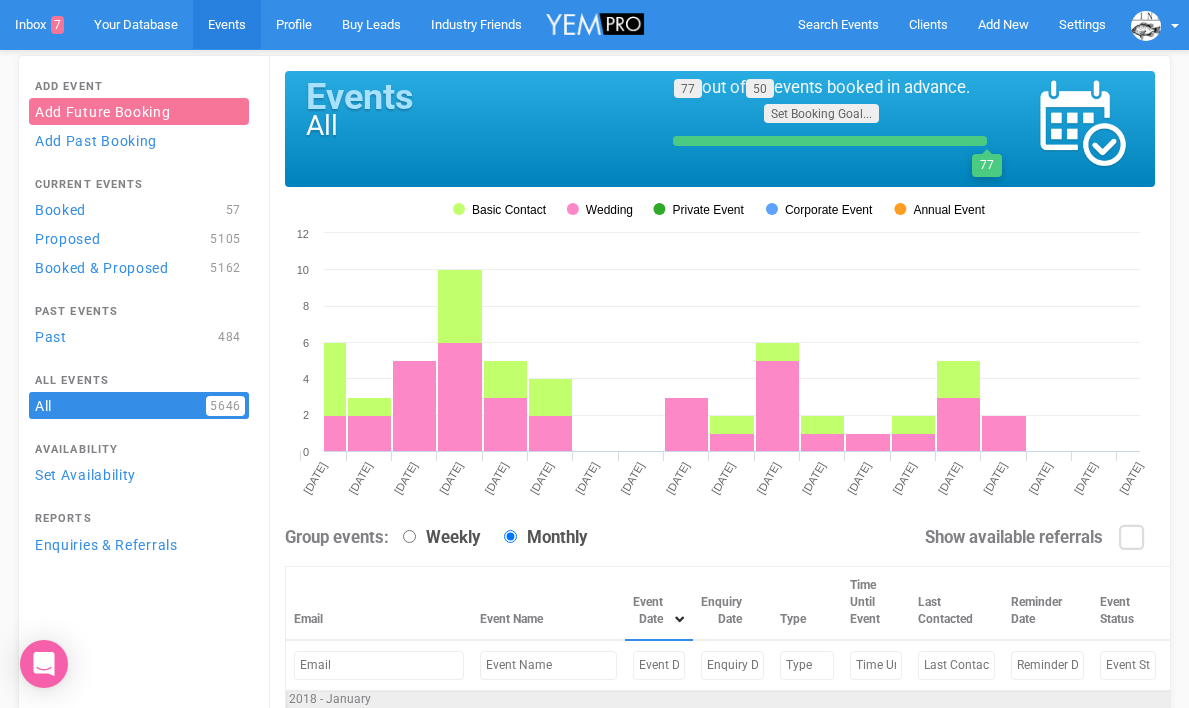 click at bounding box center (548, 665) 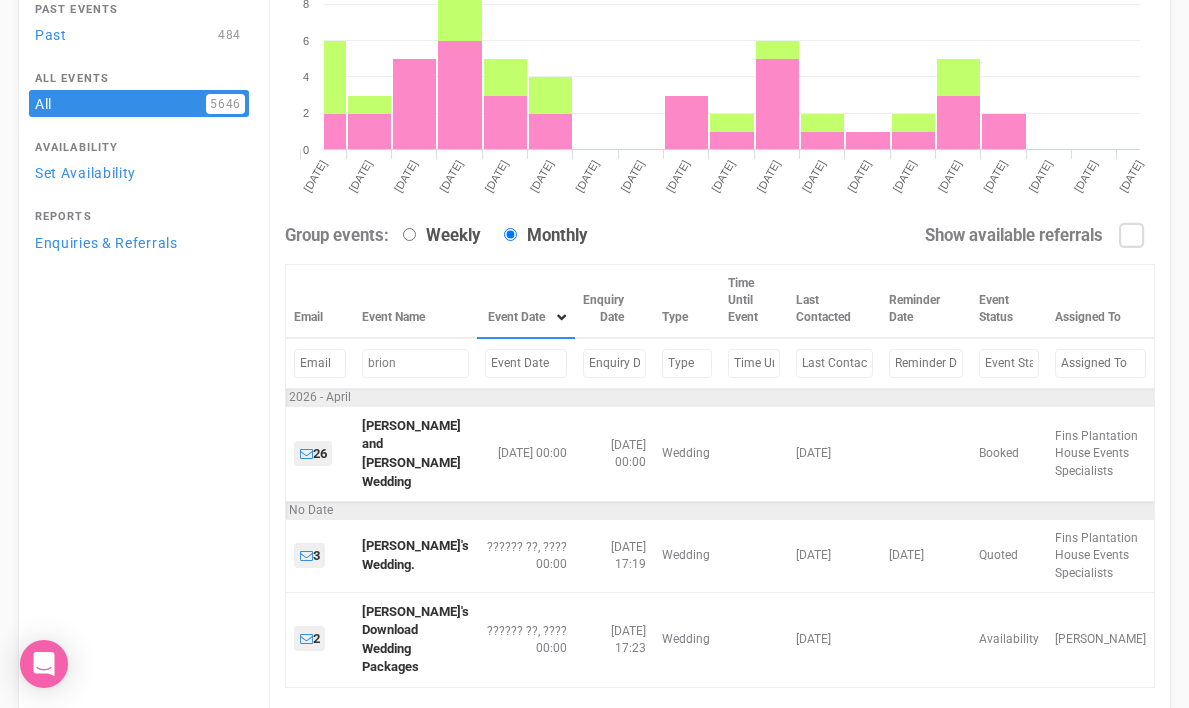 scroll, scrollTop: 367, scrollLeft: 0, axis: vertical 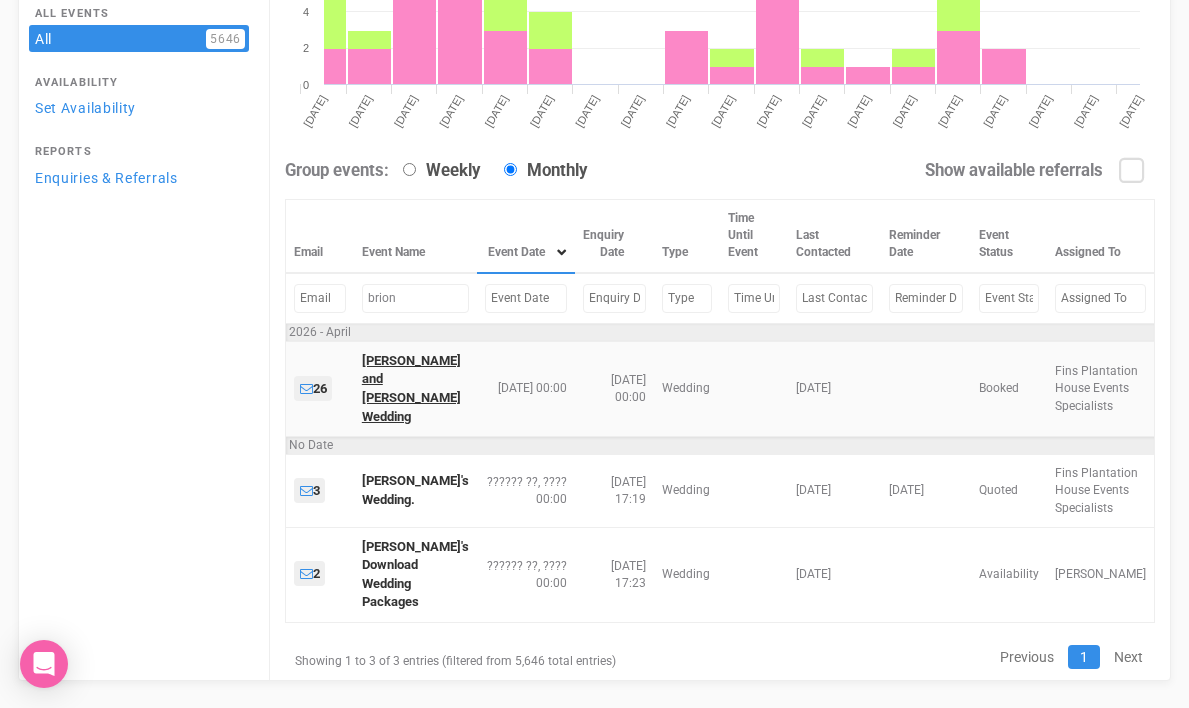 type on "brion" 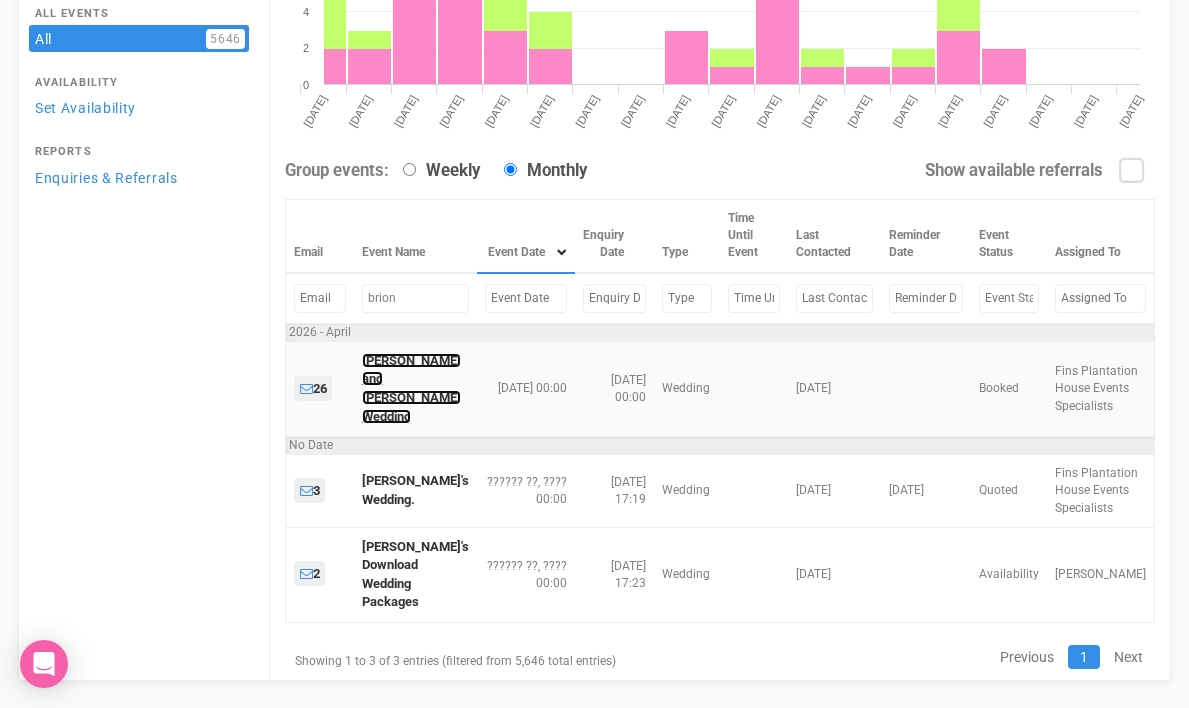 click on "Briony and Alex Wedding" at bounding box center (411, 388) 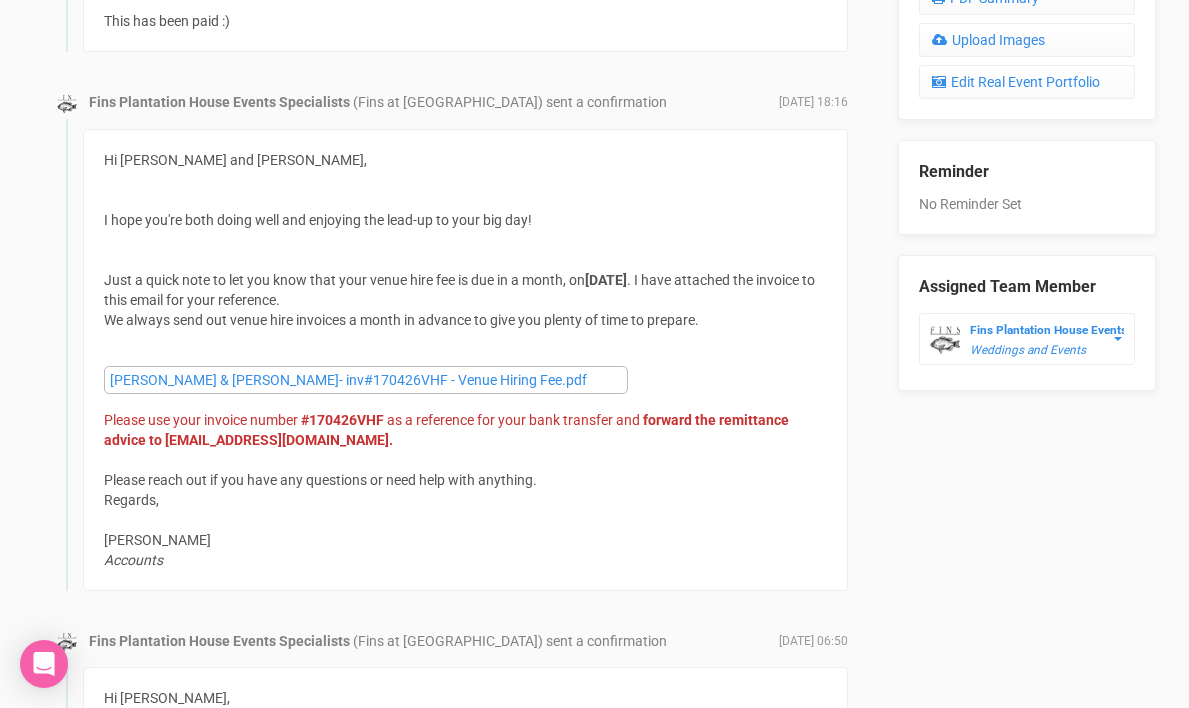 scroll, scrollTop: 1118, scrollLeft: 0, axis: vertical 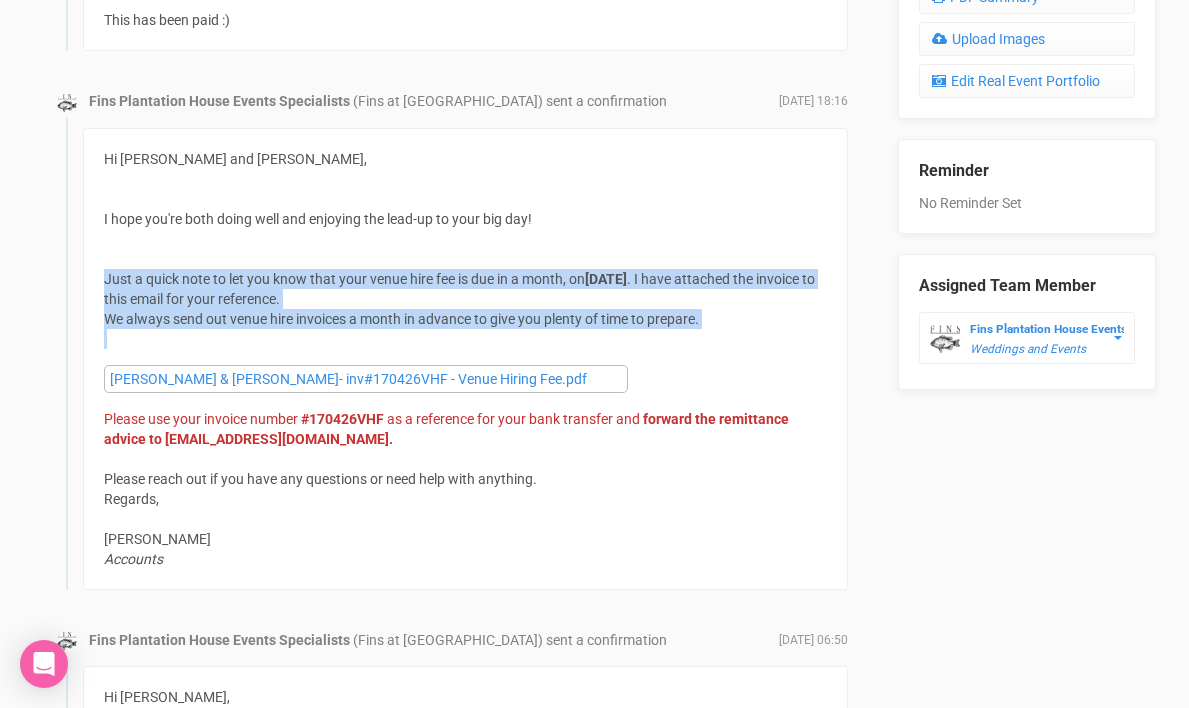 drag, startPoint x: 105, startPoint y: 277, endPoint x: 709, endPoint y: 333, distance: 606.59045 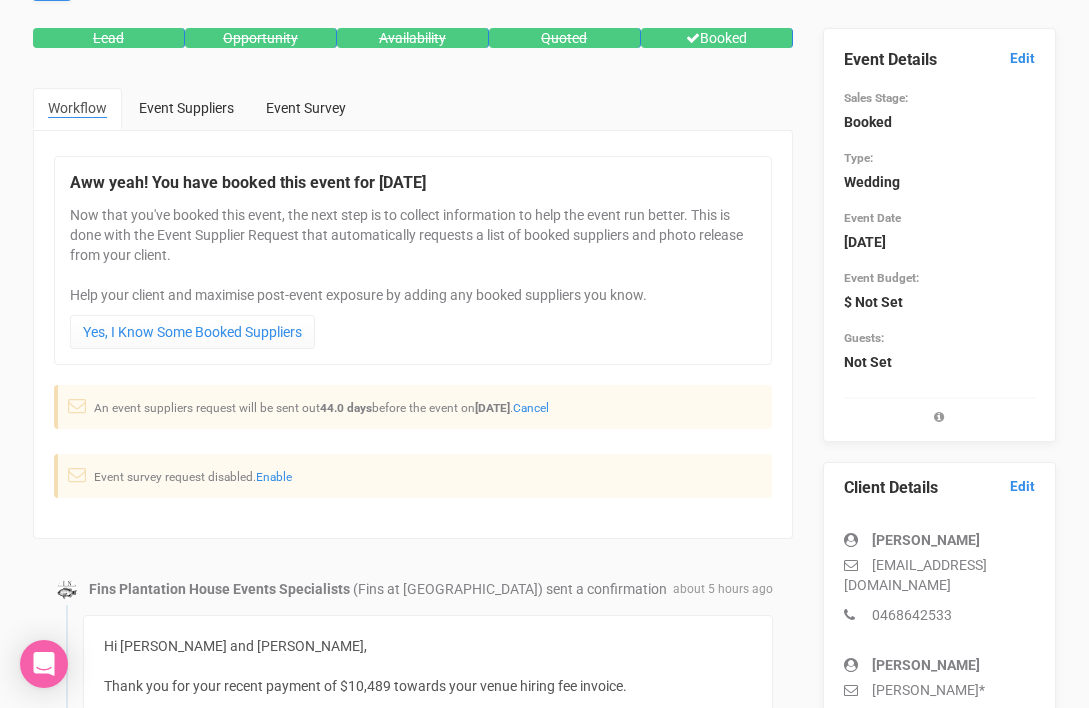 scroll, scrollTop: 0, scrollLeft: 0, axis: both 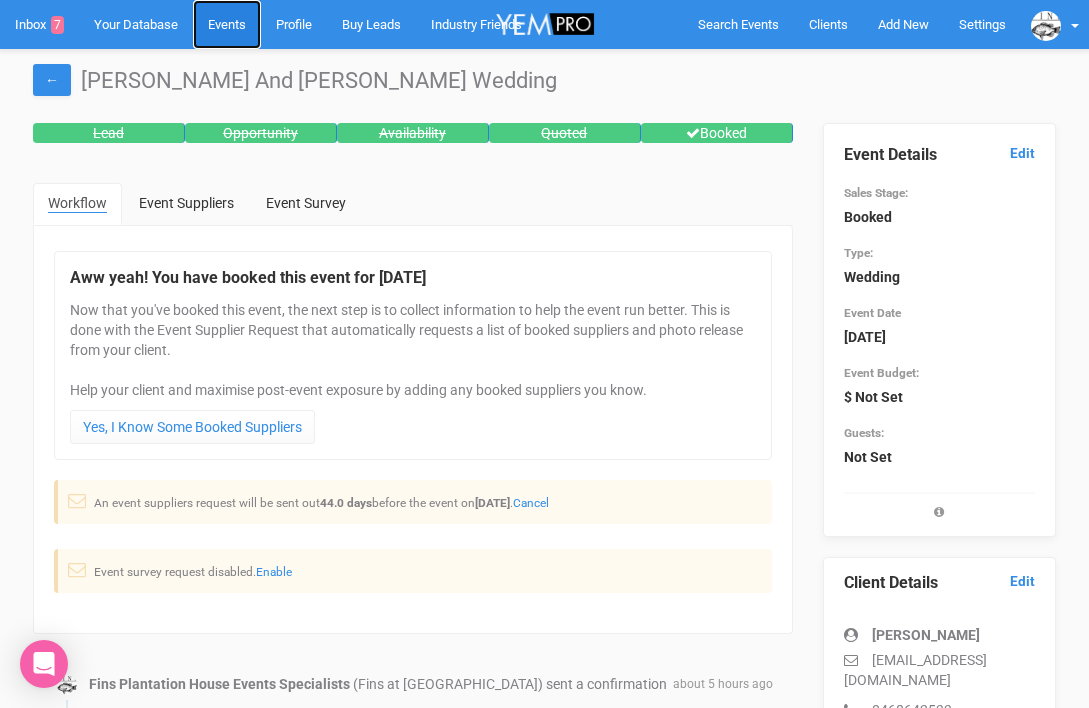 click on "Events" at bounding box center [227, 24] 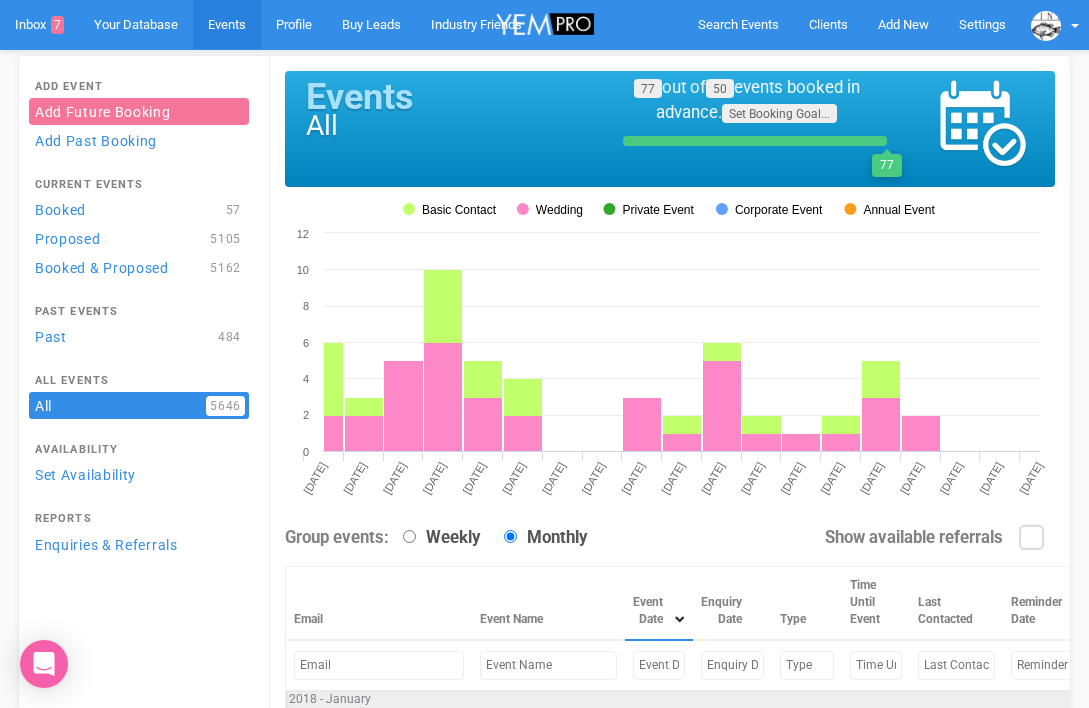 click at bounding box center (659, 665) 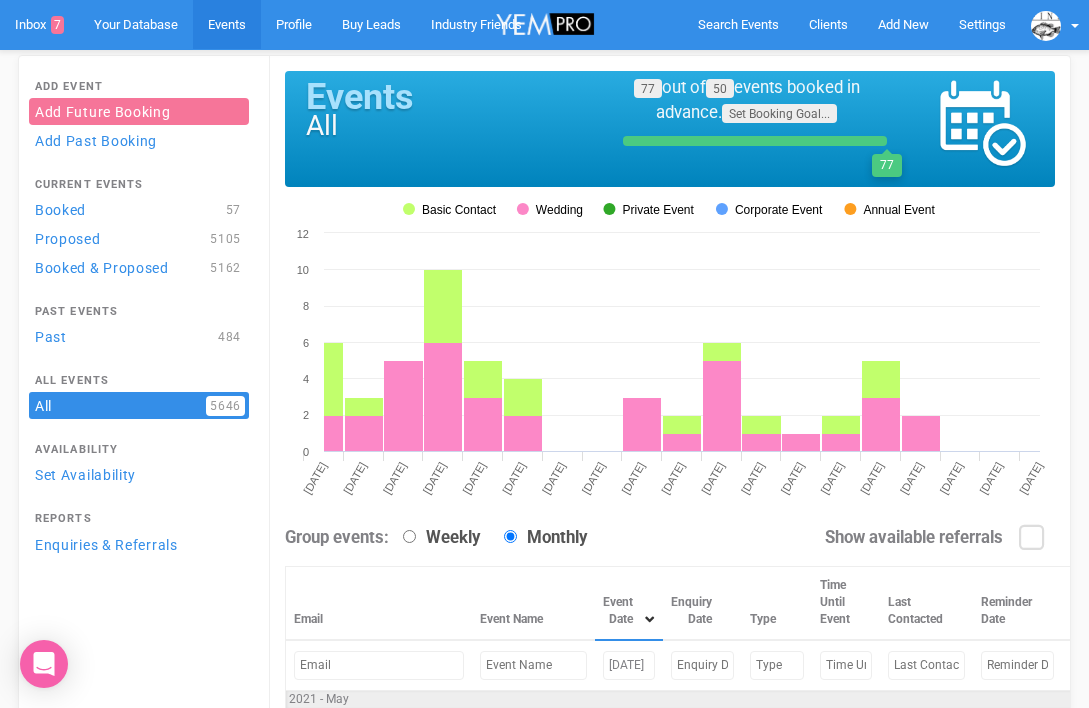scroll, scrollTop: 0, scrollLeft: 12, axis: horizontal 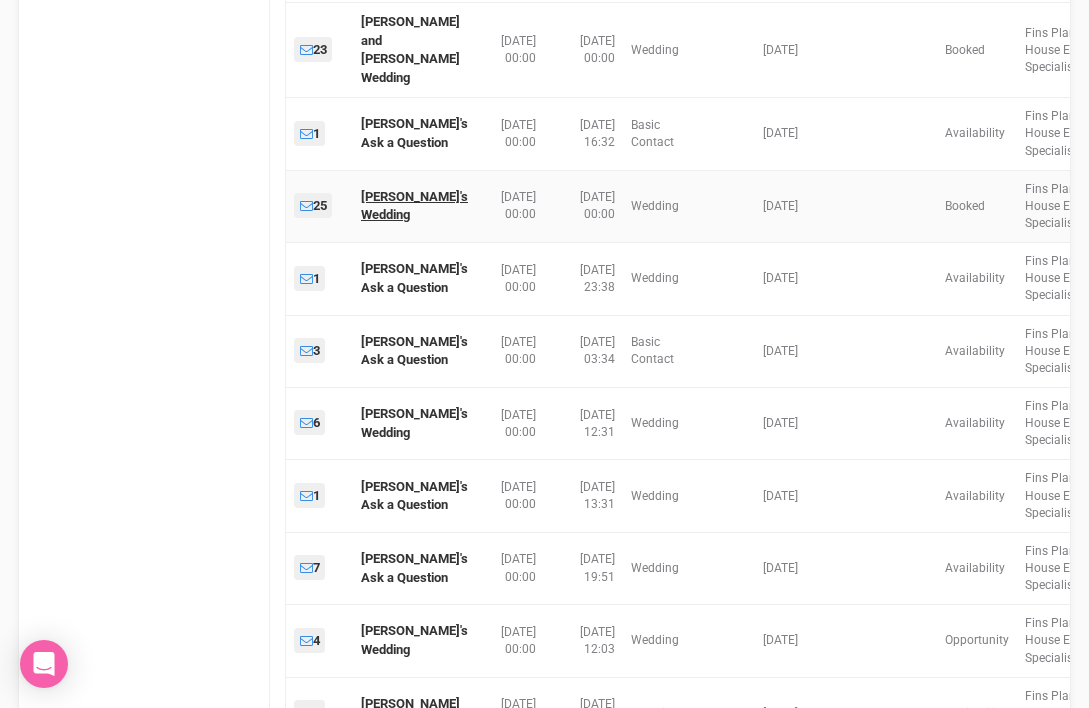 type on "may 2026" 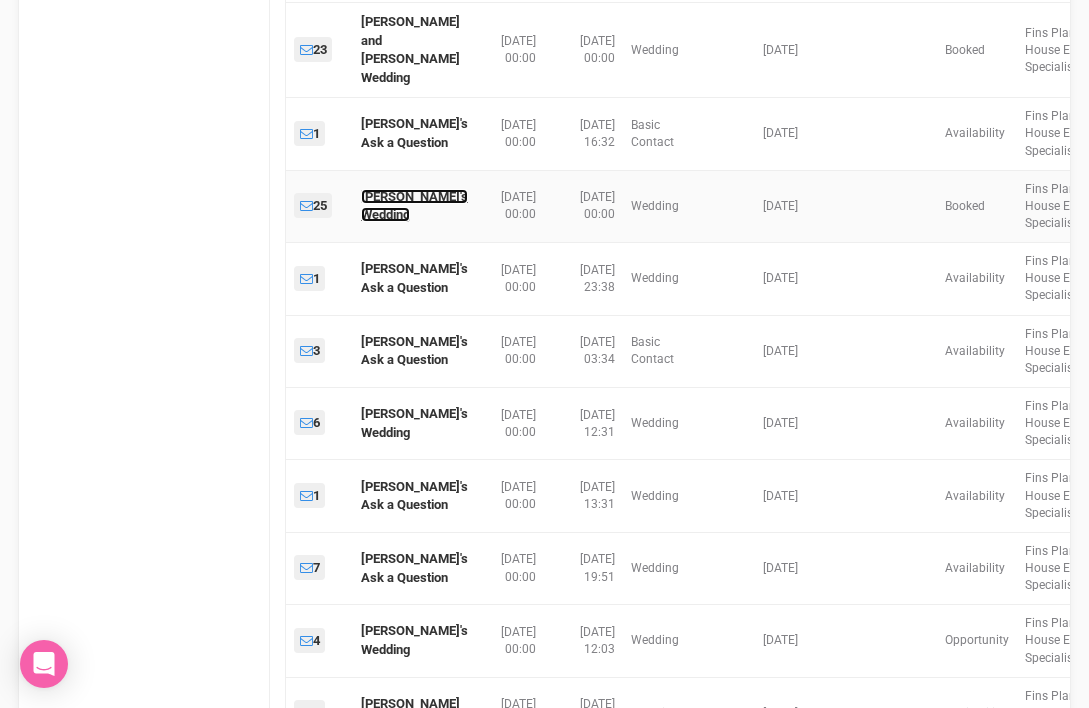click on "Elisa's Wedding" at bounding box center (414, 206) 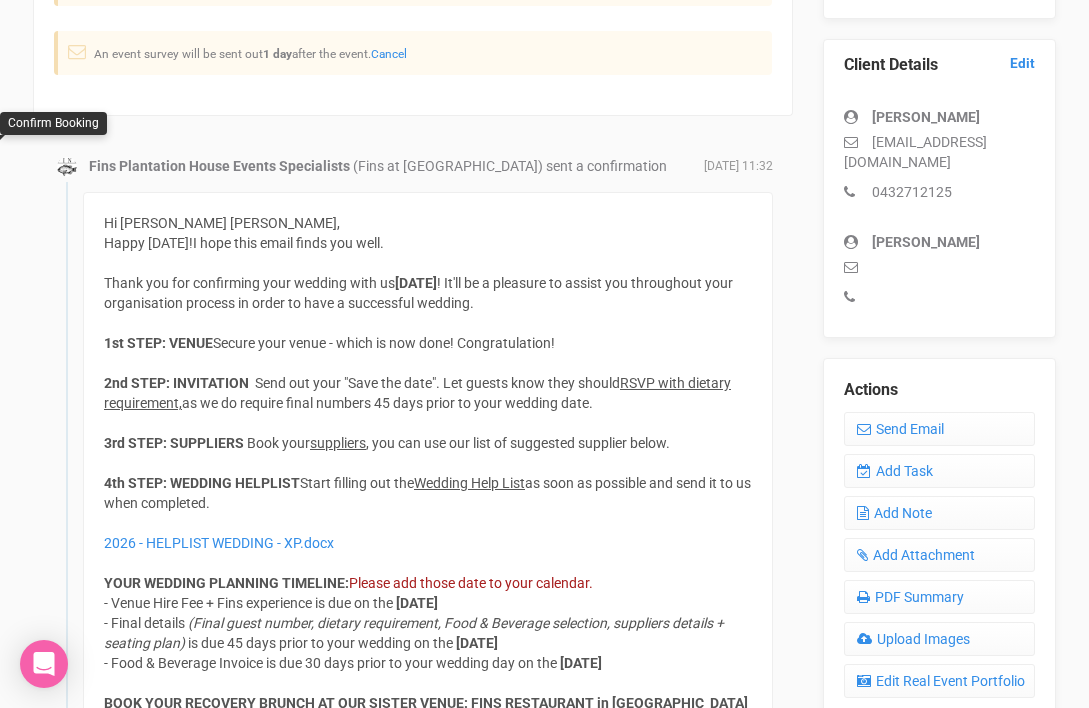 scroll, scrollTop: 516, scrollLeft: 0, axis: vertical 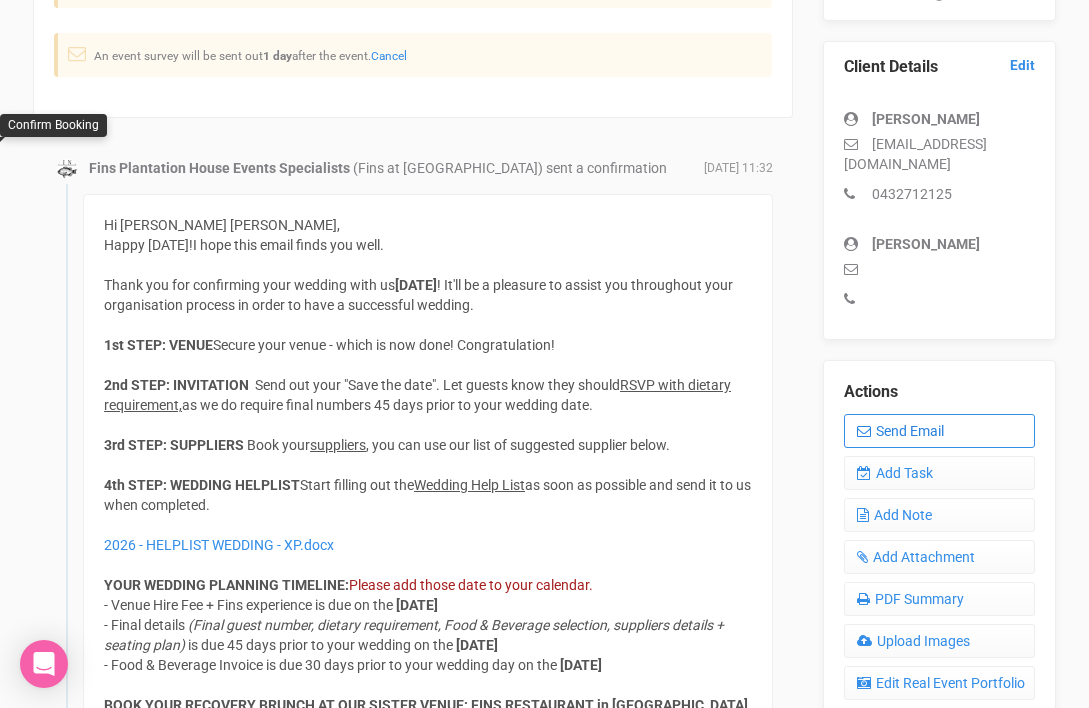 click on "Send Email" at bounding box center [939, 431] 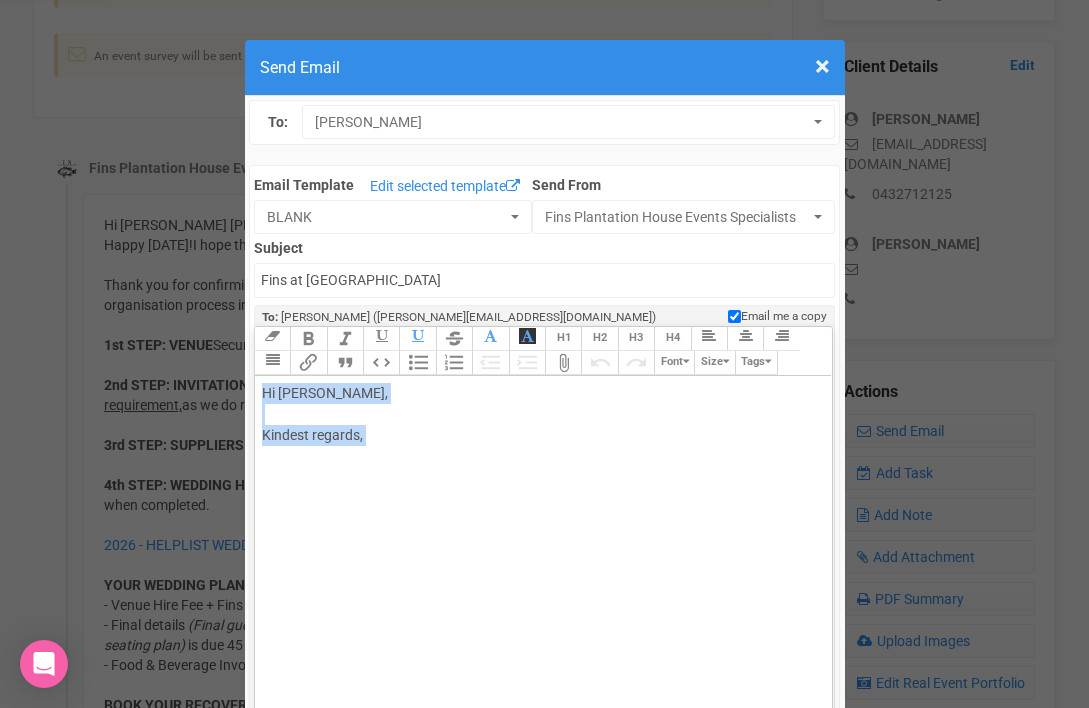 drag, startPoint x: 263, startPoint y: 394, endPoint x: 429, endPoint y: 450, distance: 175.19133 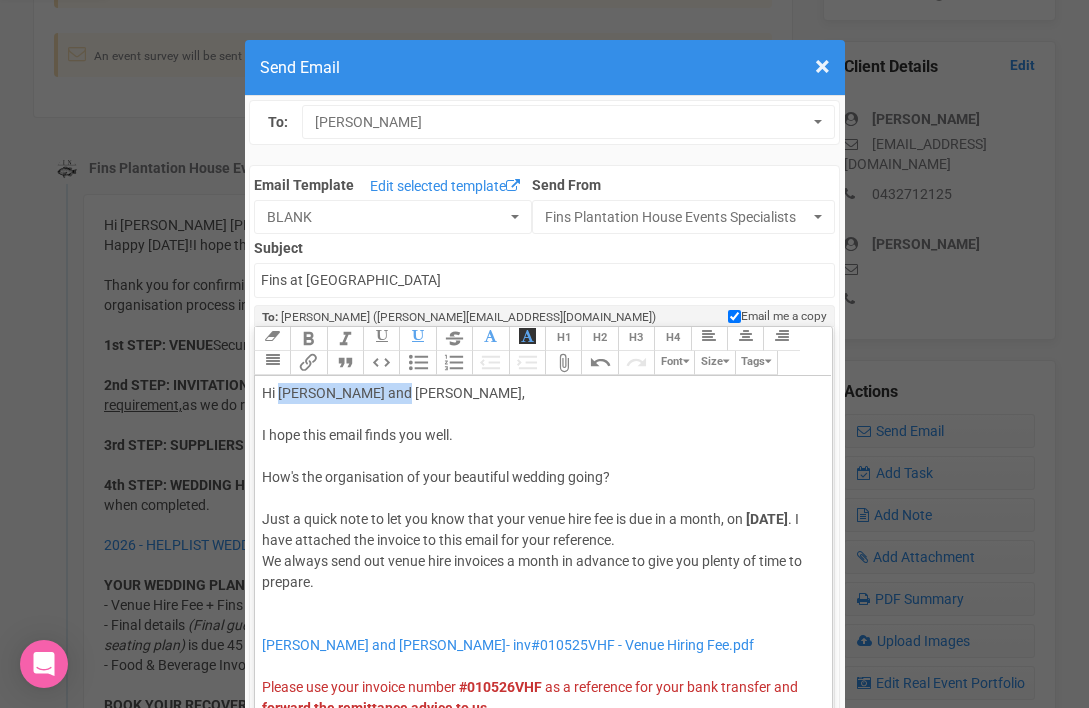 drag, startPoint x: 278, startPoint y: 392, endPoint x: 393, endPoint y: 389, distance: 115.03912 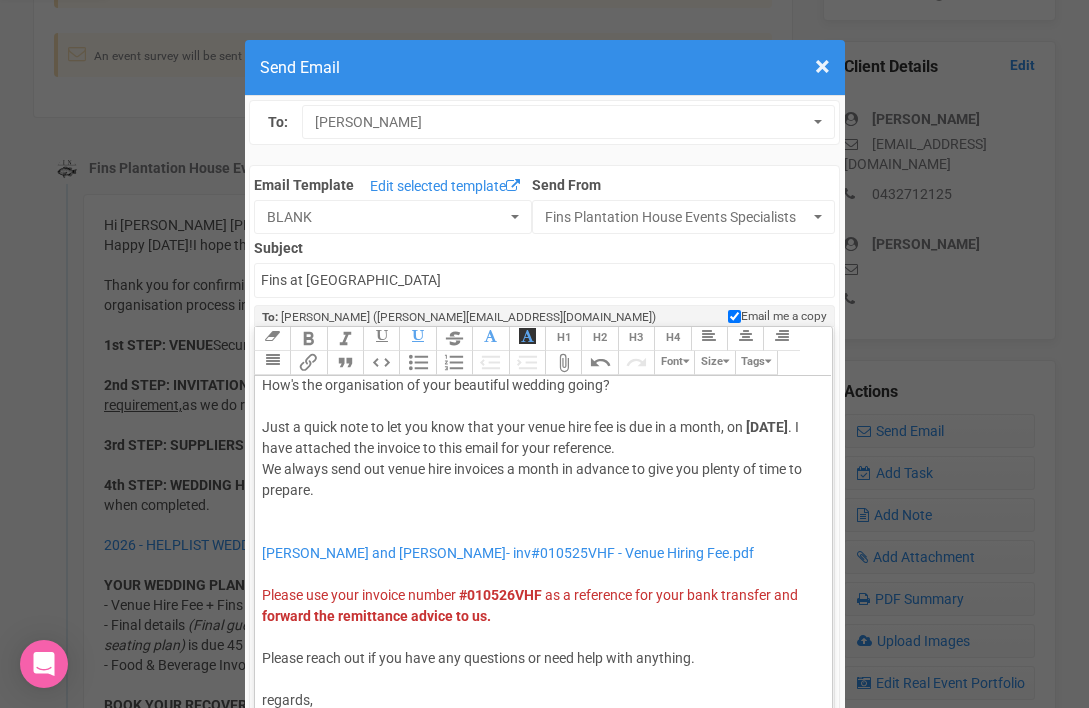 scroll, scrollTop: 114, scrollLeft: 0, axis: vertical 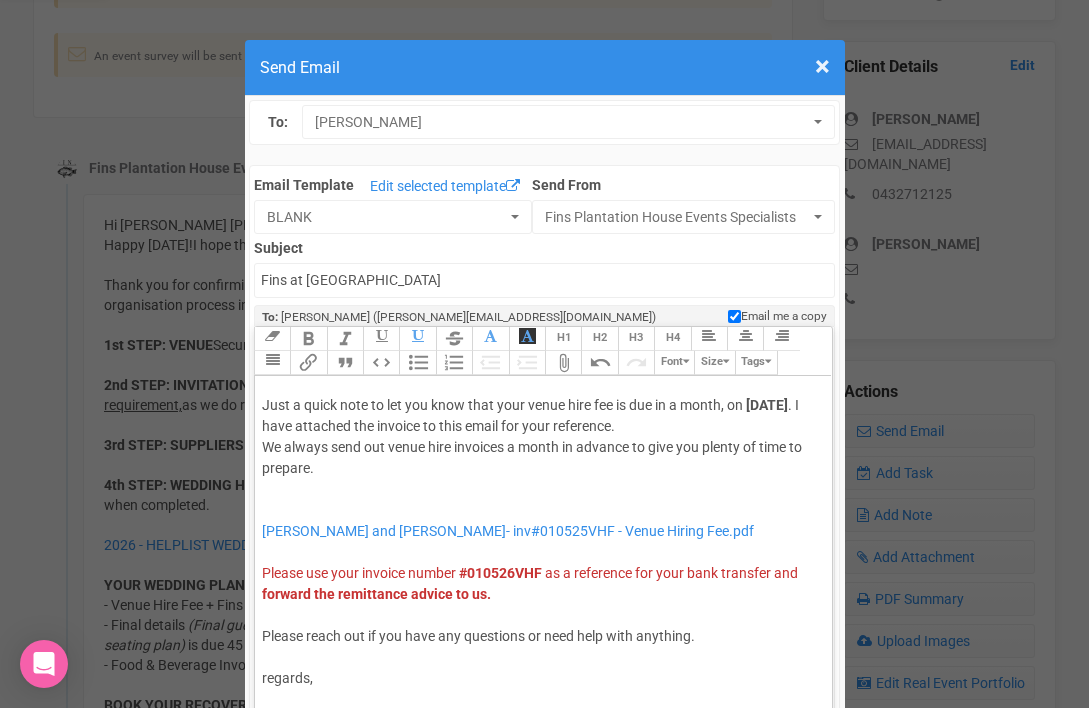 click on "1st of August 2025" 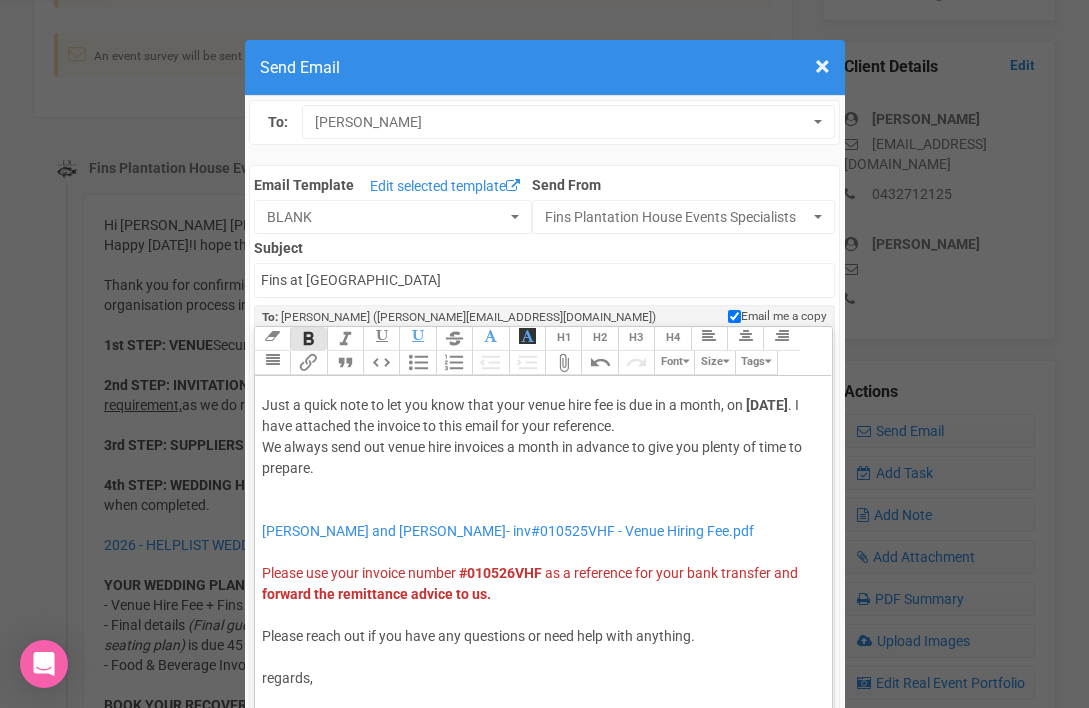 click on "Just a quick note to let you know that your venue hire fee is due in a month, on" 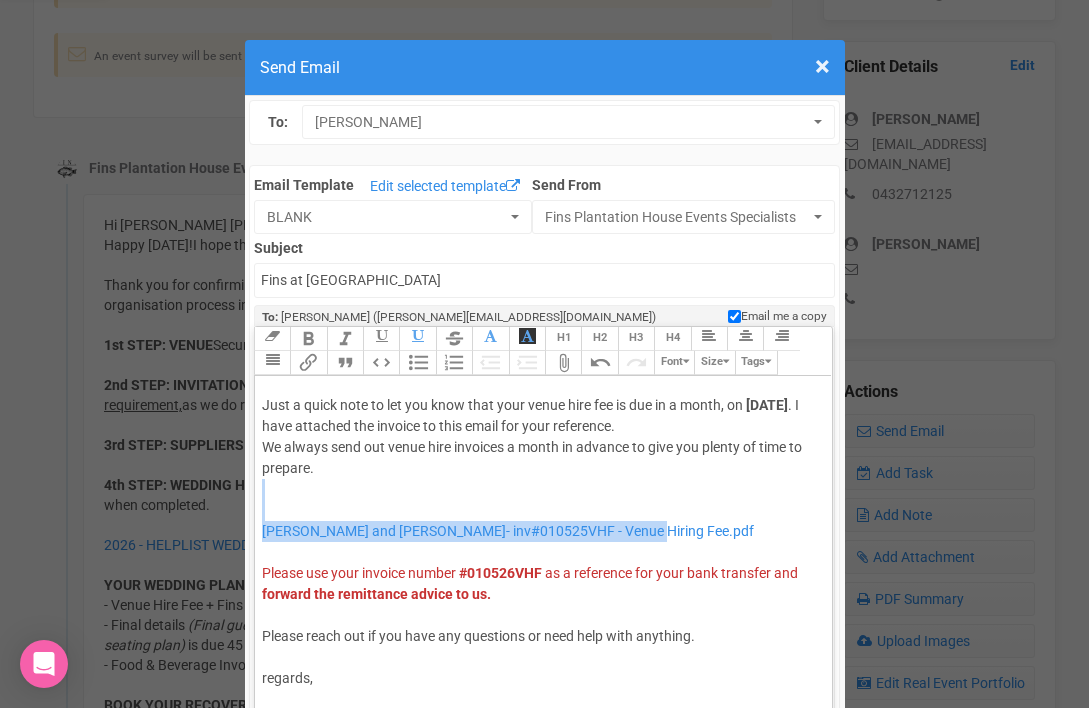drag, startPoint x: 356, startPoint y: 506, endPoint x: 628, endPoint y: 537, distance: 273.76083 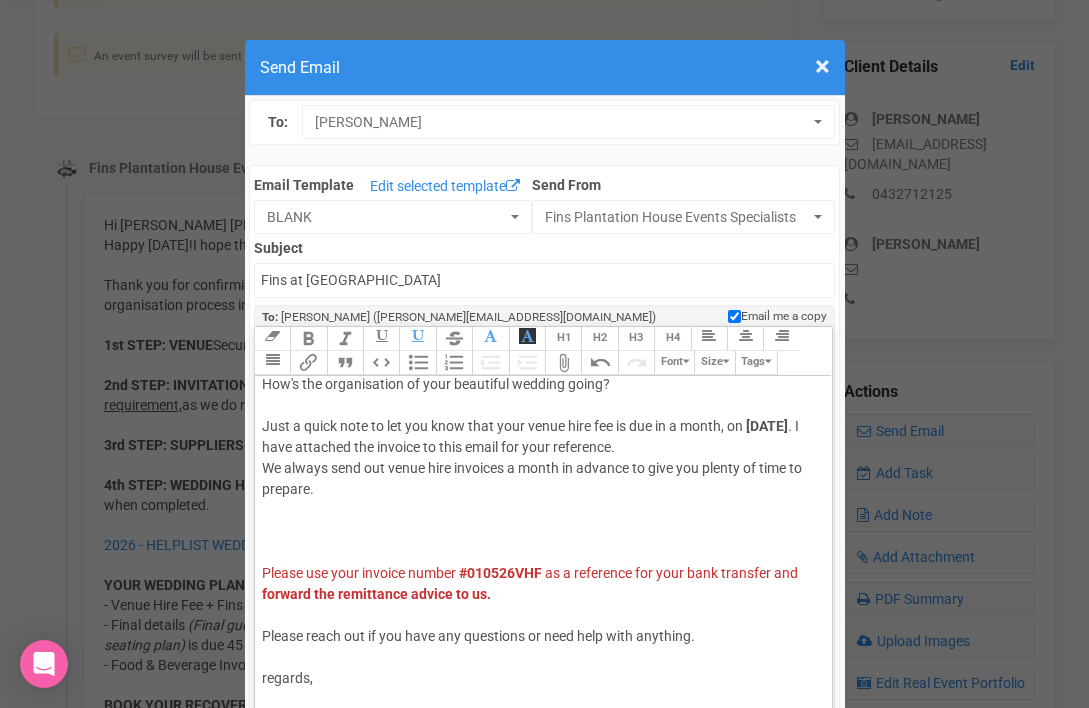 scroll, scrollTop: 51, scrollLeft: 0, axis: vertical 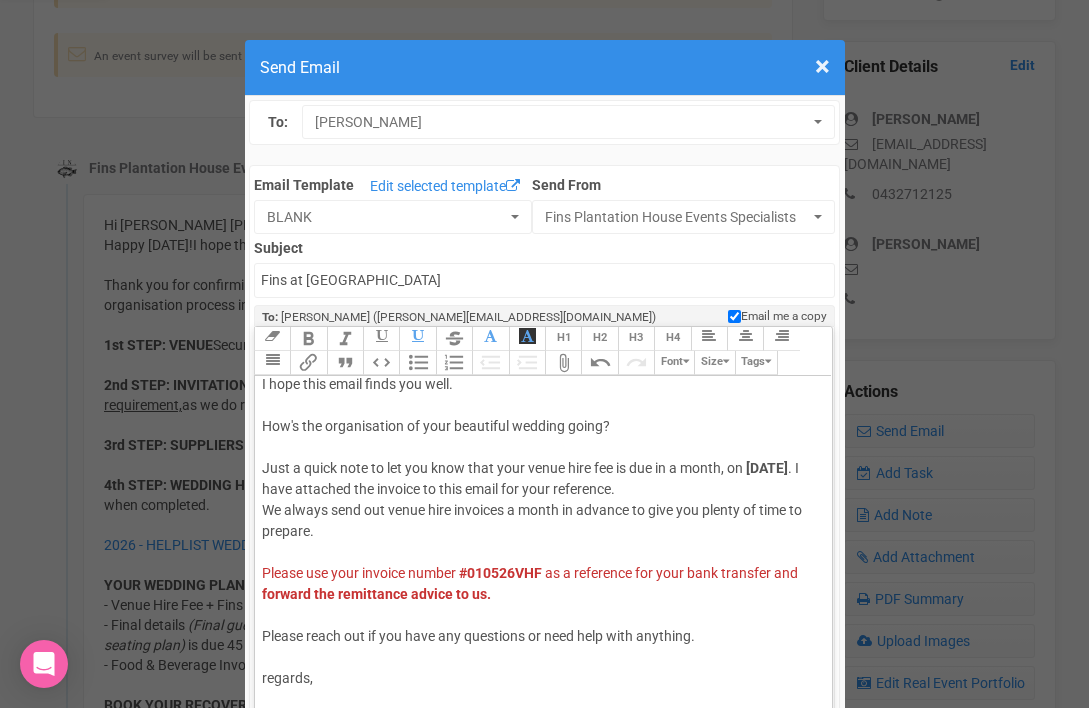 click on "#010526VHF" 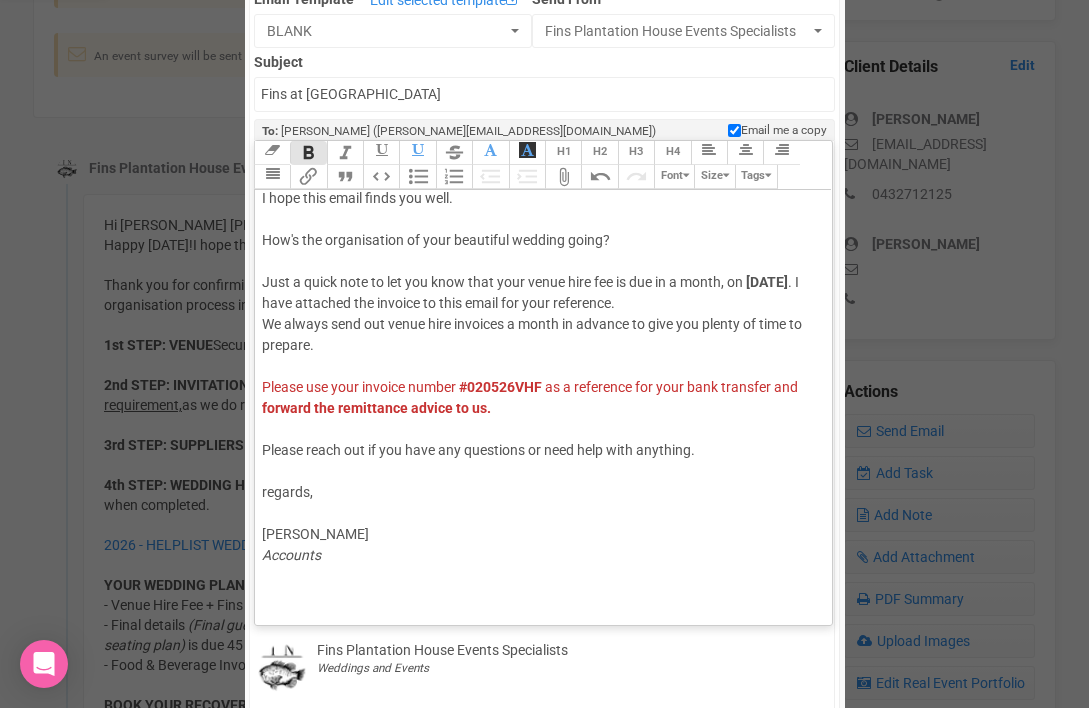 scroll, scrollTop: 193, scrollLeft: 0, axis: vertical 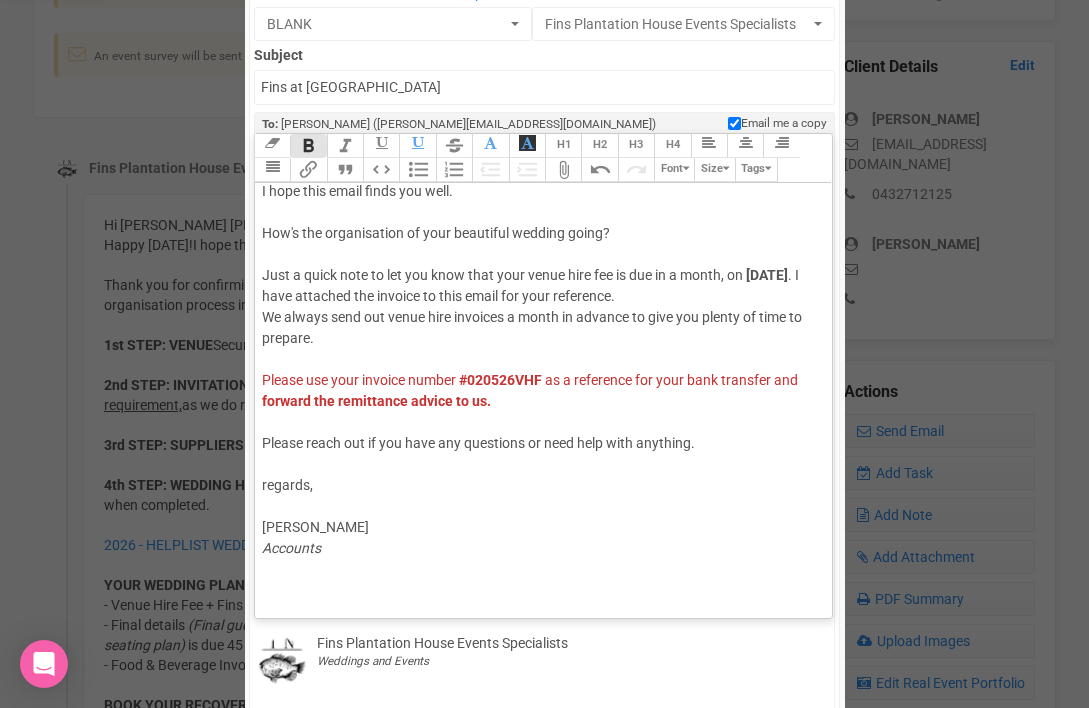 click on "regards," 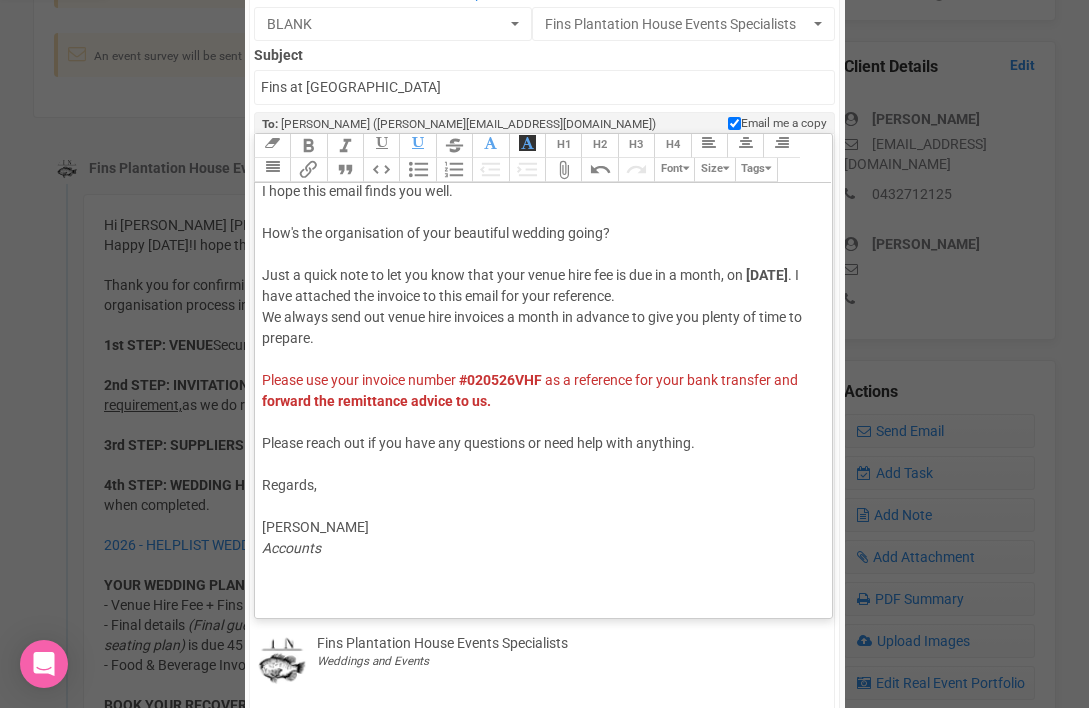 scroll, scrollTop: 0, scrollLeft: 0, axis: both 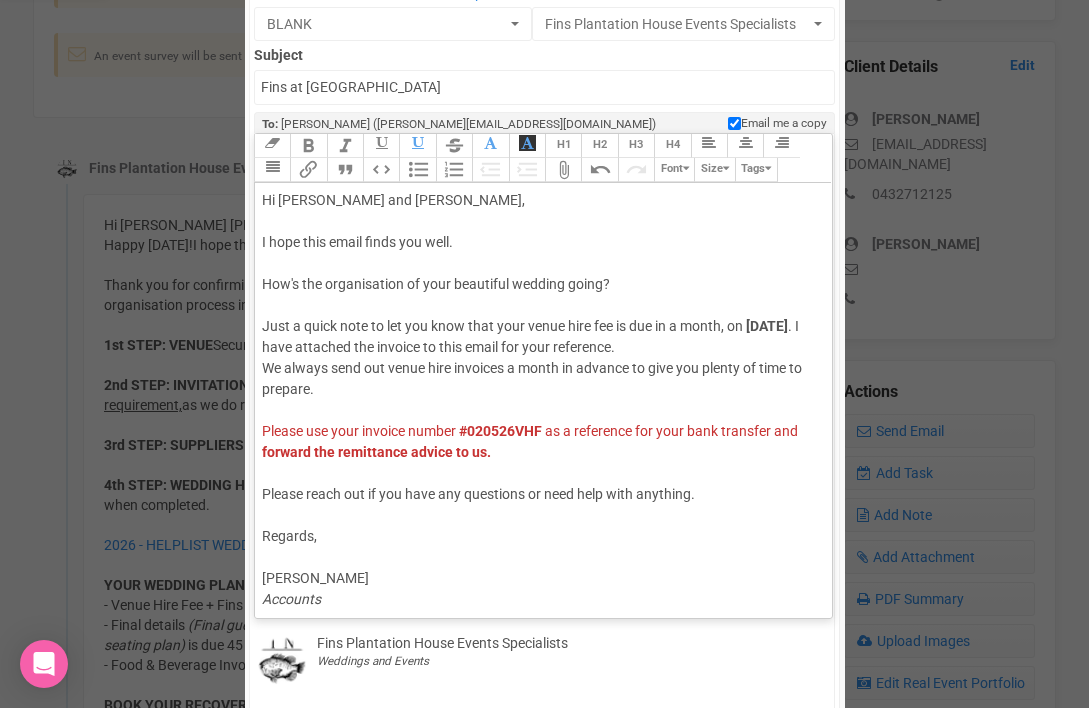 click on "Please use your invoice number   #020526VHF   as a reference for your bank transfer and   forward the remittance advice to us. Please reach out if you have any questions or need help with anything. R egards,  Florent ELINEAU Accounts" 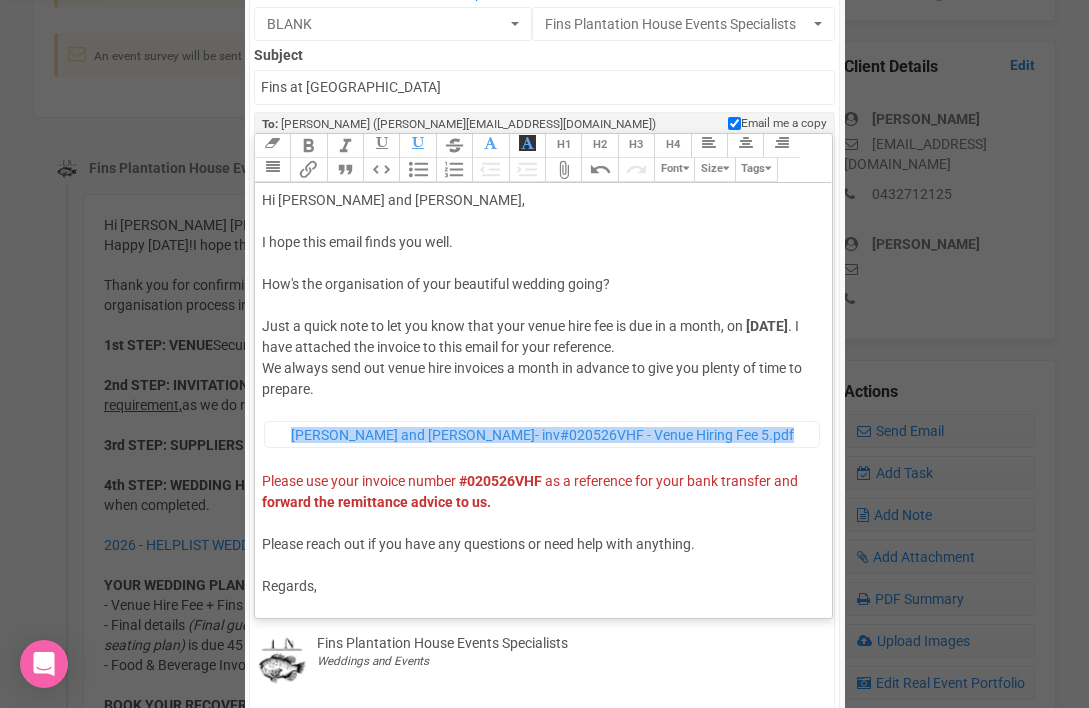 click on "Elisa and Jacod- inv#020526VHF - Venue Hiring Fee 5.pdf" 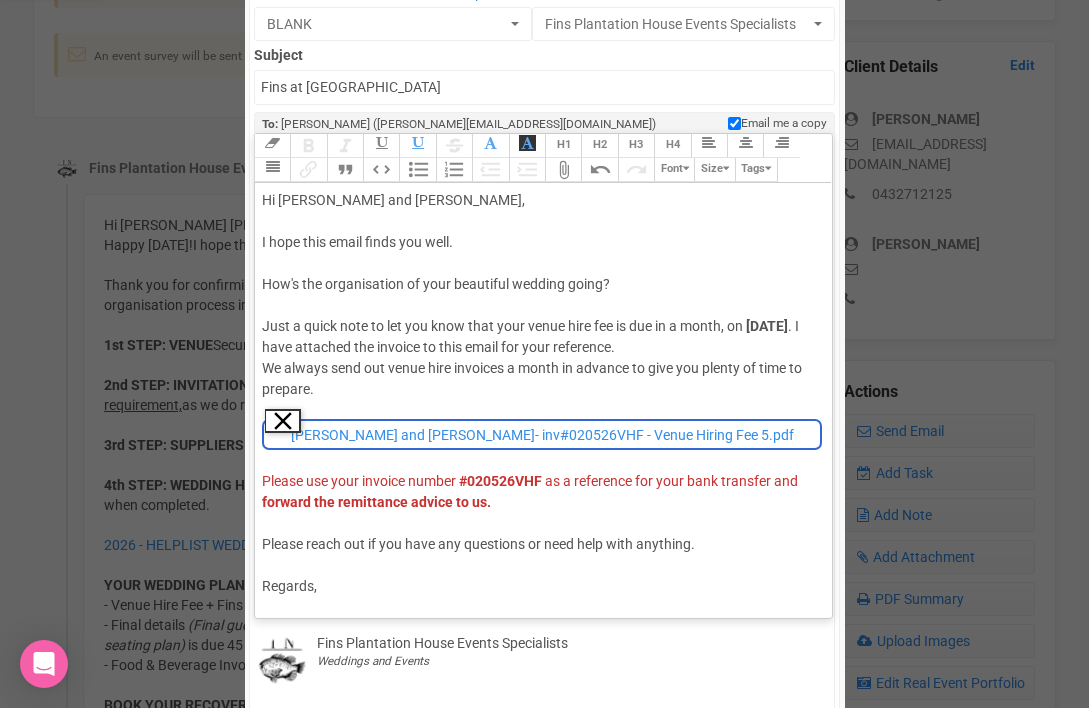 click on "Remove" 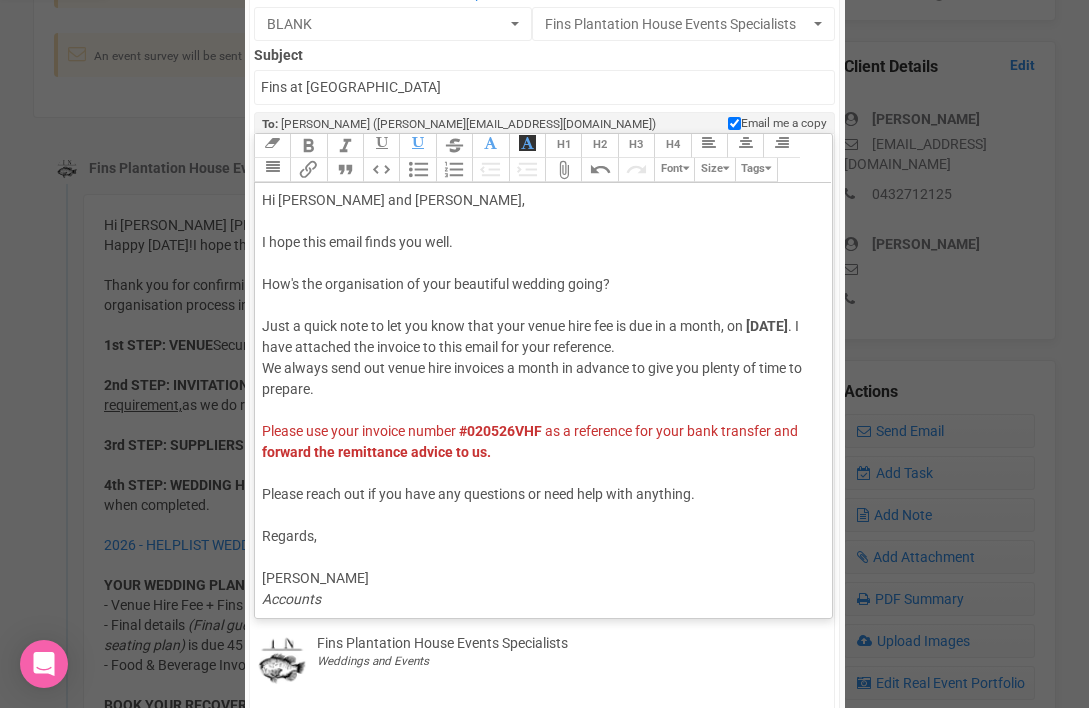 click on "Please use your invoice number   #020526VHF   as a reference for your bank transfer and   forward the remittance advice to us. Please reach out if you have any questions or need help with anything. R egards,  Florent ELINEAU Accounts" 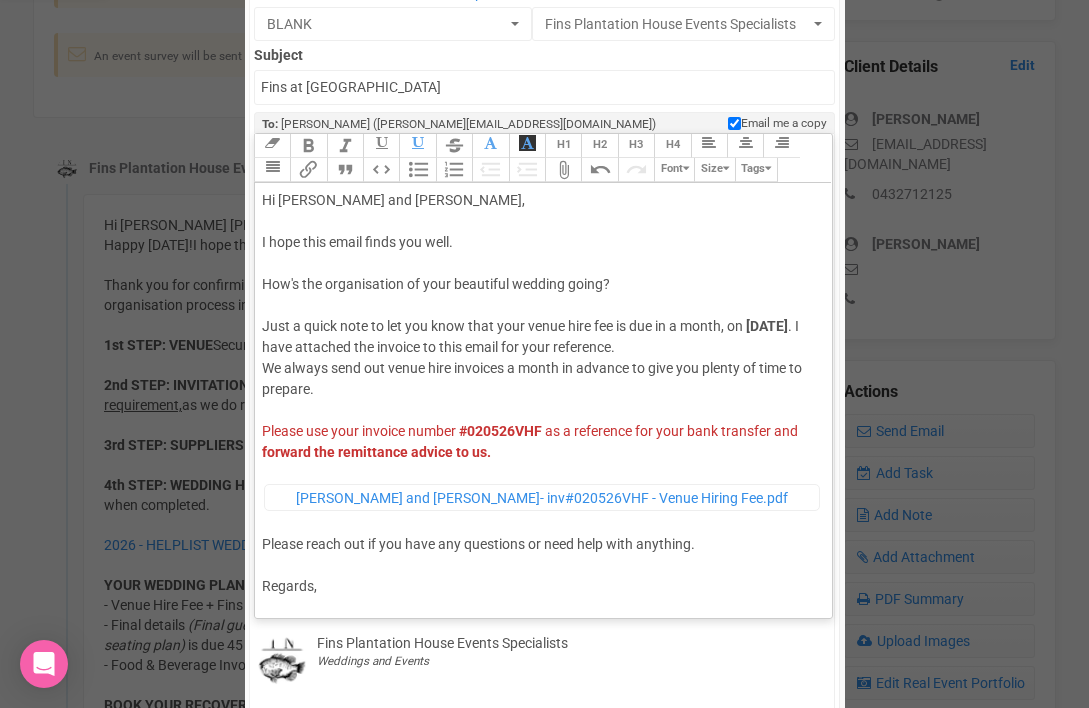 scroll, scrollTop: 101, scrollLeft: 0, axis: vertical 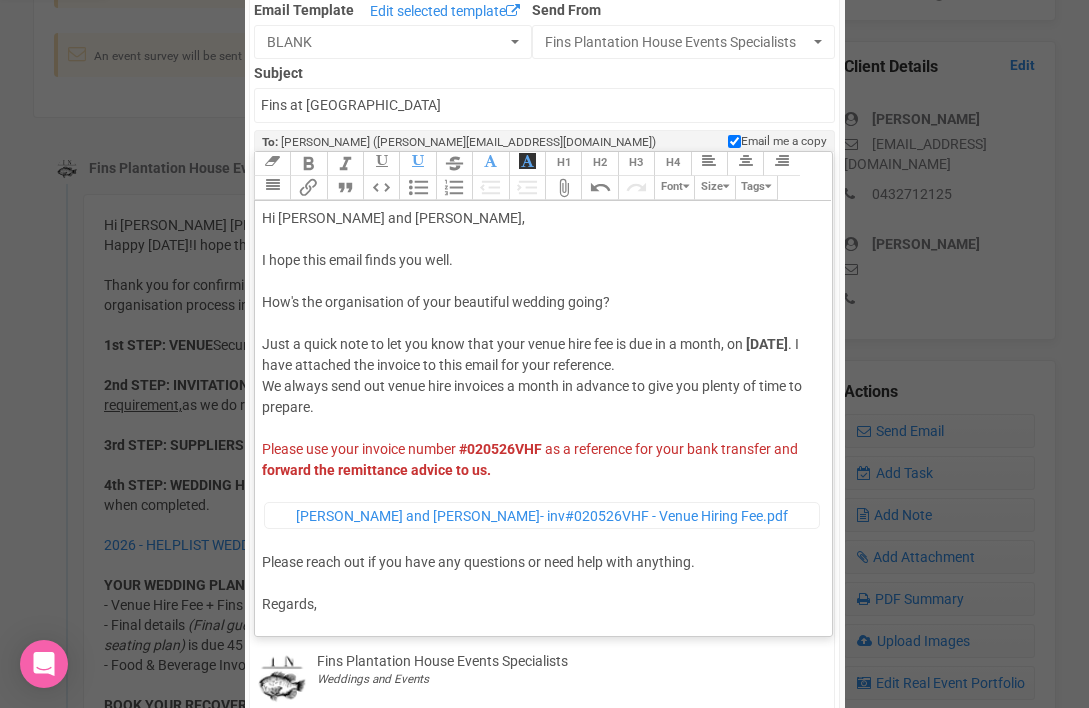 click on "Just a quick note to let you know that your venue hire fee is due in a month, on" 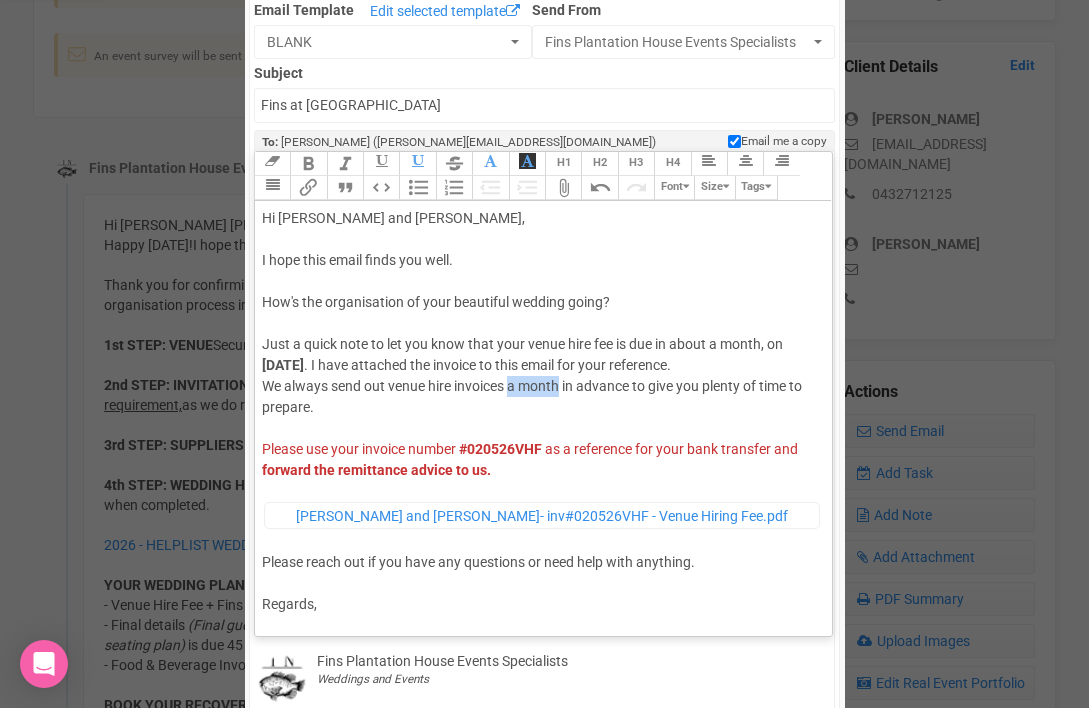 drag, startPoint x: 510, startPoint y: 384, endPoint x: 562, endPoint y: 383, distance: 52.009613 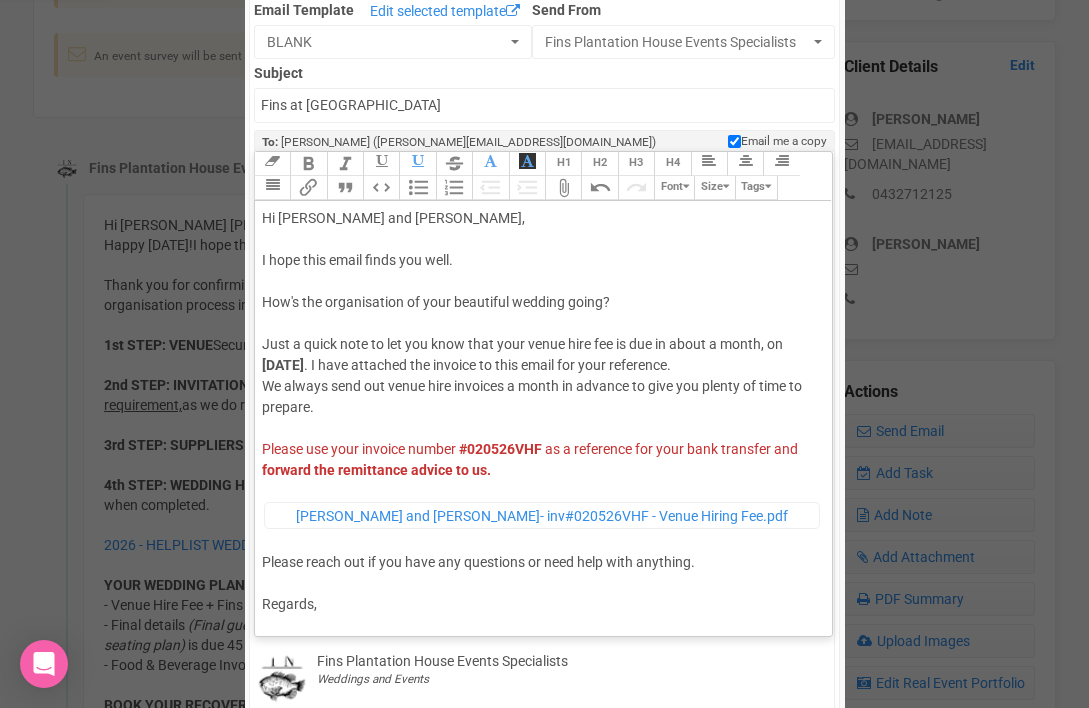 type on "<div><span style="background-color: rgb(255, 255, 255); font-family: Roboto, Helvetica, Arial, sans-serif; font-size: 14px; color: rgb(85, 85, 85); text-decoration-color: initial;">Hi</span> <span style="background-color: rgb(255, 255, 255); font-size: 14px; color: rgb(85, 85, 85); text-decoration-color: initial;">Elisa and Jacod</span><span style="font-family: Roboto, Helvetica, Arial, sans-serif; font-size: 14px; color: rgb(85, 85, 85); text-decoration-color: initial;">,</span><br><br><span style="background-color: rgb(255, 255, 255); font-family: Roboto, Helvetica, Arial, sans-serif; font-size: 14px; color: rgb(85, 85, 85); text-decoration-color: initial;">I hope this email finds you well.</span><br><br><span style="background-color: rgb(255, 255, 255); font-family: Roboto, Helvetica, Arial, sans-serif; font-size: 14px; color: rgb(85, 85, 85); text-decoration-color: initial;">How's the organisation of your beautiful wedding going?</span><br><br><span style="font-family: Roboto, Helvetica, Arial, sans-se..." 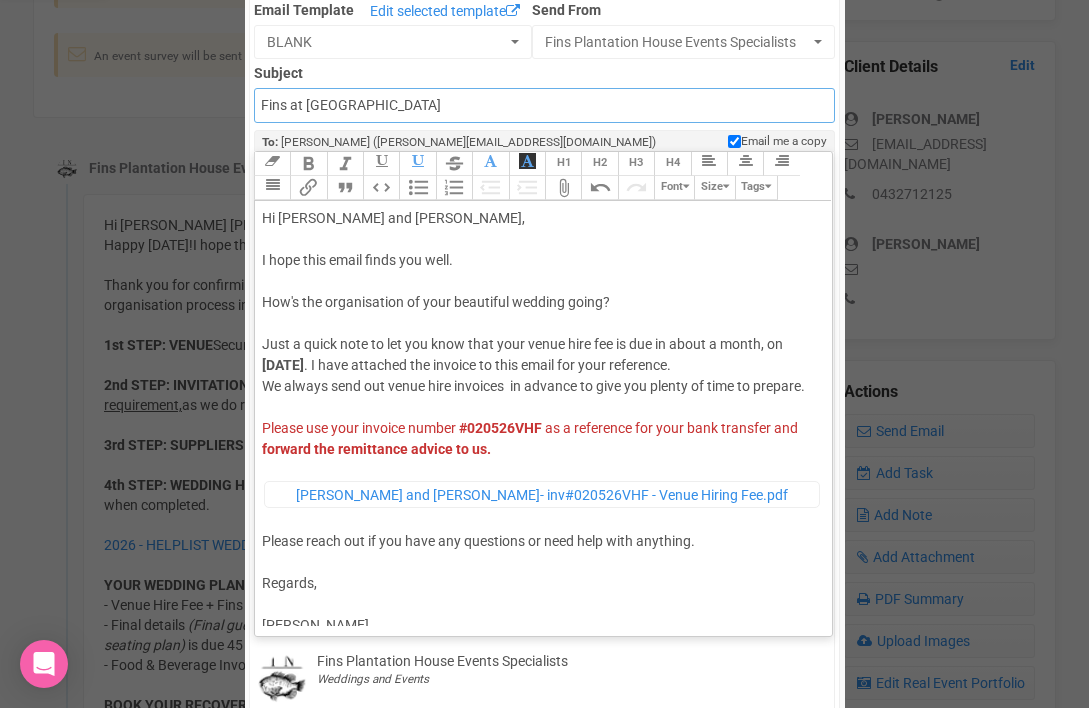 click on "Fins at plantation house" at bounding box center [544, 105] 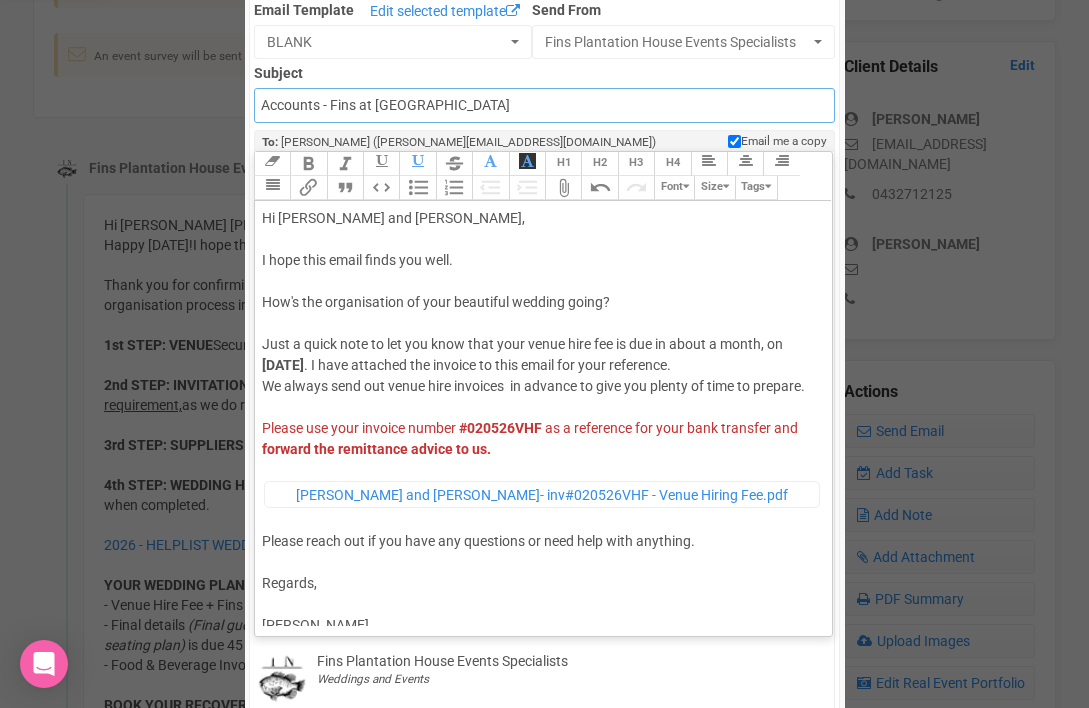 click on "Accounts - Fins at plantation house" at bounding box center [544, 105] 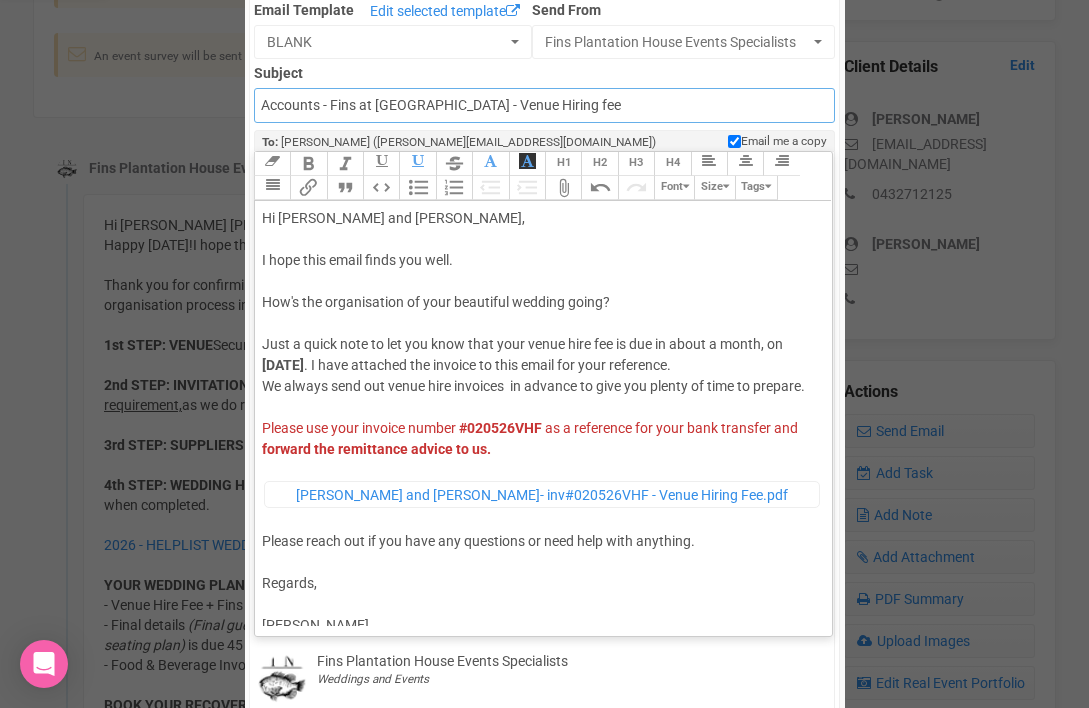 scroll, scrollTop: 80, scrollLeft: 0, axis: vertical 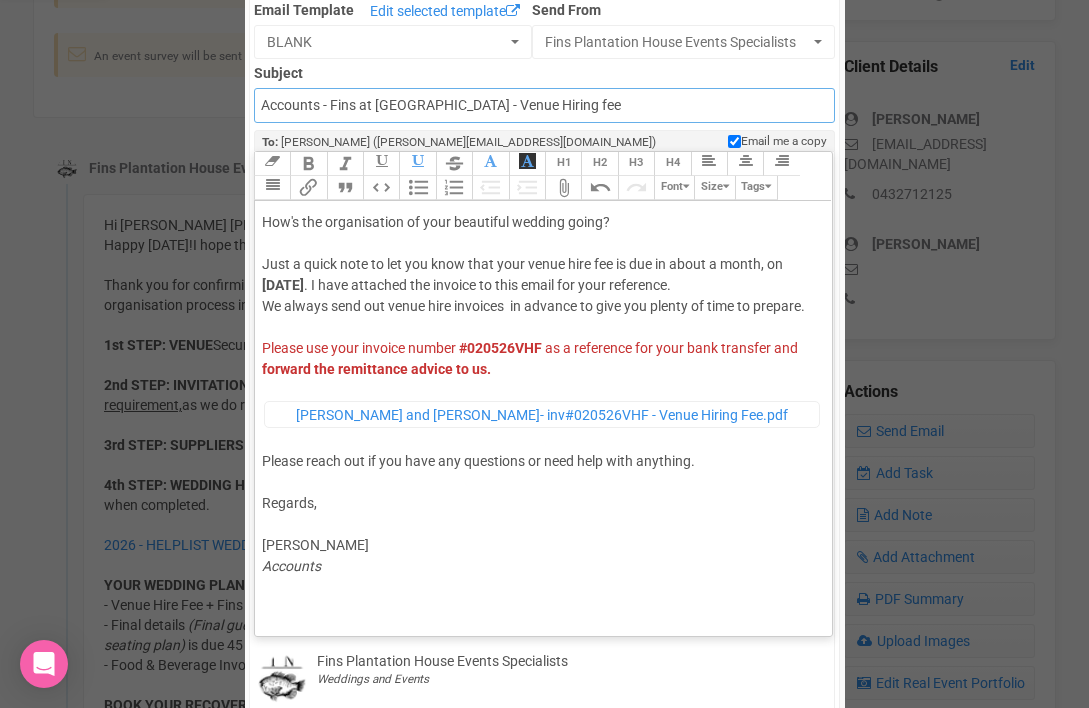 type on "Accounts - Fins at Plantation House - Venue Hiring fee" 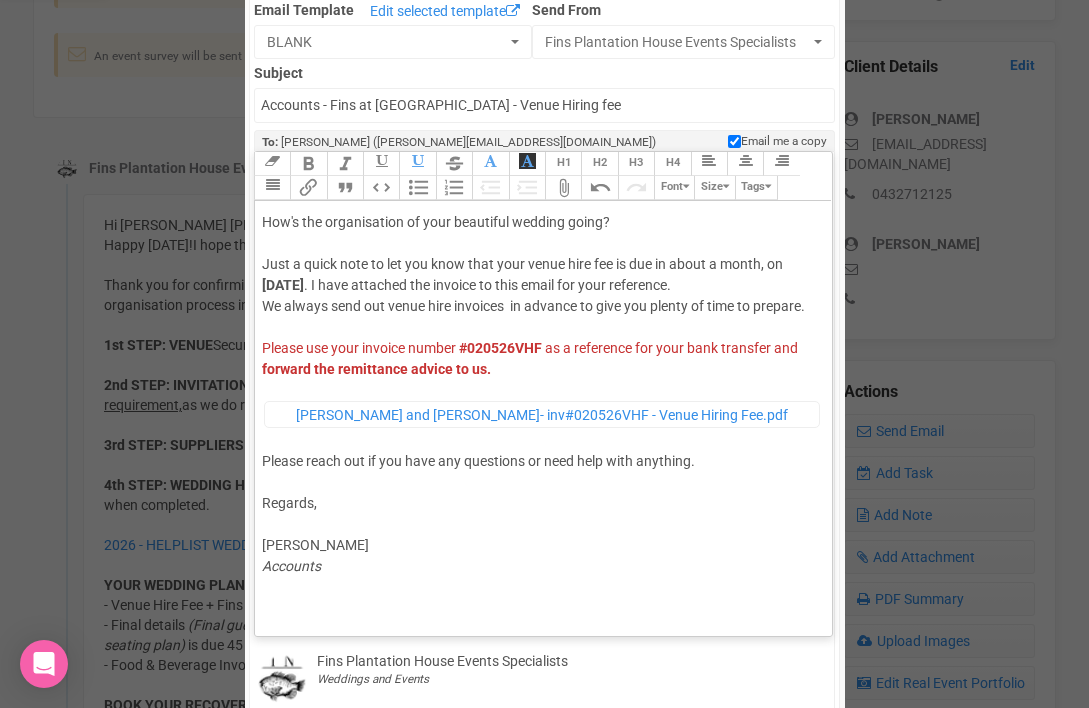 click 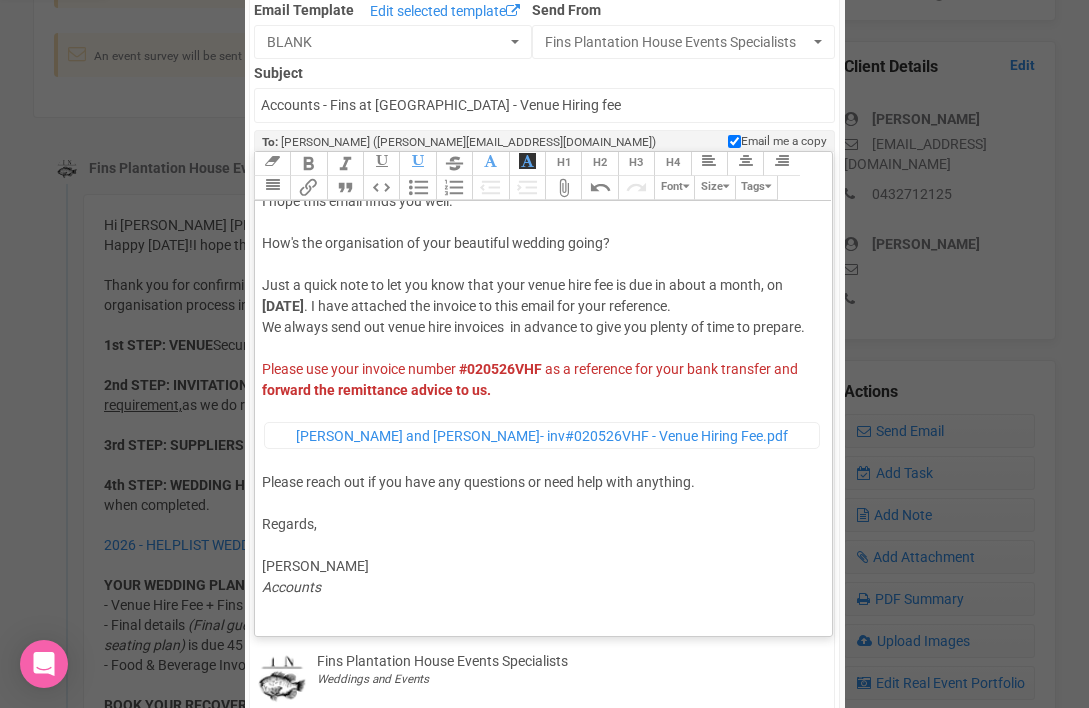 type on "<div><span style="background-color: rgb(255, 255, 255); font-family: Roboto, Helvetica, Arial, sans-serif; font-size: 14px; color: rgb(85, 85, 85); text-decoration-color: initial;">Hi</span> <span style="background-color: rgb(255, 255, 255); font-size: 14px; color: rgb(85, 85, 85); text-decoration-color: initial;">Elisa and Jacod</span><span style="font-family: Roboto, Helvetica, Arial, sans-serif; font-size: 14px; color: rgb(85, 85, 85); text-decoration-color: initial;">,</span><br><br><span style="background-color: rgb(255, 255, 255); font-family: Roboto, Helvetica, Arial, sans-serif; font-size: 14px; color: rgb(85, 85, 85); text-decoration-color: initial;">I hope this email finds you well.</span><br><br><span style="background-color: rgb(255, 255, 255); font-family: Roboto, Helvetica, Arial, sans-serif; font-size: 14px; color: rgb(85, 85, 85); text-decoration-color: initial;">How's the organisation of your beautiful wedding going?</span><br><br><span style="font-family: Roboto, Helvetica, Arial, sans-se..." 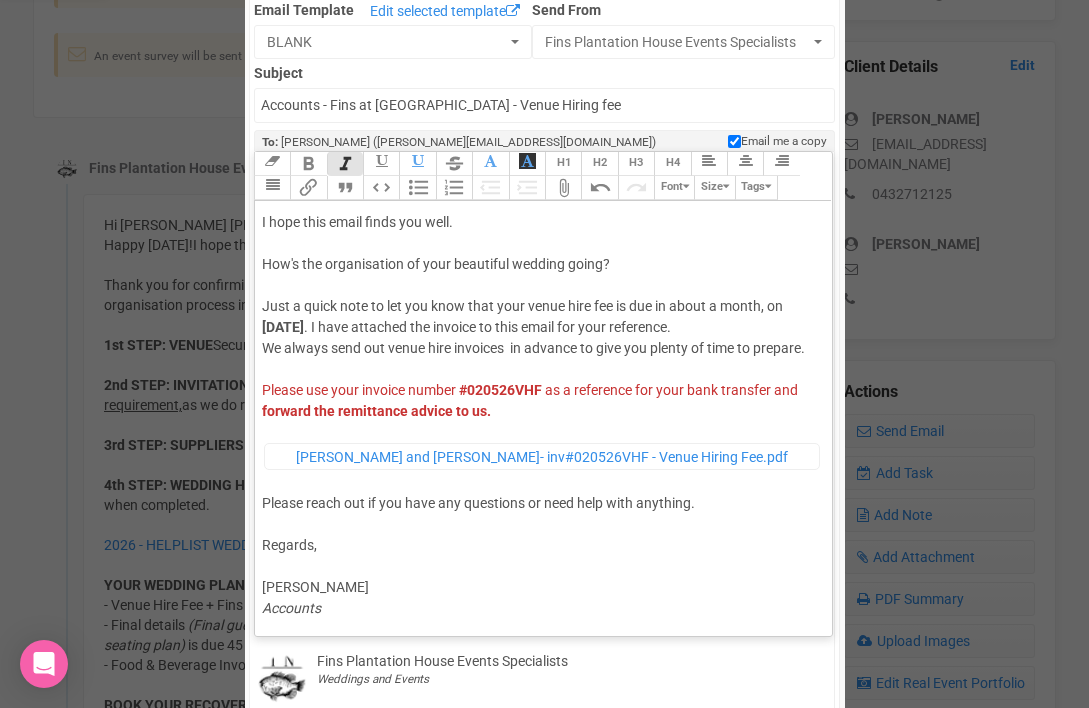 scroll, scrollTop: 0, scrollLeft: 0, axis: both 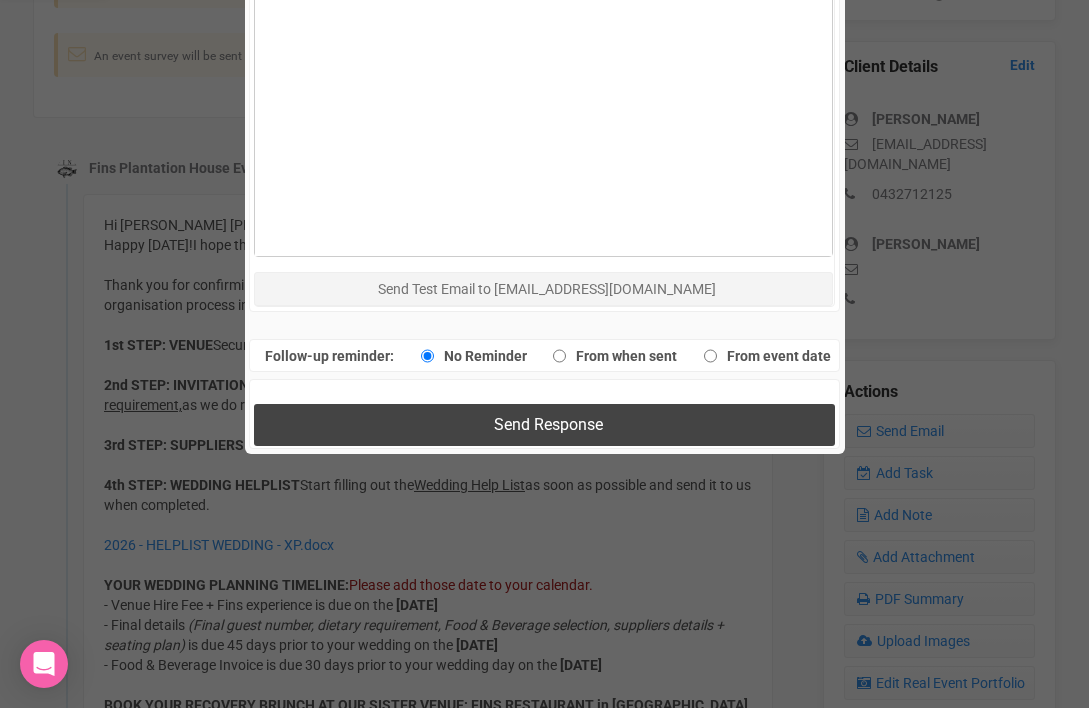 click on "Send Response" at bounding box center [544, 424] 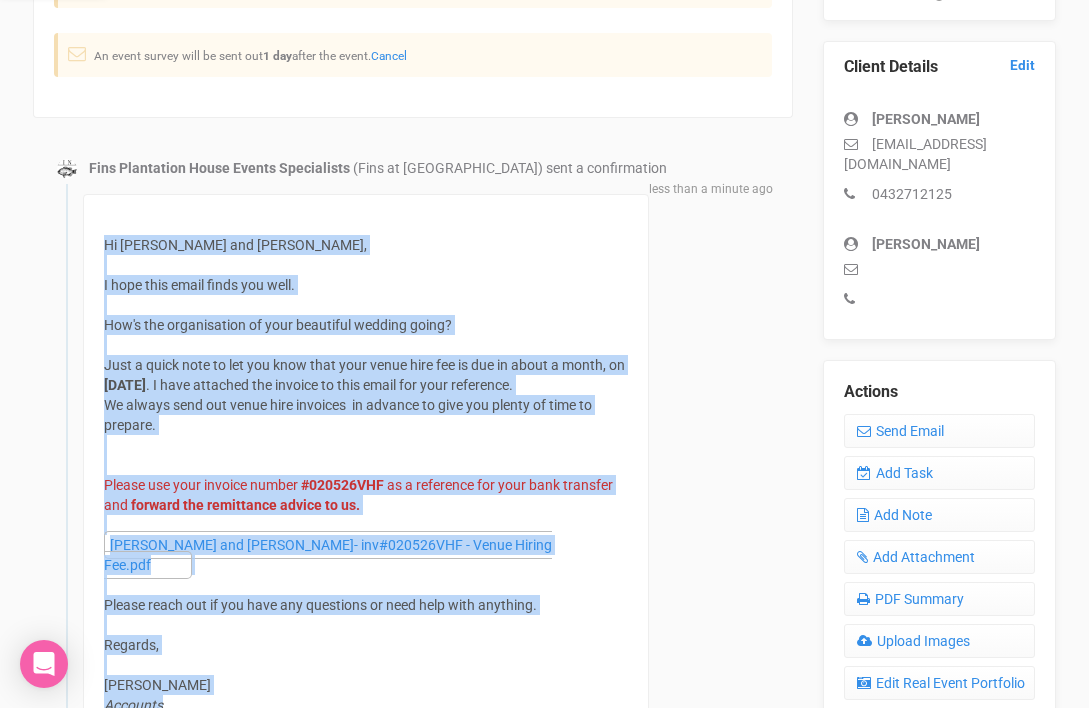 drag, startPoint x: 103, startPoint y: 240, endPoint x: 484, endPoint y: 675, distance: 578.26117 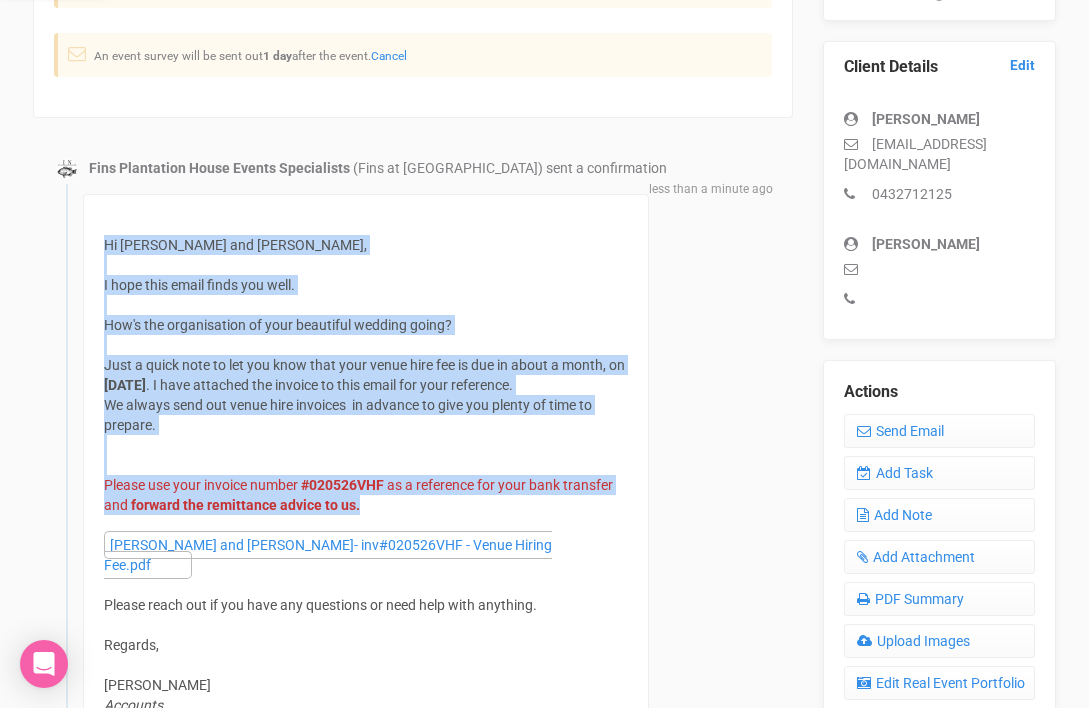 drag, startPoint x: 103, startPoint y: 243, endPoint x: 255, endPoint y: 480, distance: 281.55463 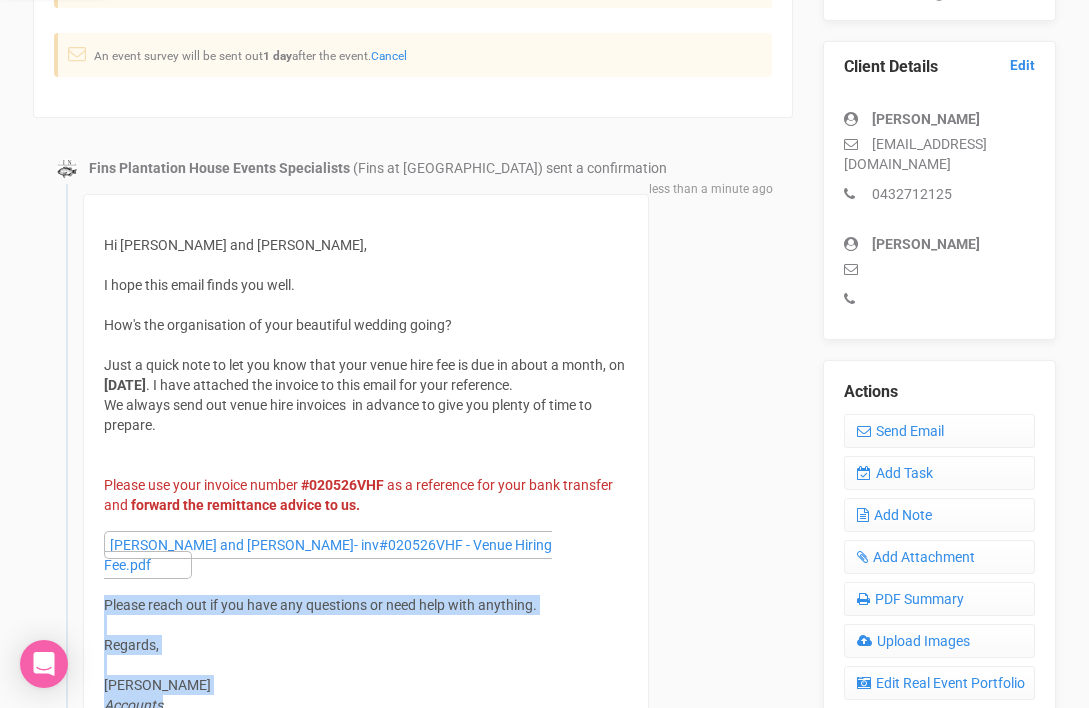 drag, startPoint x: 104, startPoint y: 566, endPoint x: 219, endPoint y: 658, distance: 147.27185 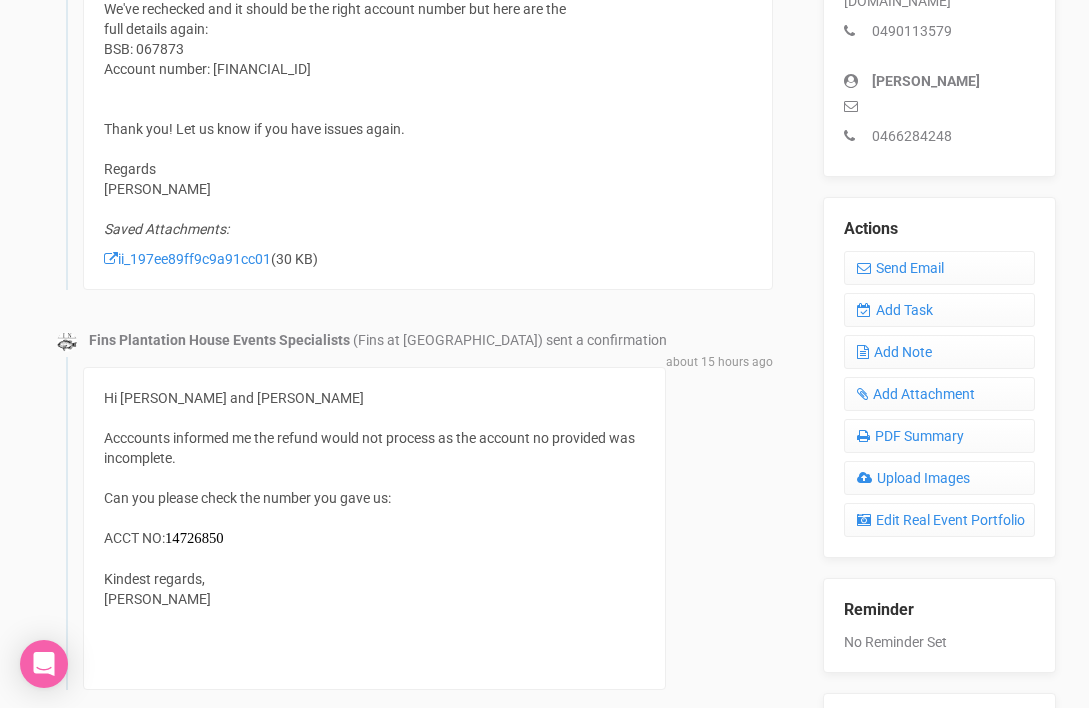scroll, scrollTop: 0, scrollLeft: 0, axis: both 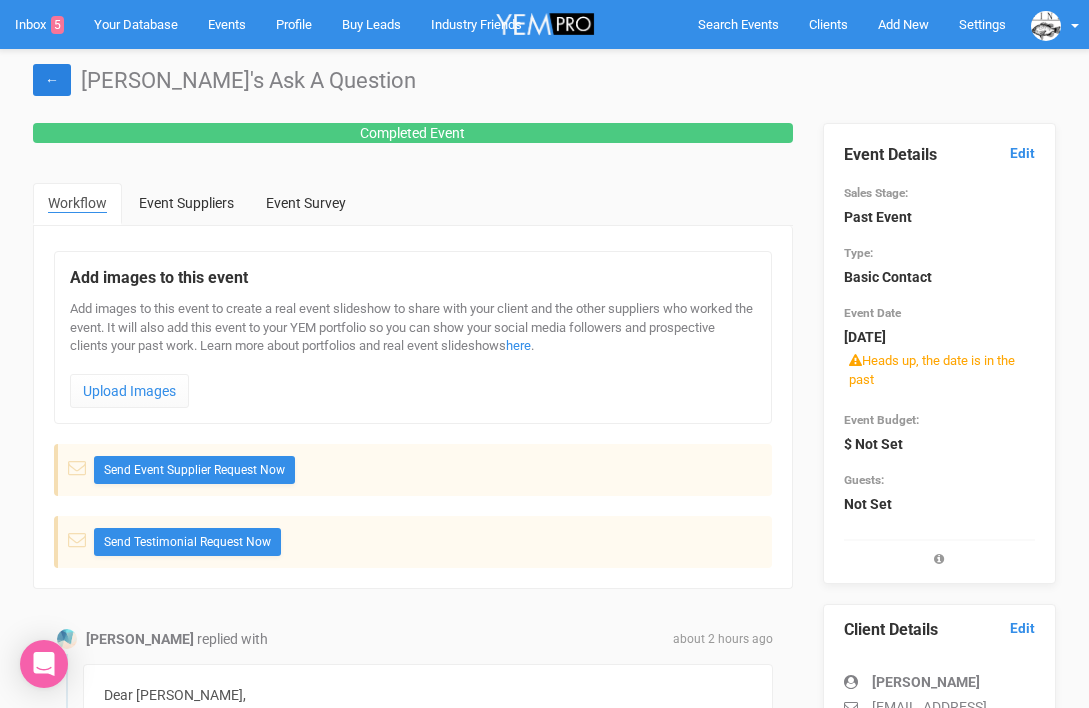 click on "←" at bounding box center (52, 80) 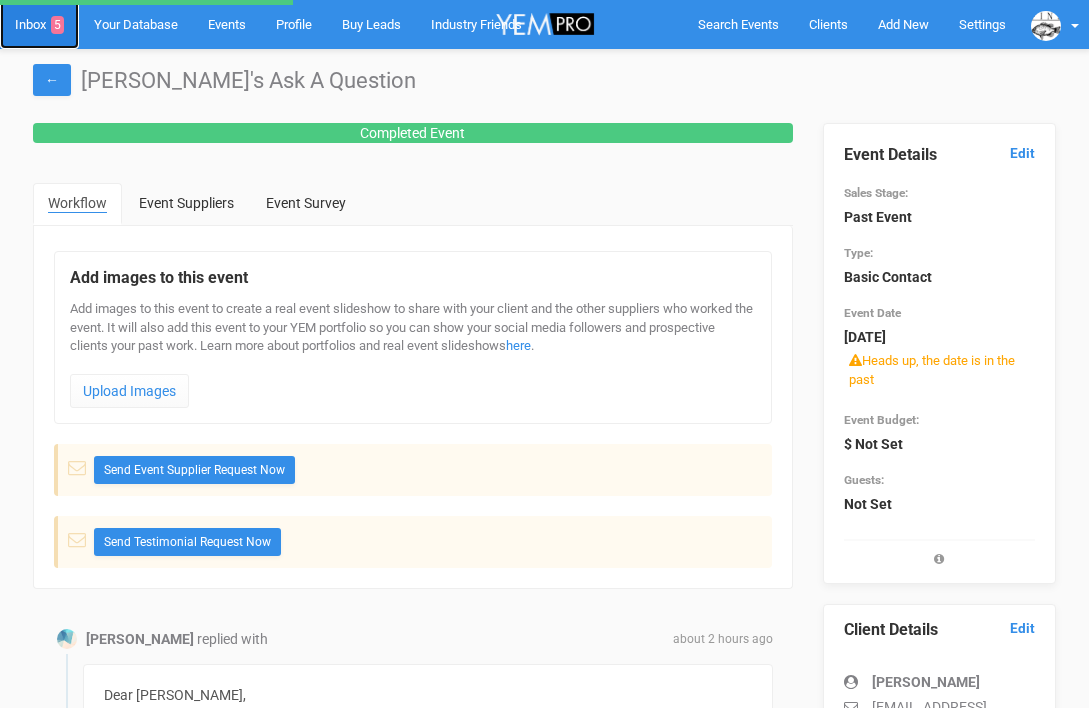 click on "Inbox  5" at bounding box center (39, 24) 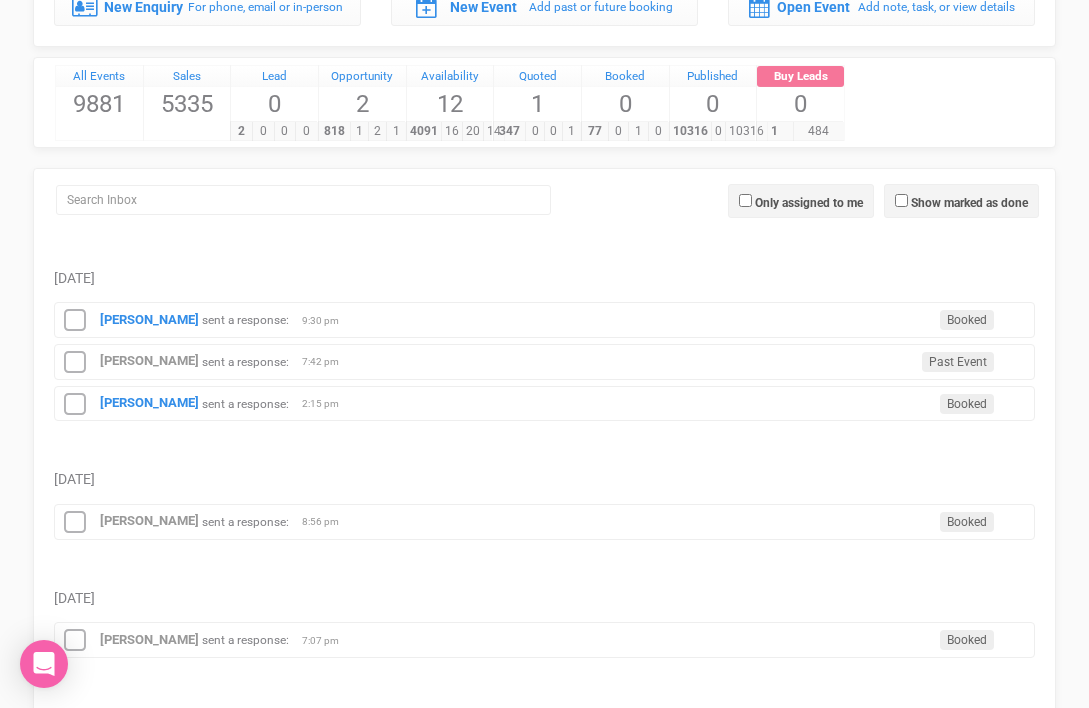 scroll, scrollTop: 130, scrollLeft: 0, axis: vertical 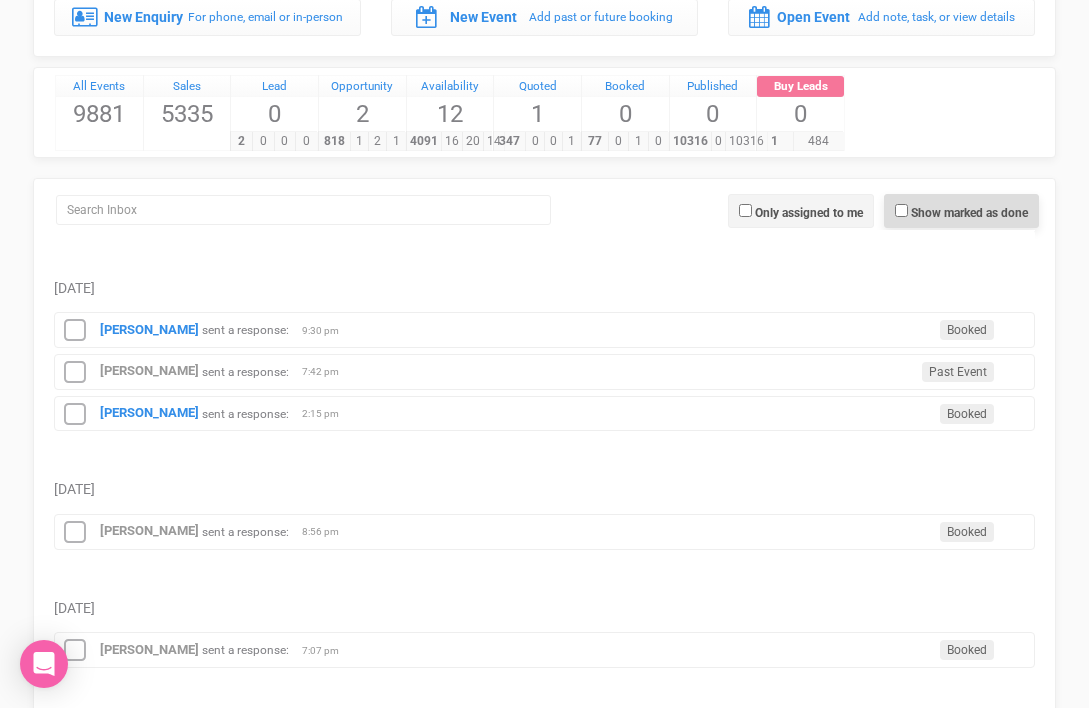 click on "Show marked as done" at bounding box center (969, 213) 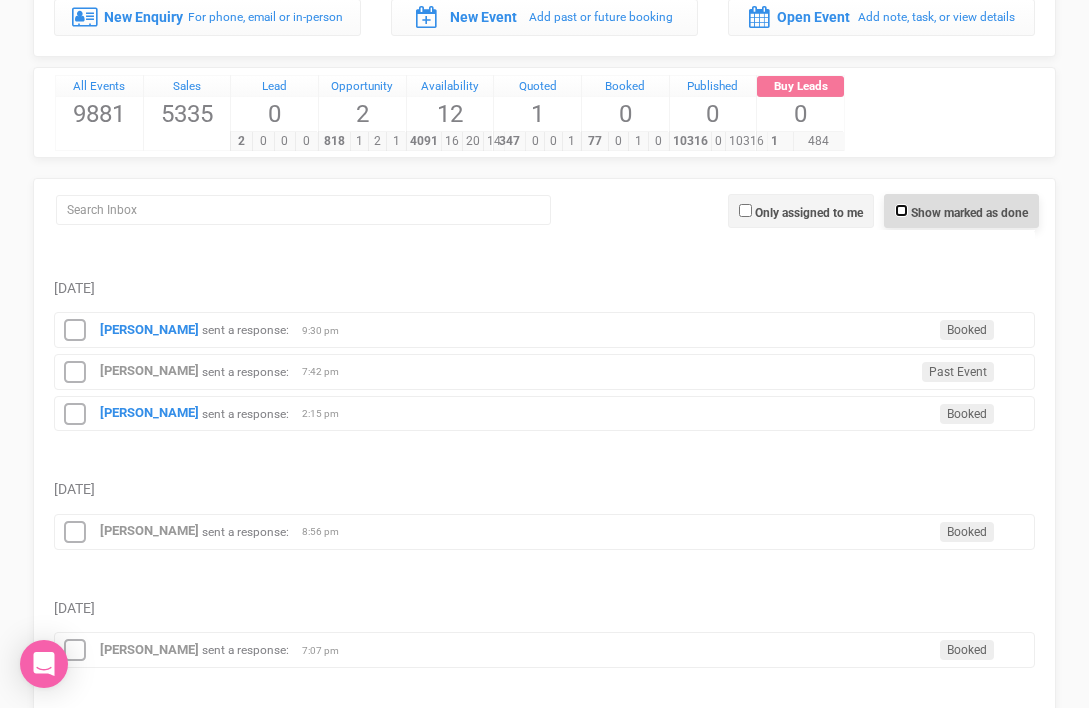 checkbox on "true" 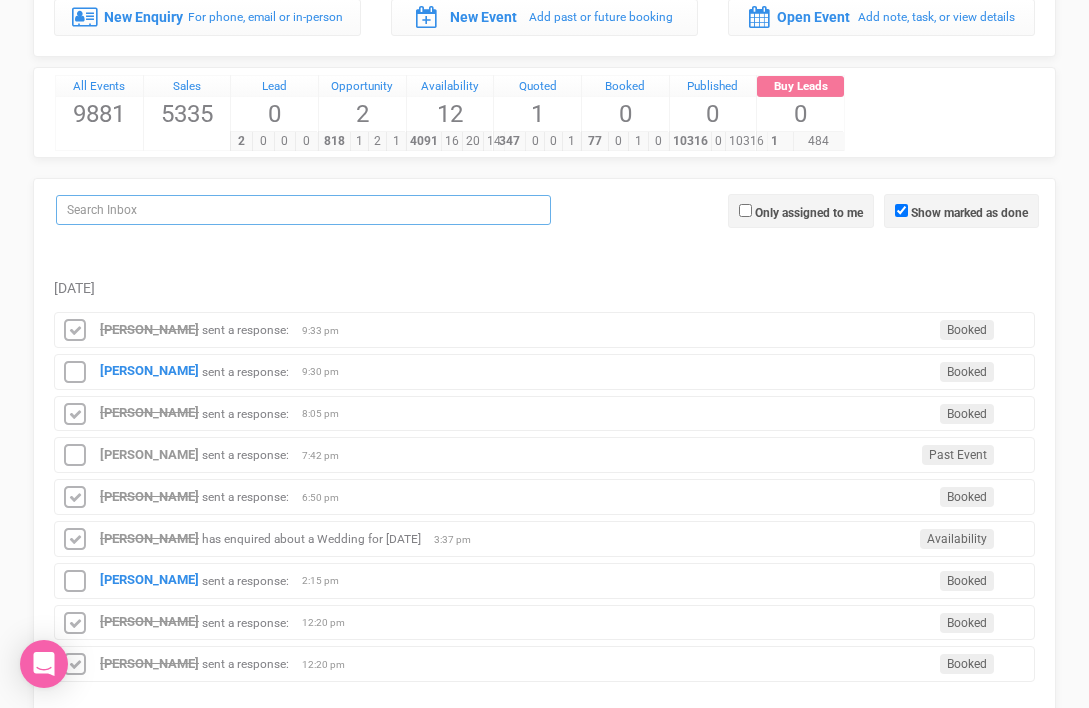 click at bounding box center (303, 210) 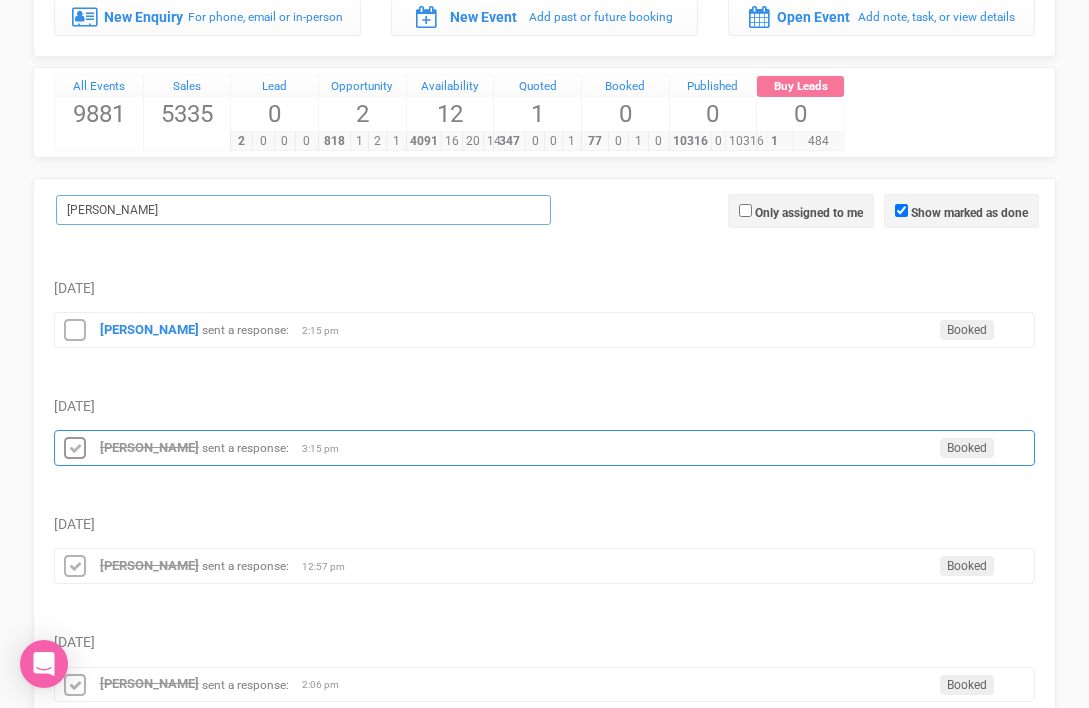 type on "[PERSON_NAME]" 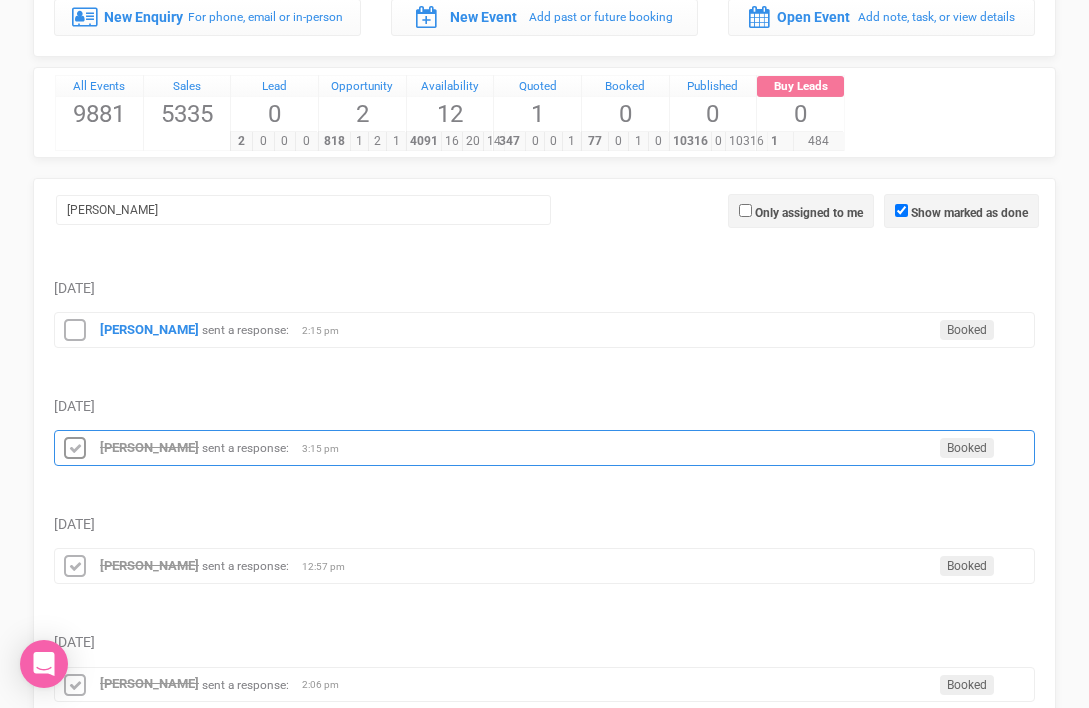 click on "[PERSON_NAME]
sent a response:          Booked  3:15 pm" at bounding box center (544, 448) 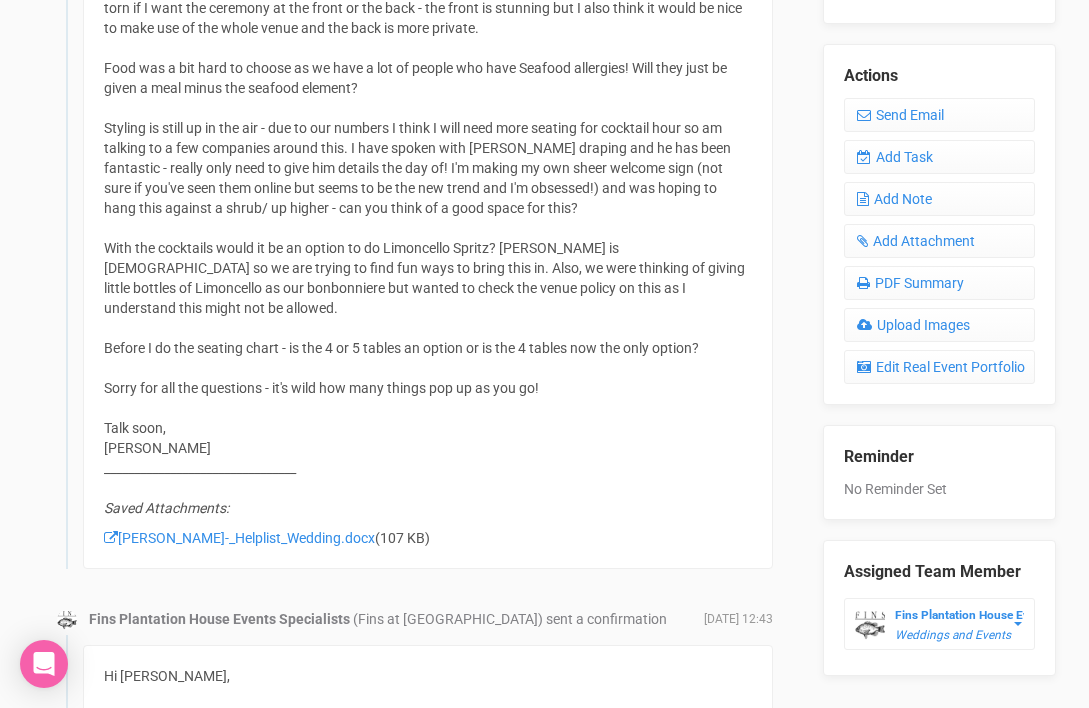 scroll, scrollTop: 834, scrollLeft: 0, axis: vertical 